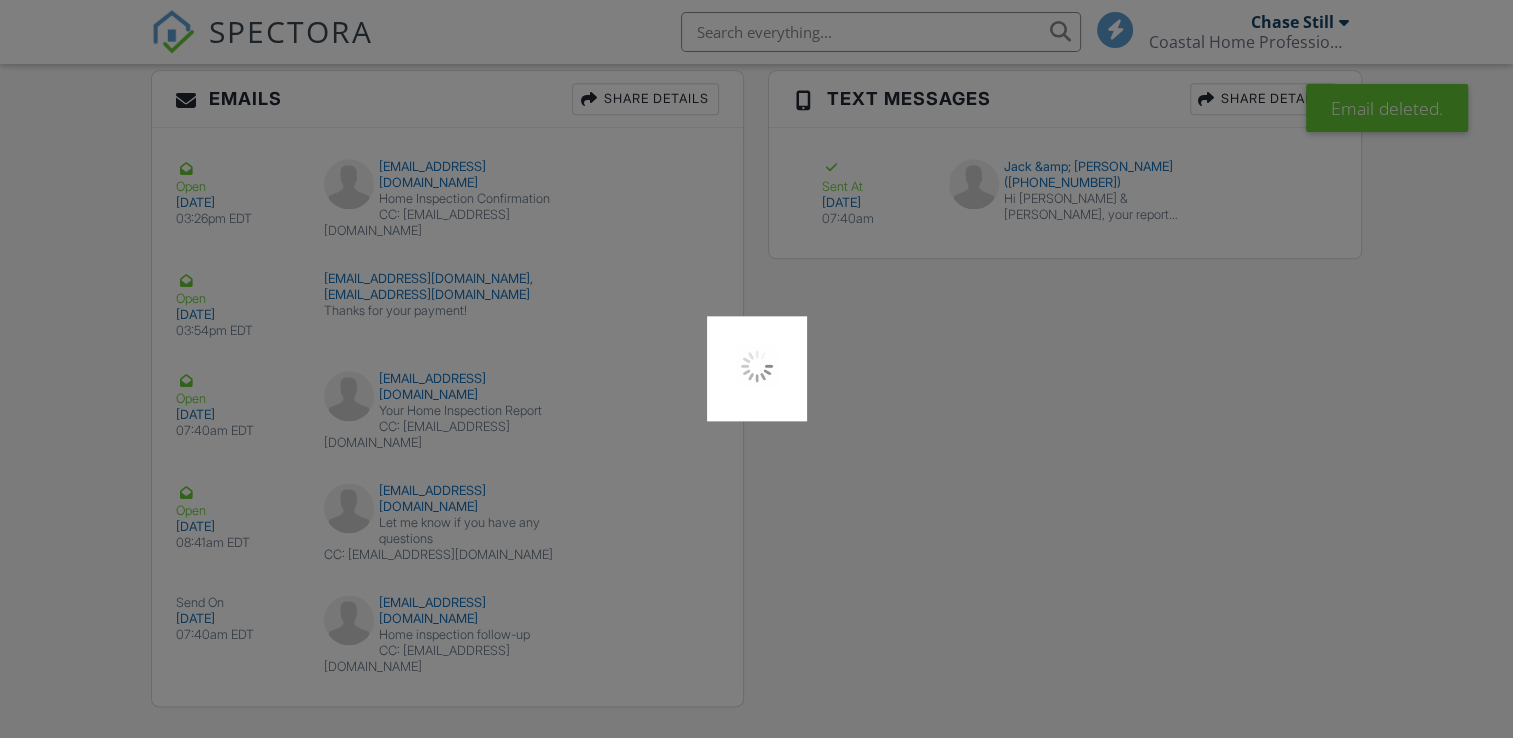 scroll, scrollTop: 2435, scrollLeft: 0, axis: vertical 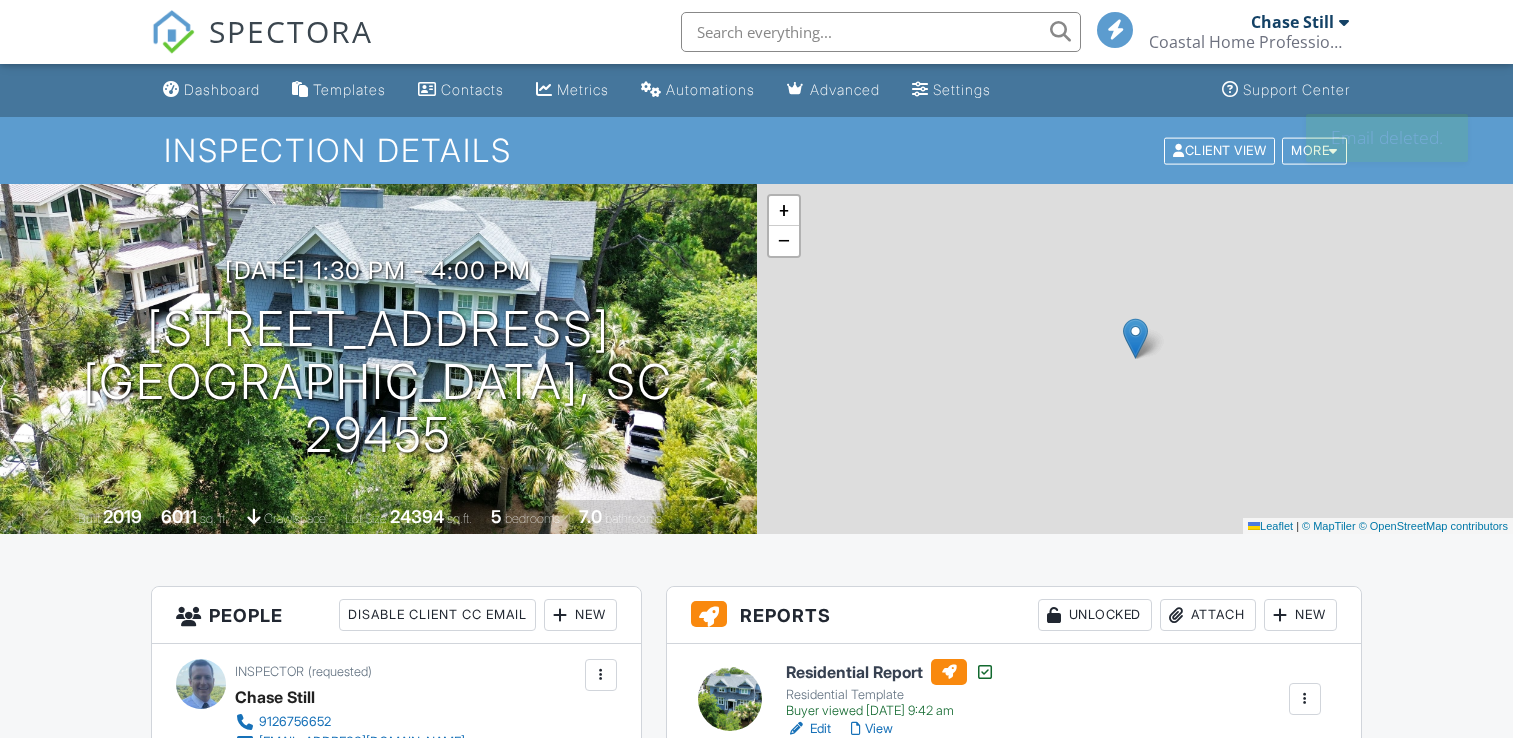 click on "Dashboard" at bounding box center (222, 89) 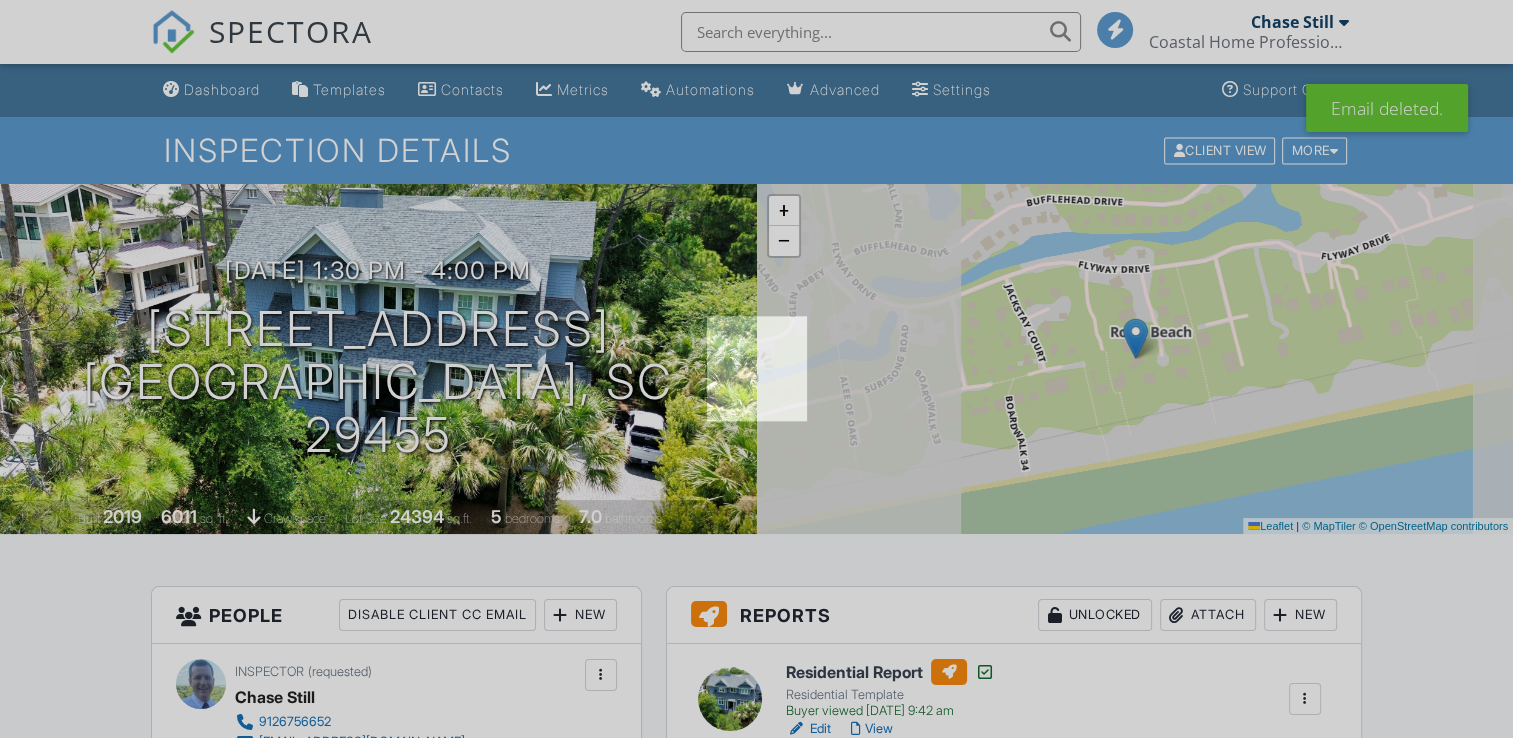scroll, scrollTop: 0, scrollLeft: 0, axis: both 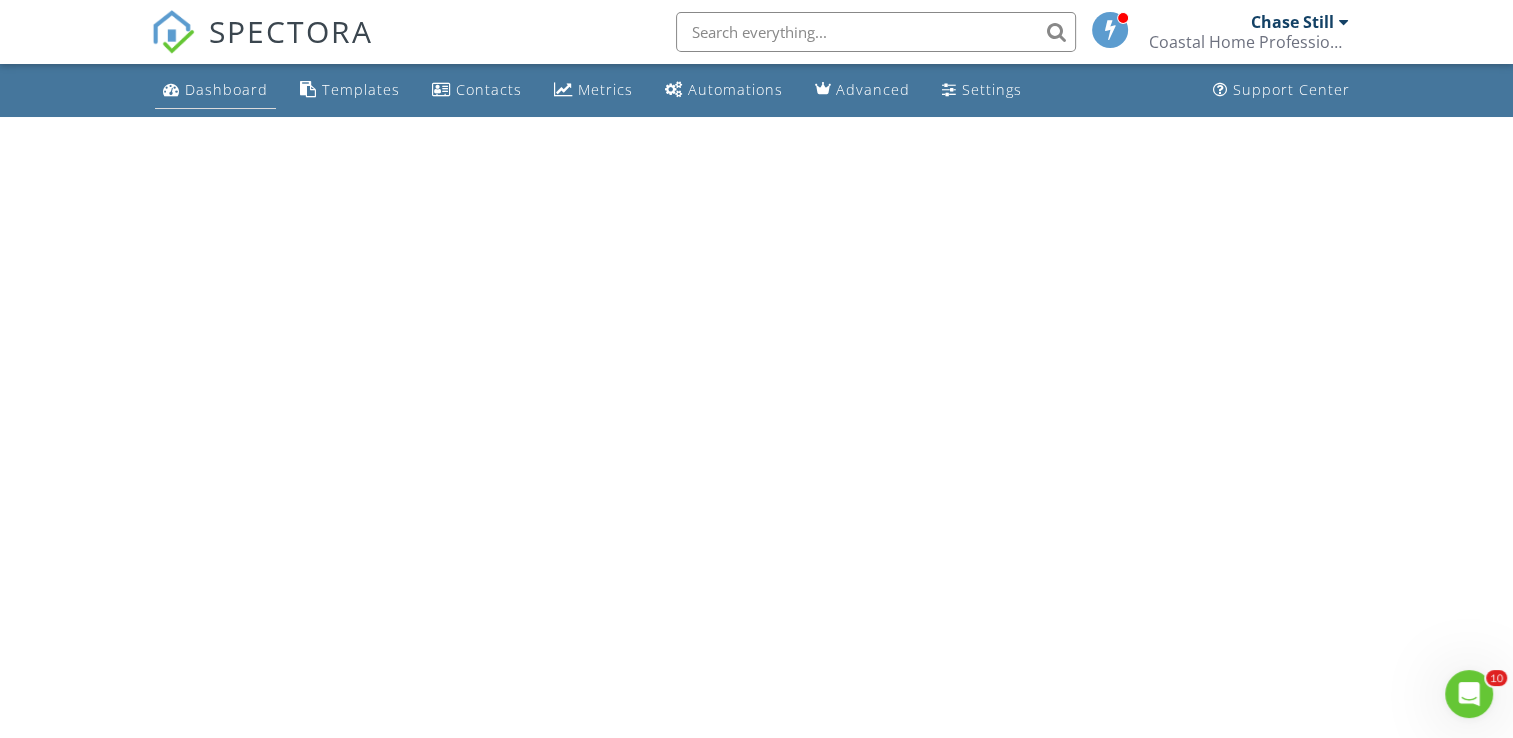 click on "Dashboard" at bounding box center (226, 89) 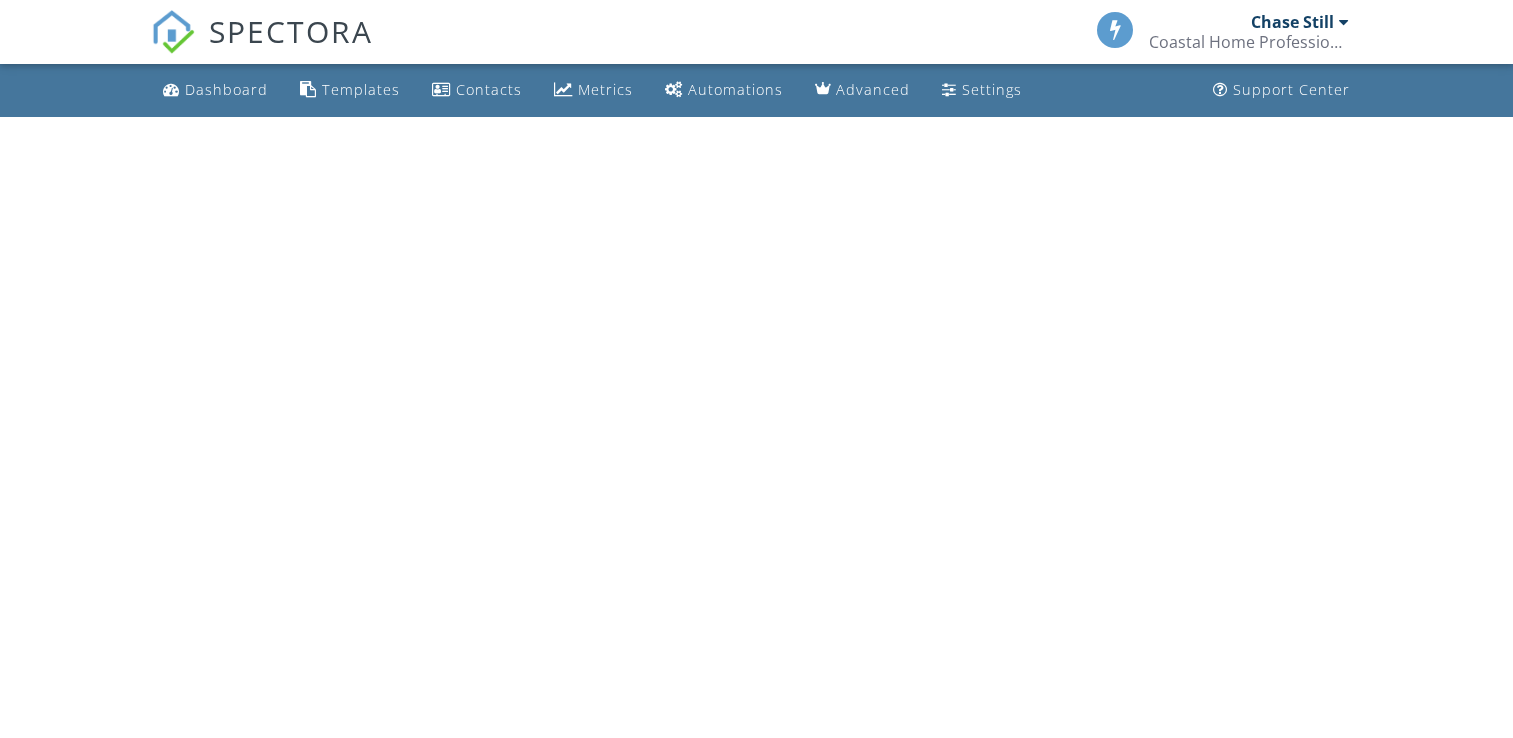 scroll, scrollTop: 0, scrollLeft: 0, axis: both 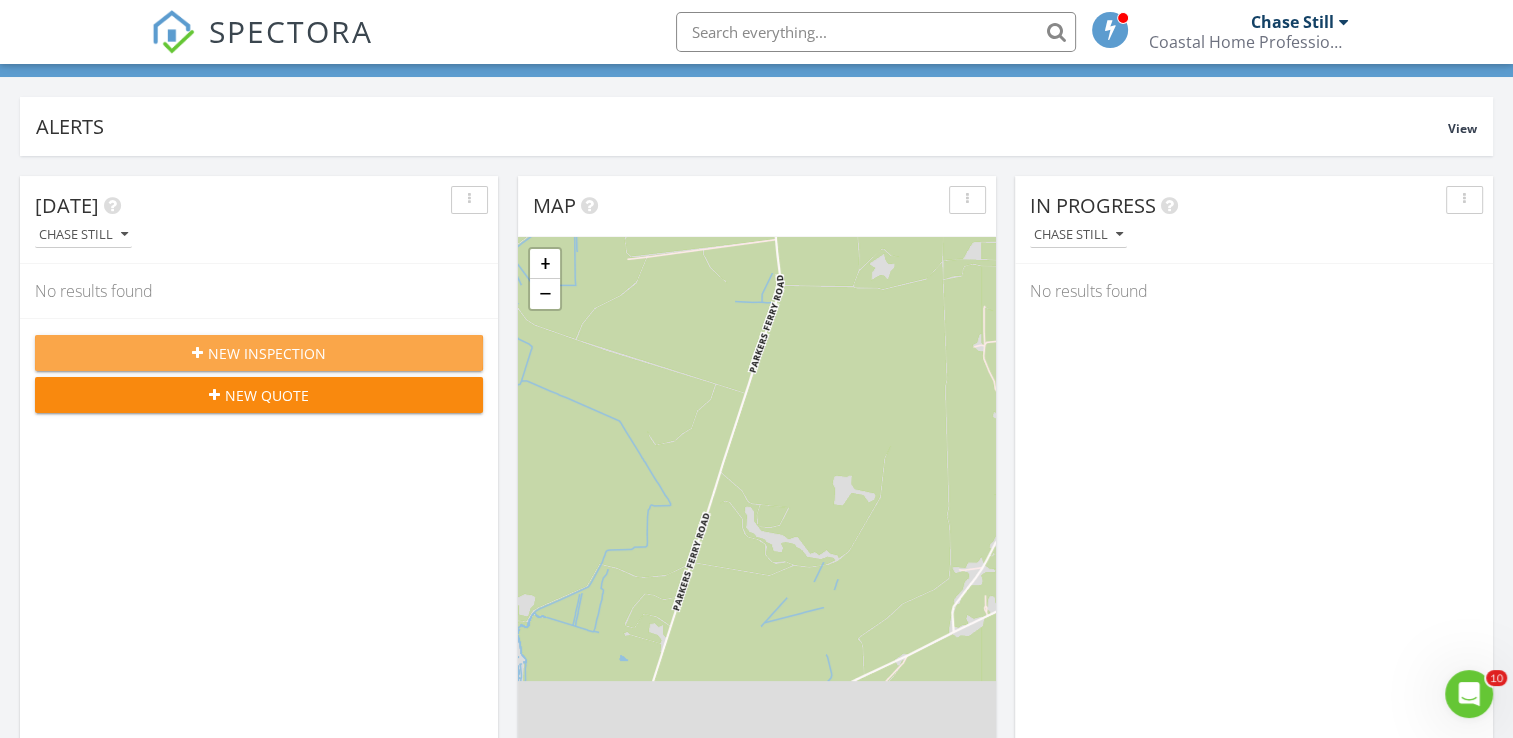 click on "New Inspection" at bounding box center [267, 353] 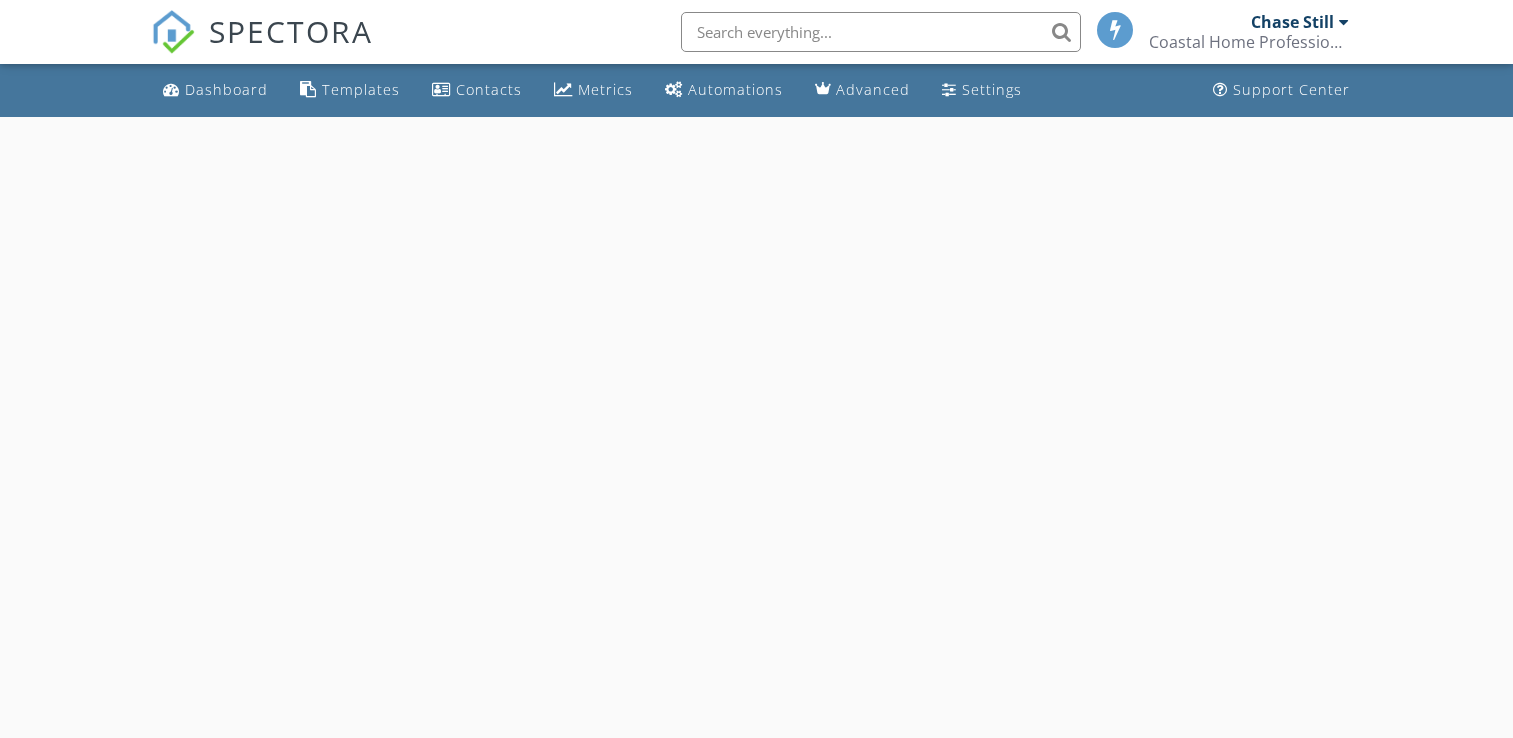 scroll, scrollTop: 0, scrollLeft: 0, axis: both 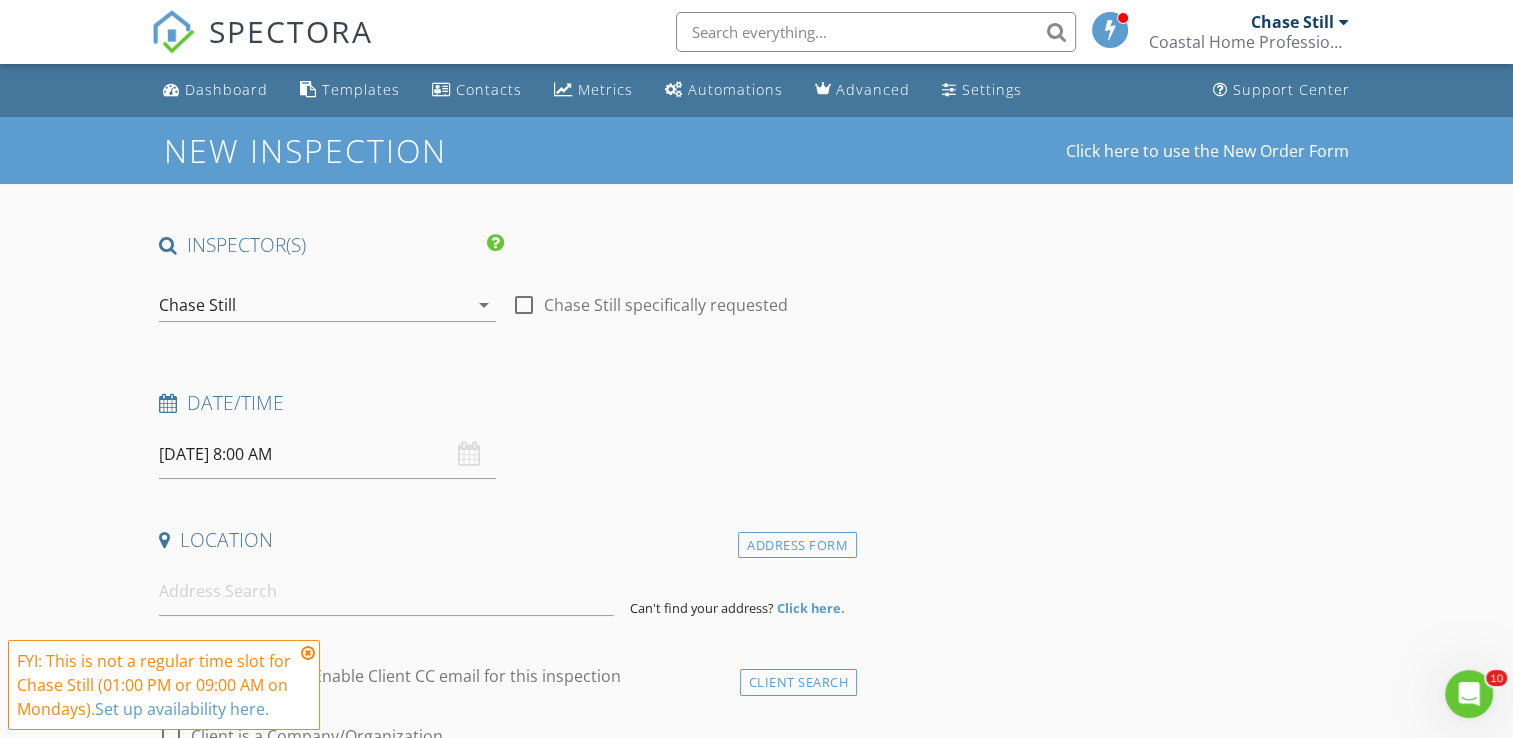 click at bounding box center [524, 305] 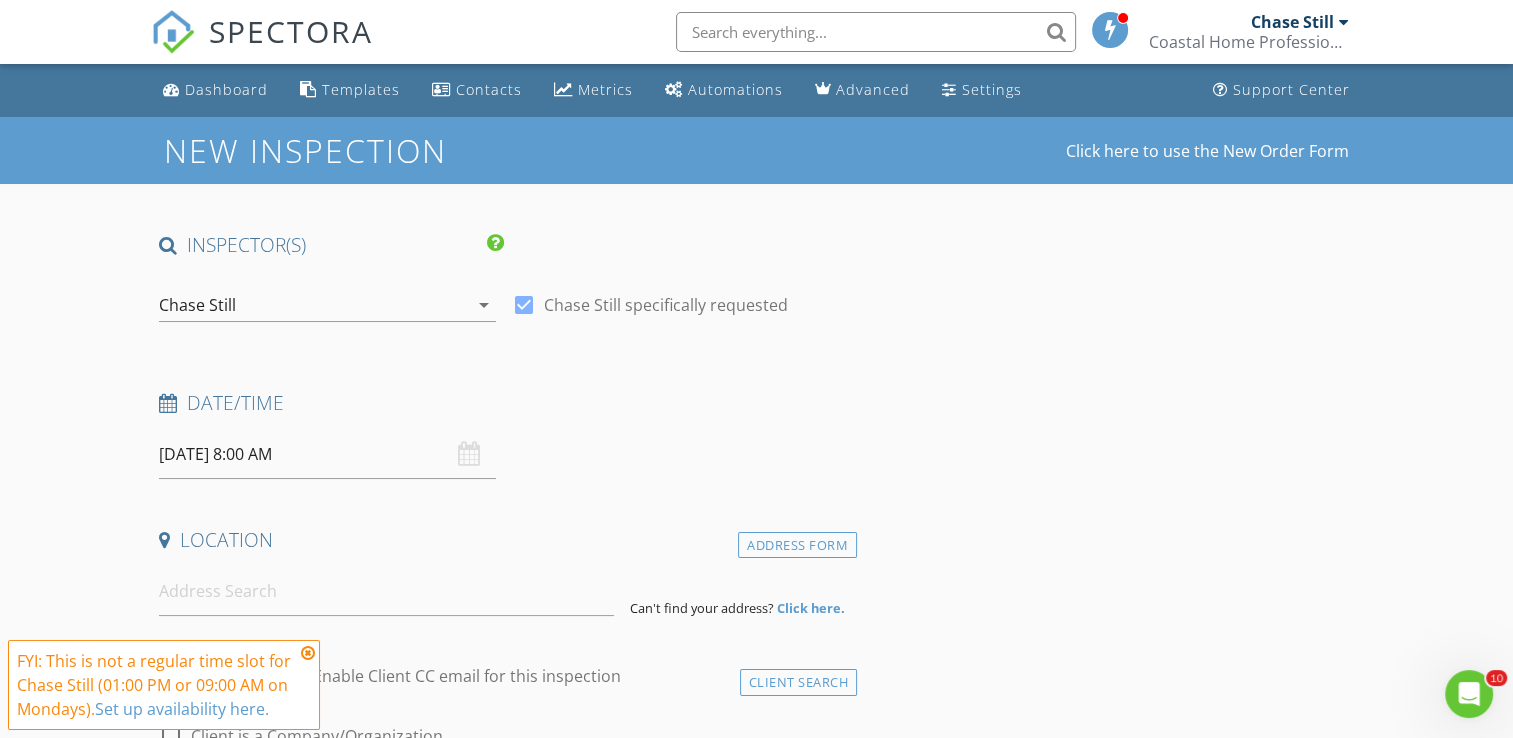 scroll, scrollTop: 88, scrollLeft: 0, axis: vertical 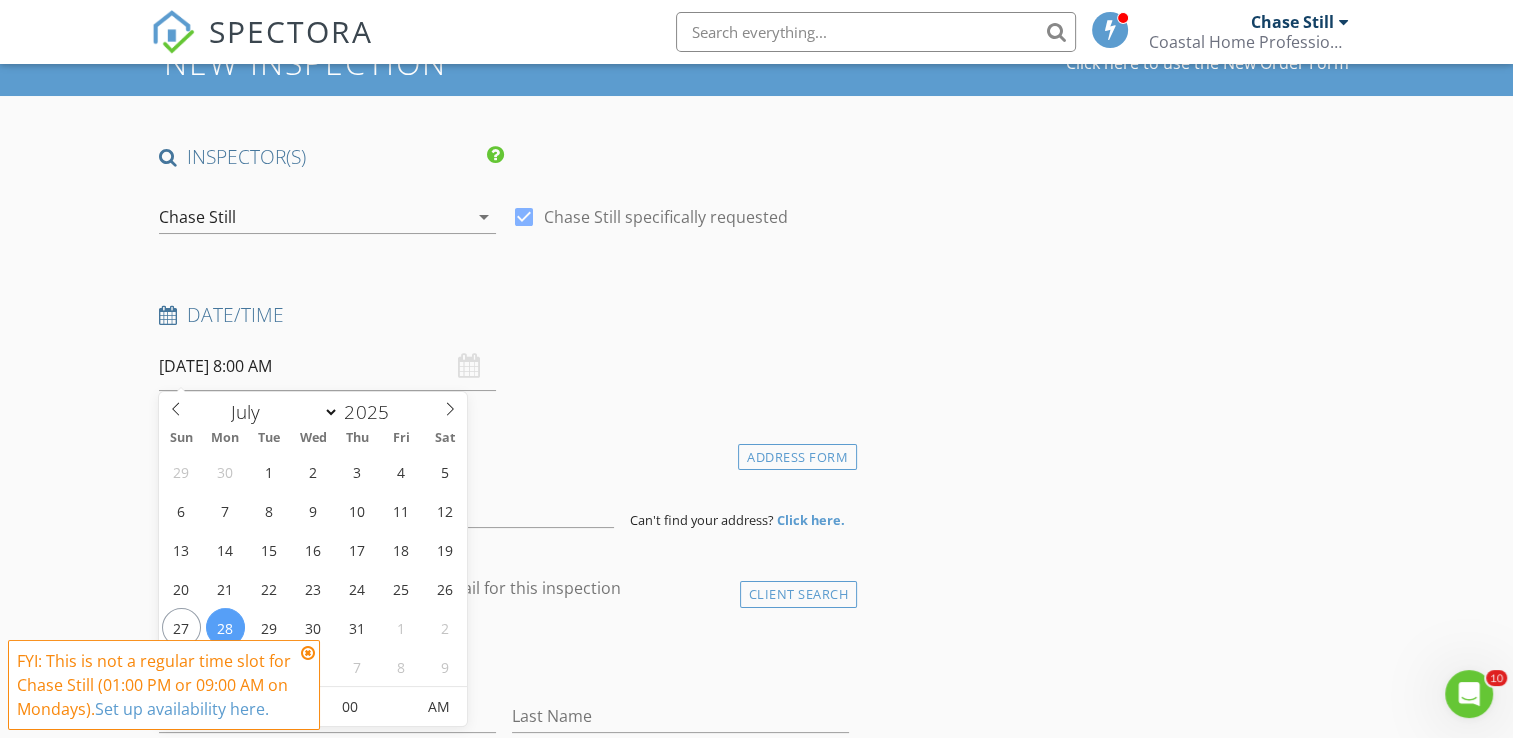 click on "07/28/2025 8:00 AM" at bounding box center [327, 366] 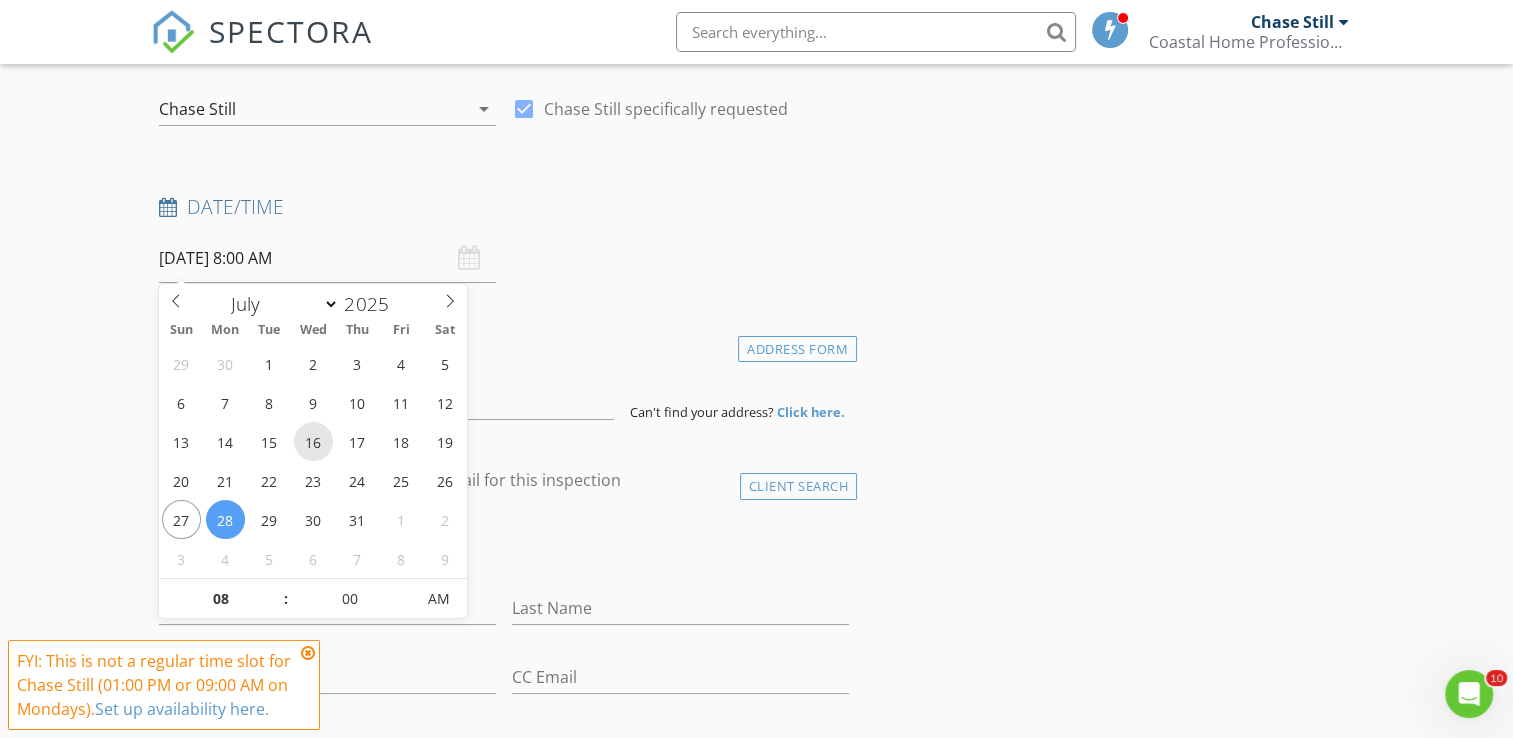 scroll, scrollTop: 200, scrollLeft: 0, axis: vertical 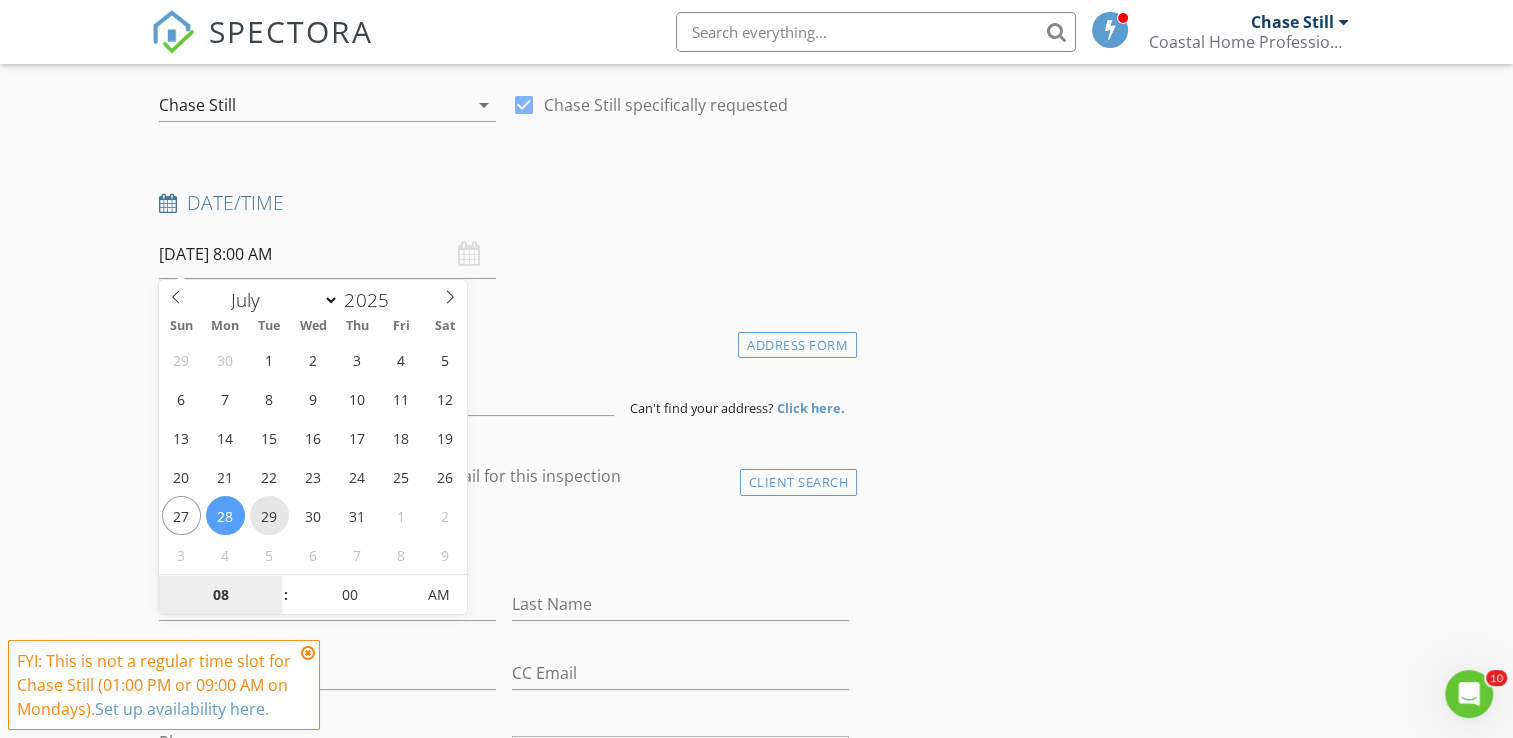 type on "07/29/2025 8:00 AM" 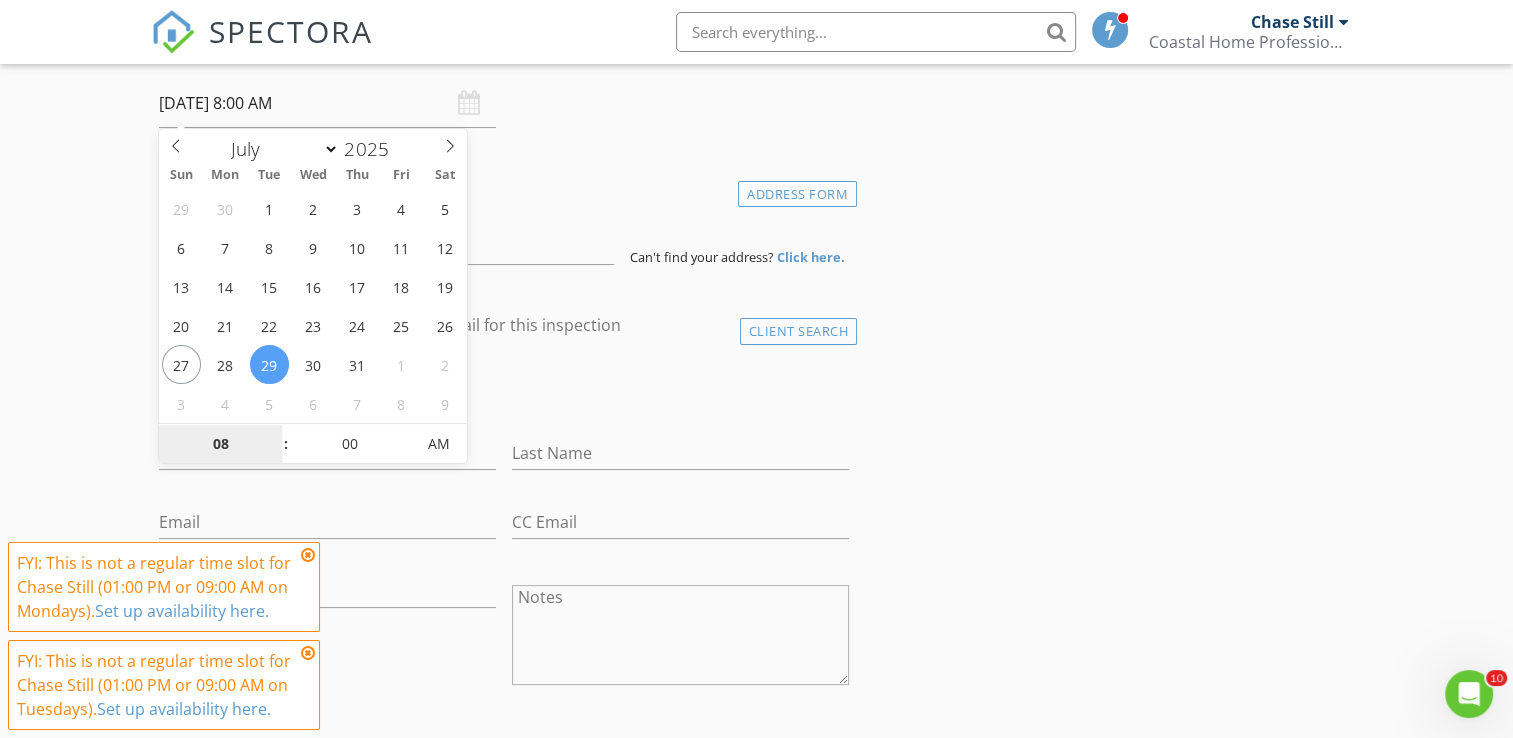 scroll, scrollTop: 356, scrollLeft: 0, axis: vertical 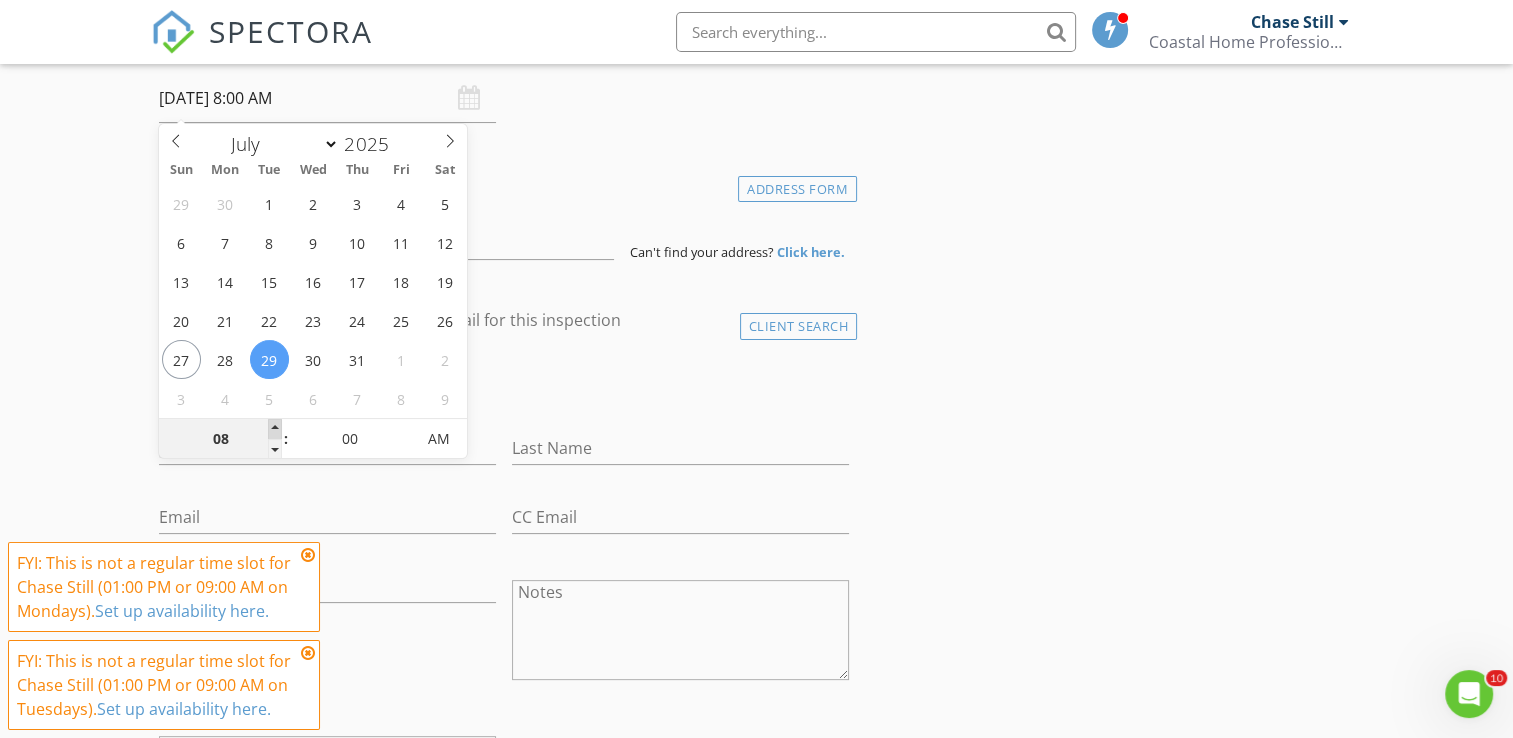type on "09" 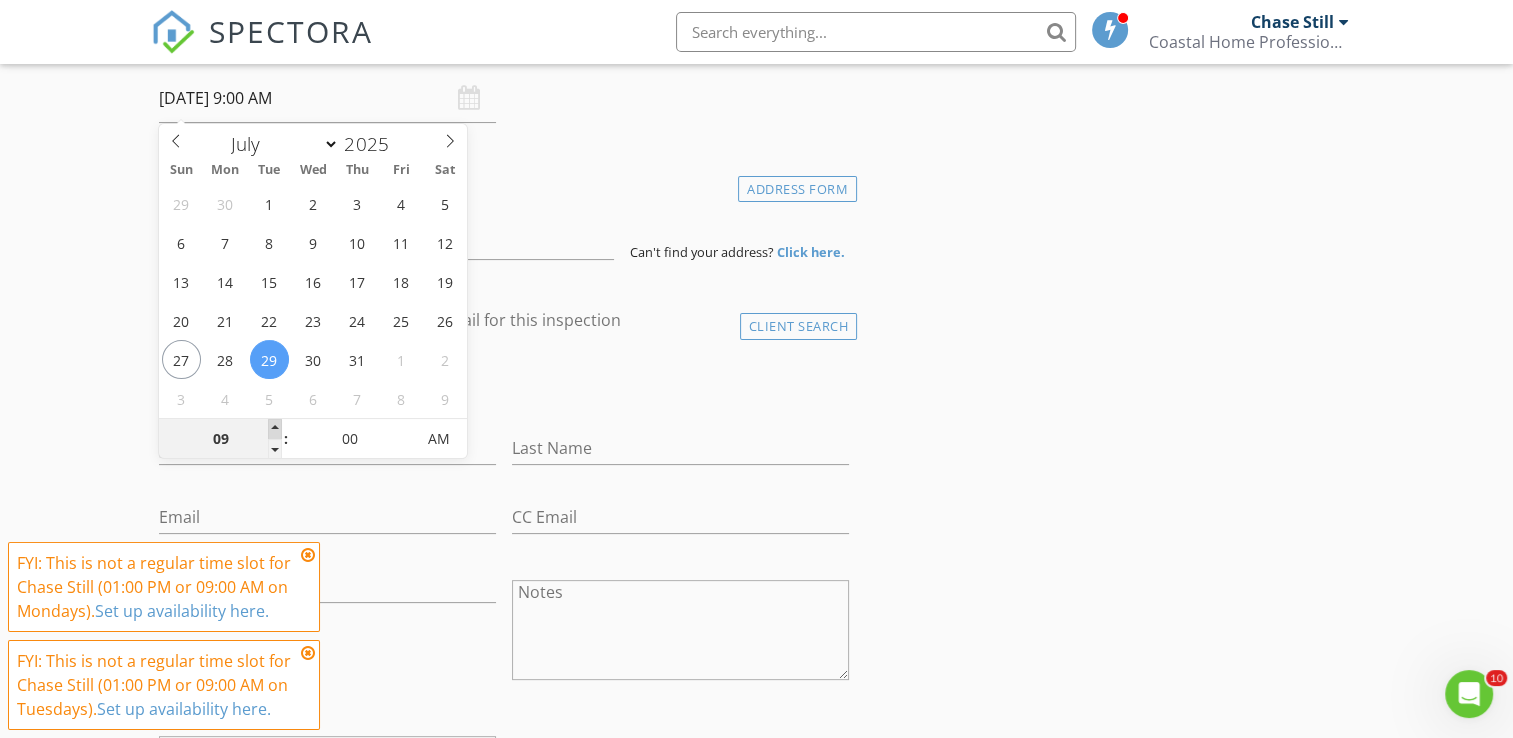 click at bounding box center (275, 429) 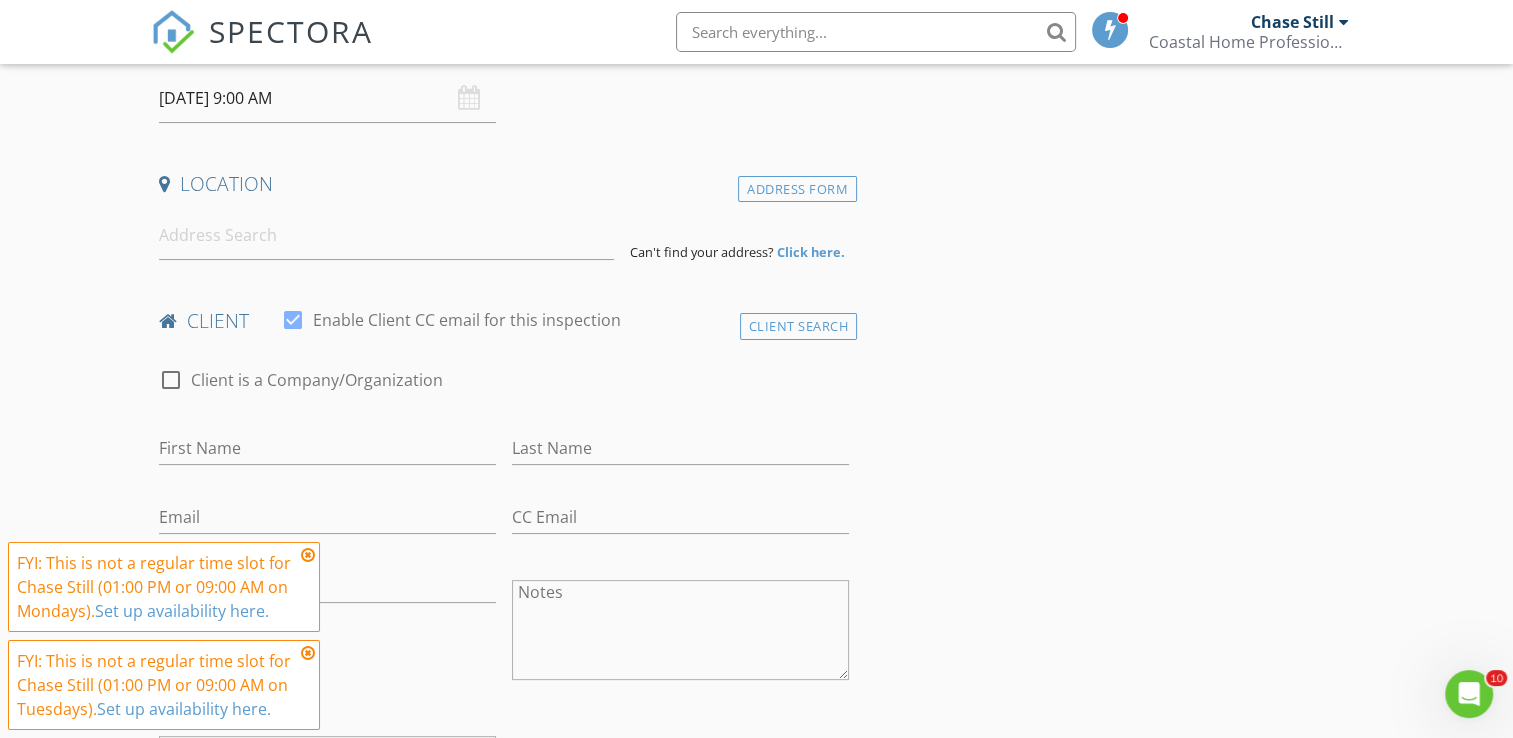 click on "New Inspection
Click here to use the New Order Form
INSPECTOR(S)
check_box   Chase Still   PRIMARY   Chase Still arrow_drop_down   check_box Chase Still specifically requested
Date/Time
07/29/2025 9:00 AM
Location
Address Form       Can't find your address?   Click here.
client
check_box Enable Client CC email for this inspection   Client Search     check_box_outline_blank Client is a Company/Organization     First Name   Last Name   Email   CC Email   Phone           Notes   Private Notes
ADD ADDITIONAL client
SERVICES
check_box_outline_blank   Residential Inspection   check_box_outline_blank   Pre Drywall Inspection   Pre Drywall inspection check_box_outline_blank   CL100   SC Wood Infestation Report  check_box_outline_blank   Pool Inspection" at bounding box center [756, 1277] 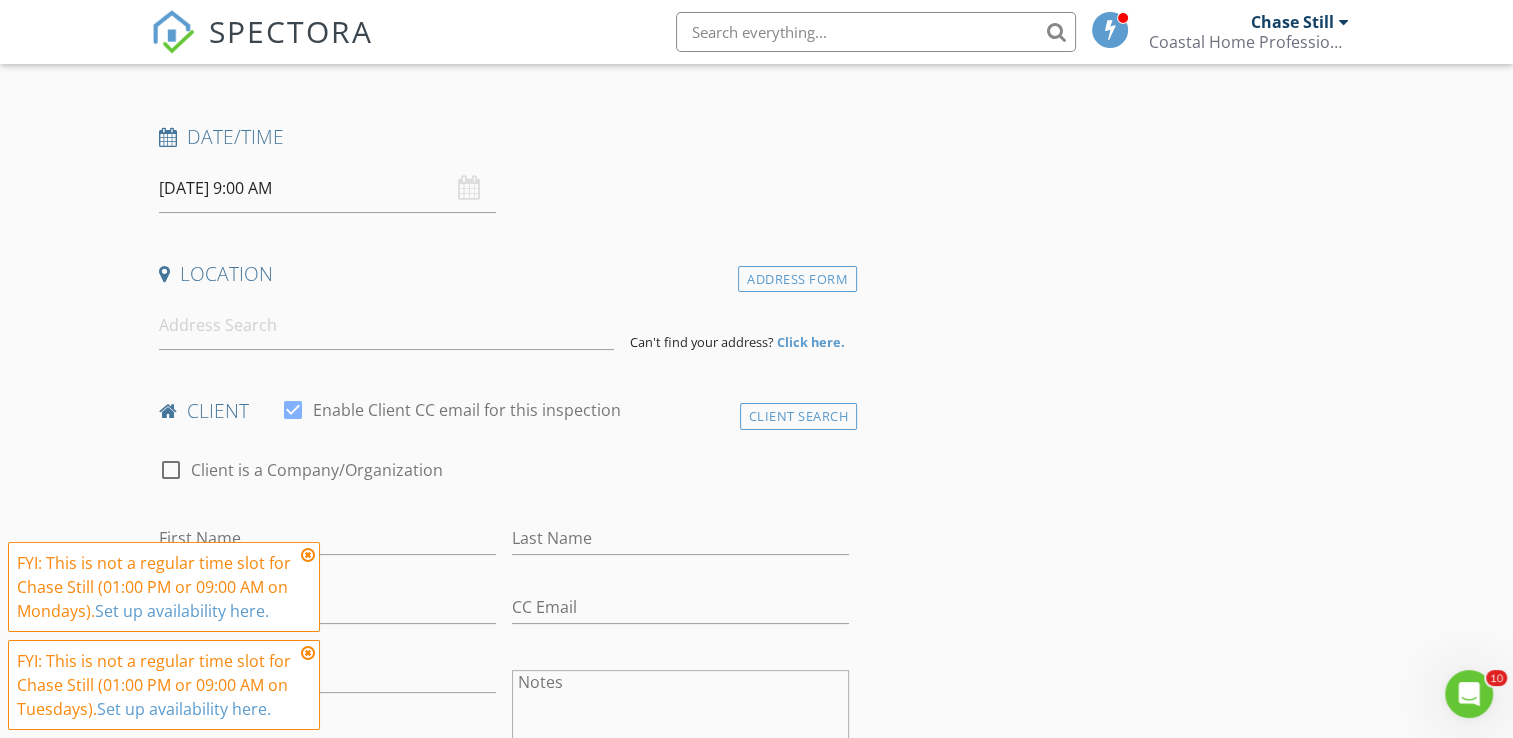 scroll, scrollTop: 264, scrollLeft: 0, axis: vertical 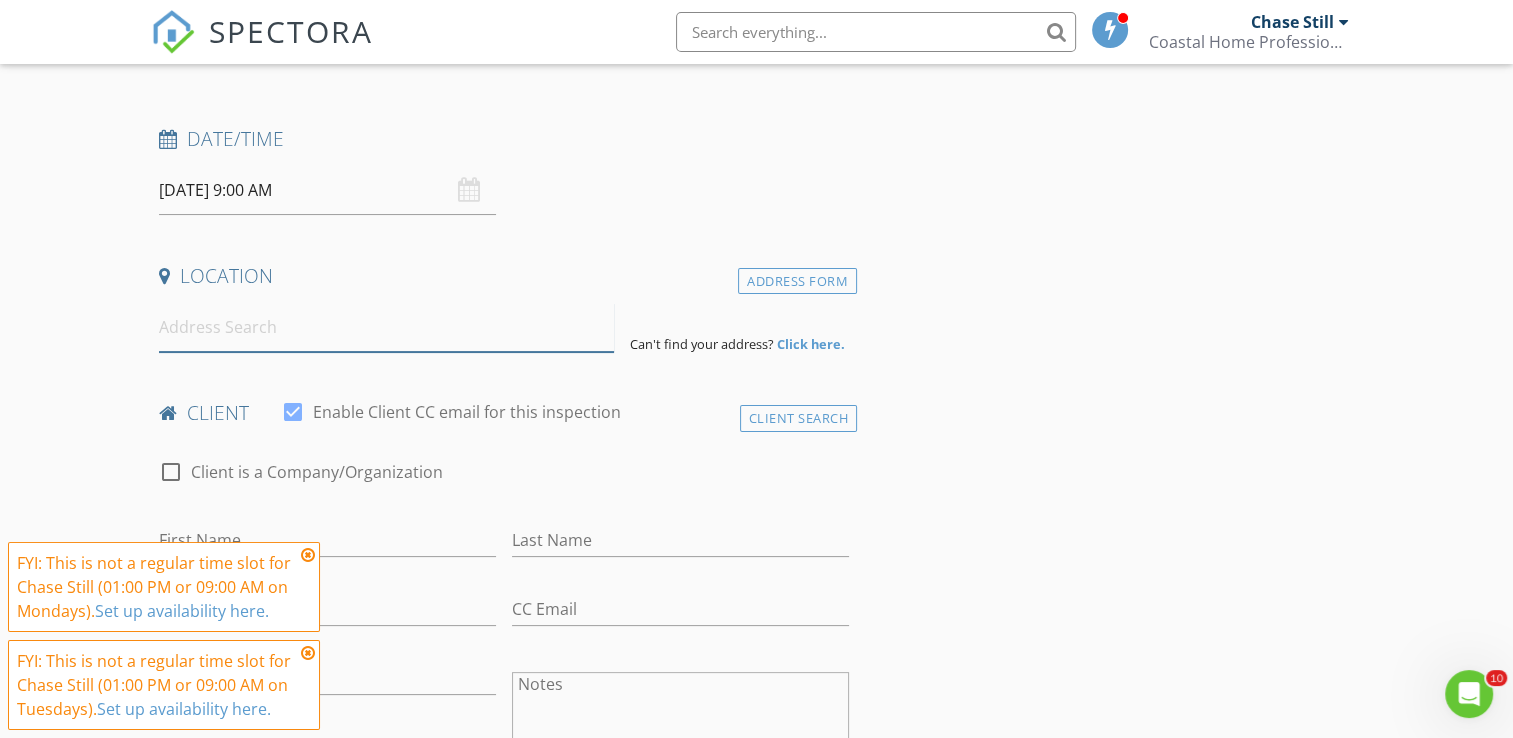 click at bounding box center [386, 327] 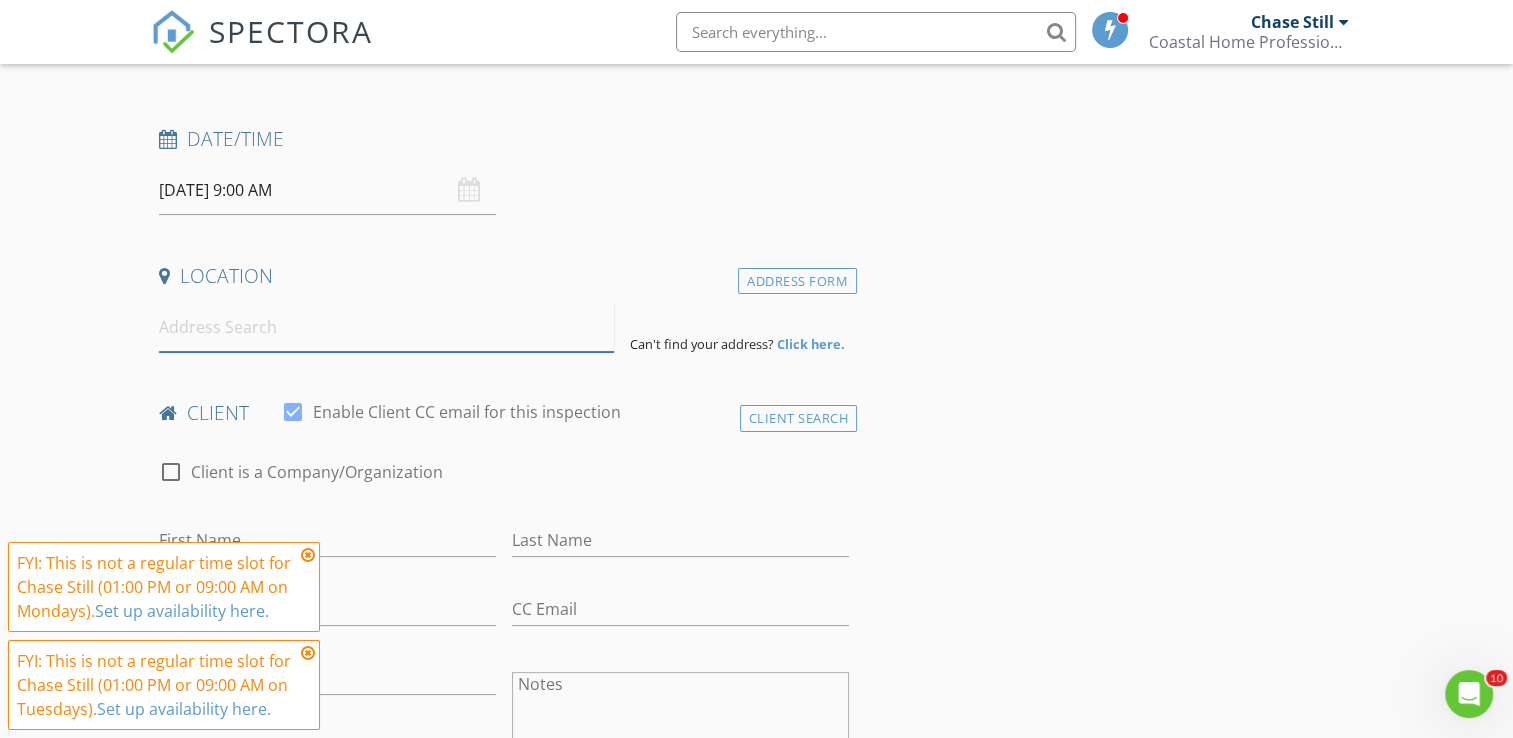 paste on "4816 8th Tee Drive" 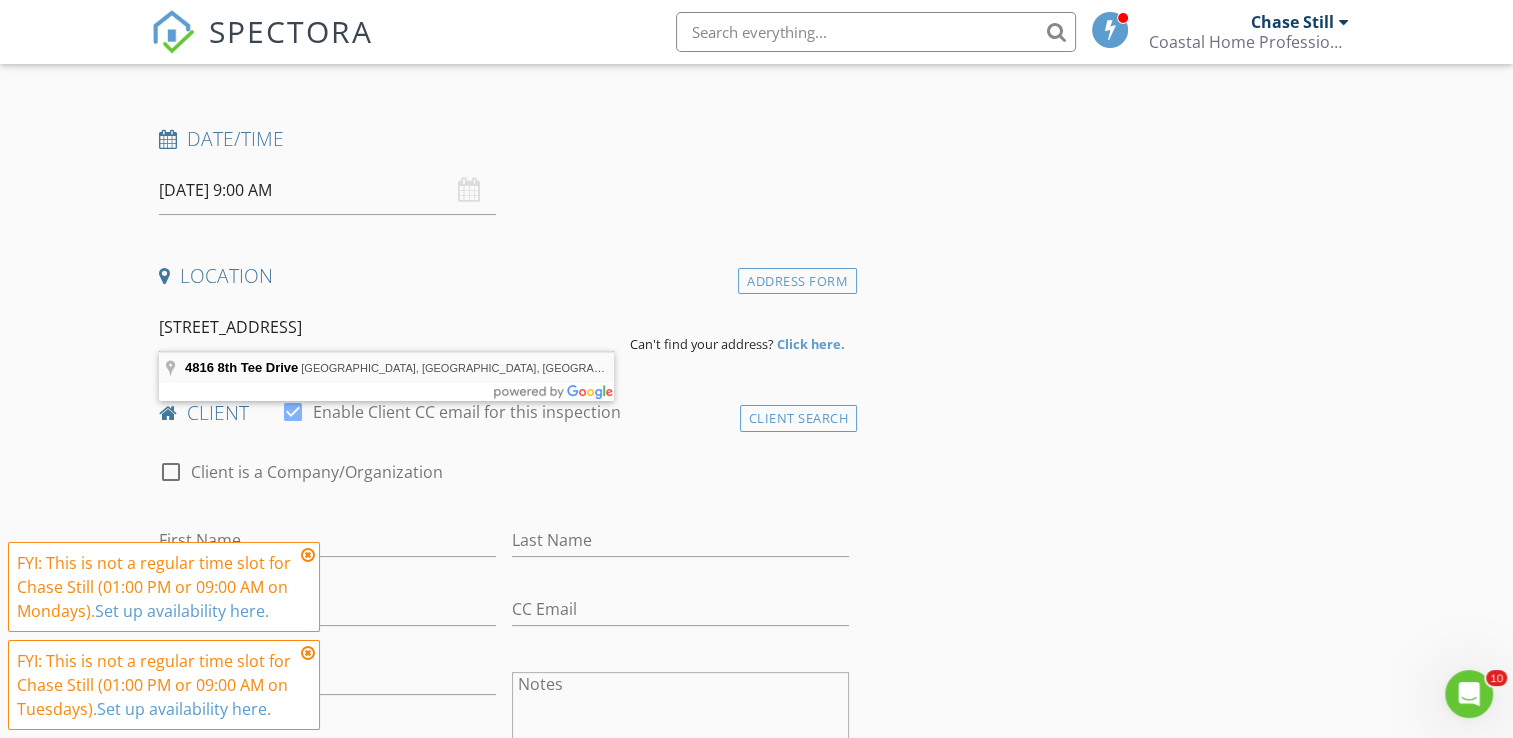 type on "4816 8th Tee Drive, Hollywood, SC, USA" 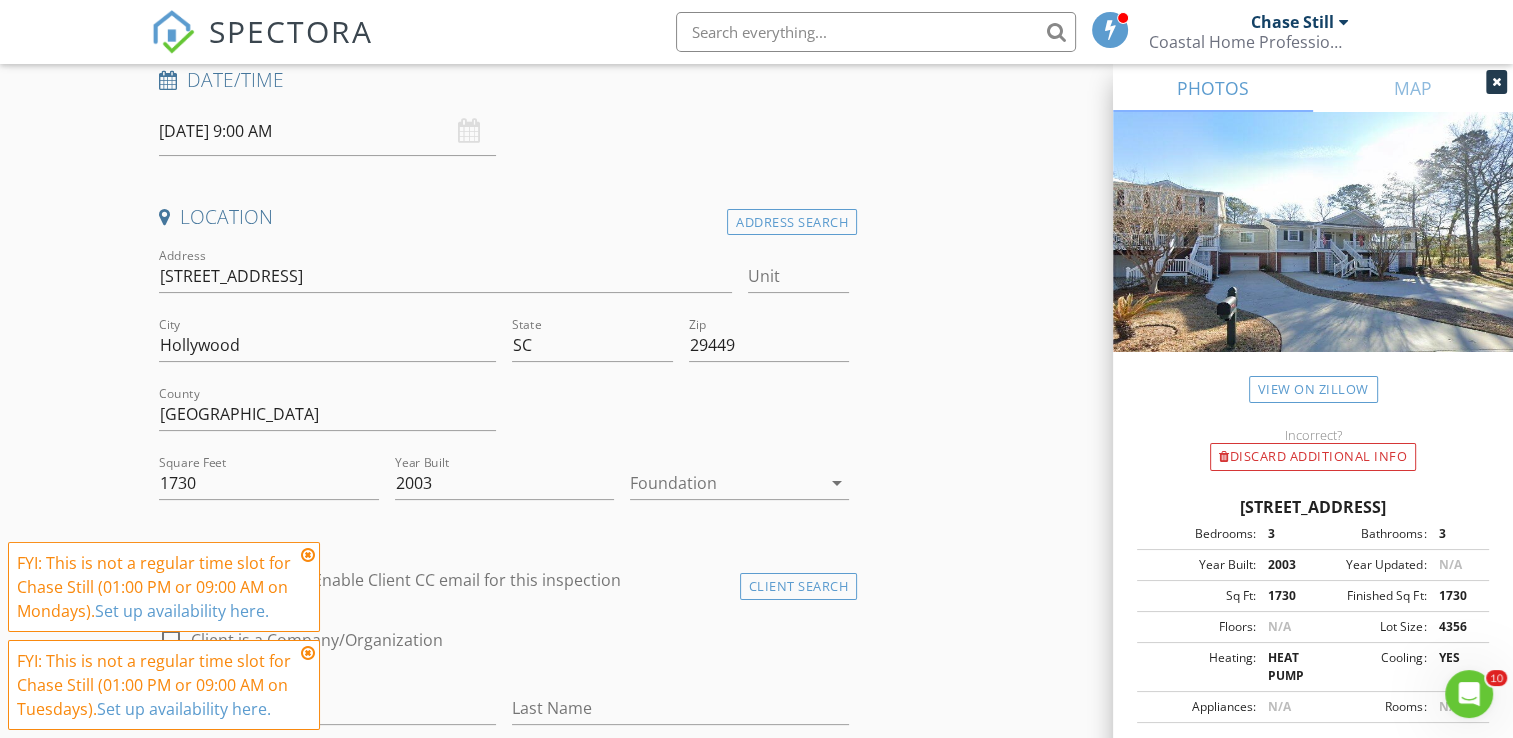scroll, scrollTop: 340, scrollLeft: 0, axis: vertical 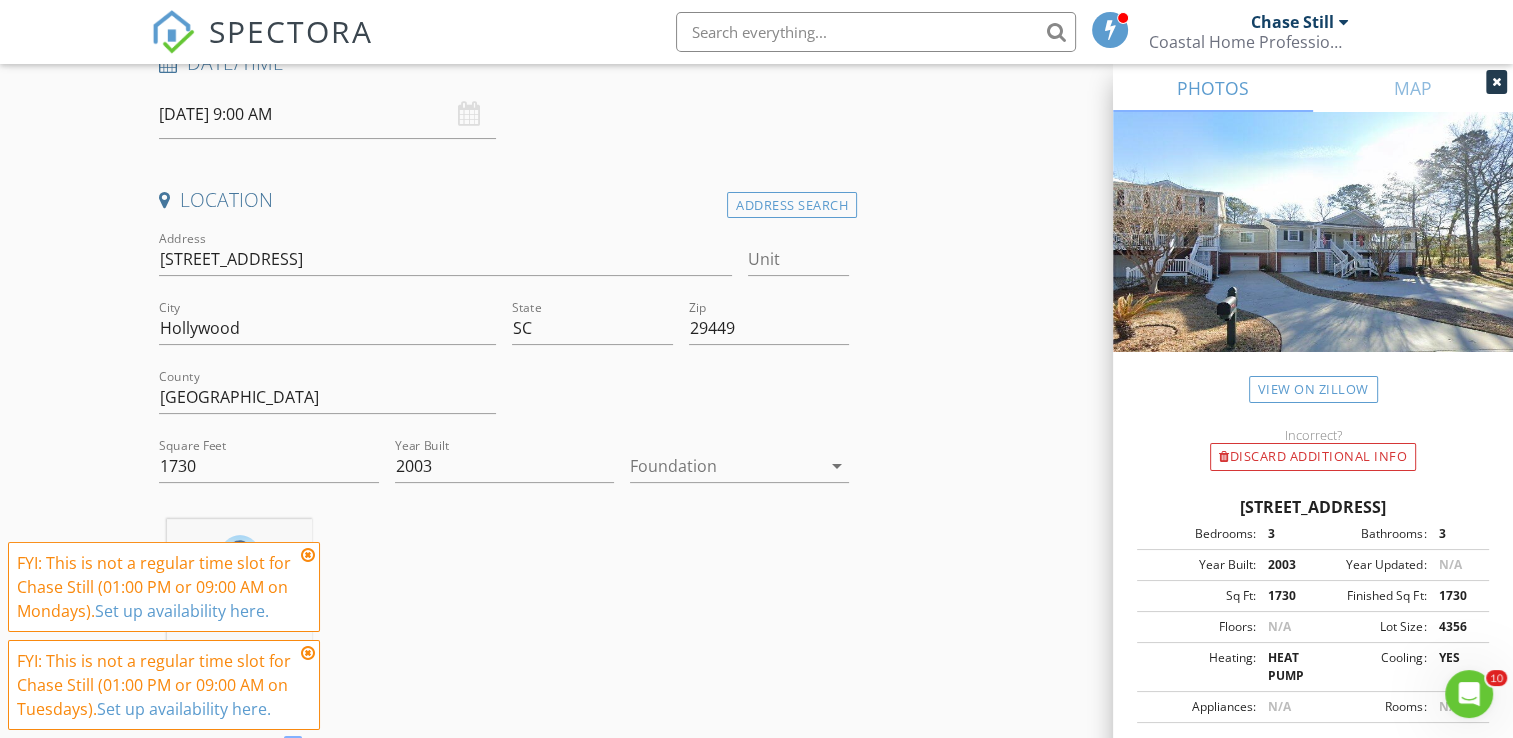 click at bounding box center (725, 466) 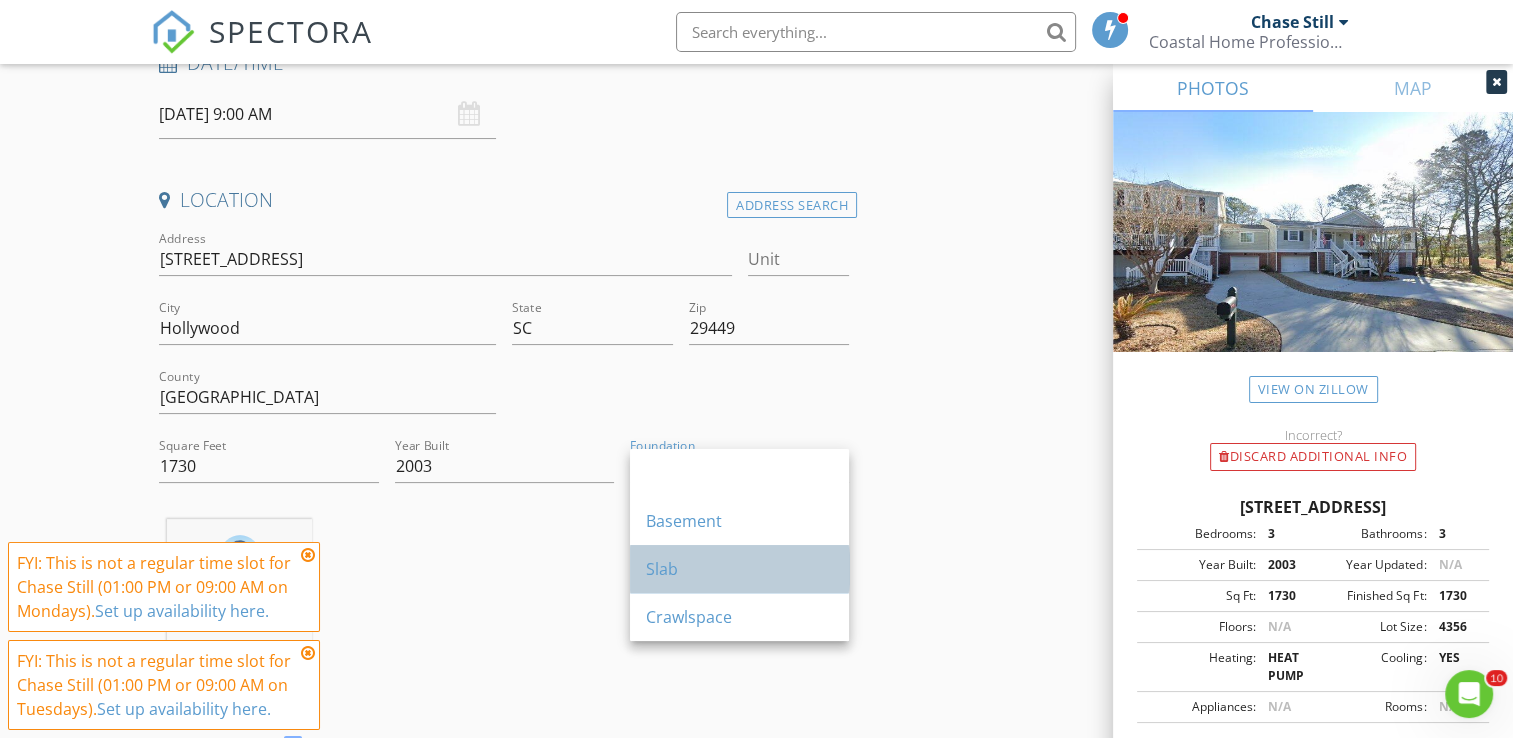 click on "Slab" at bounding box center [739, 569] 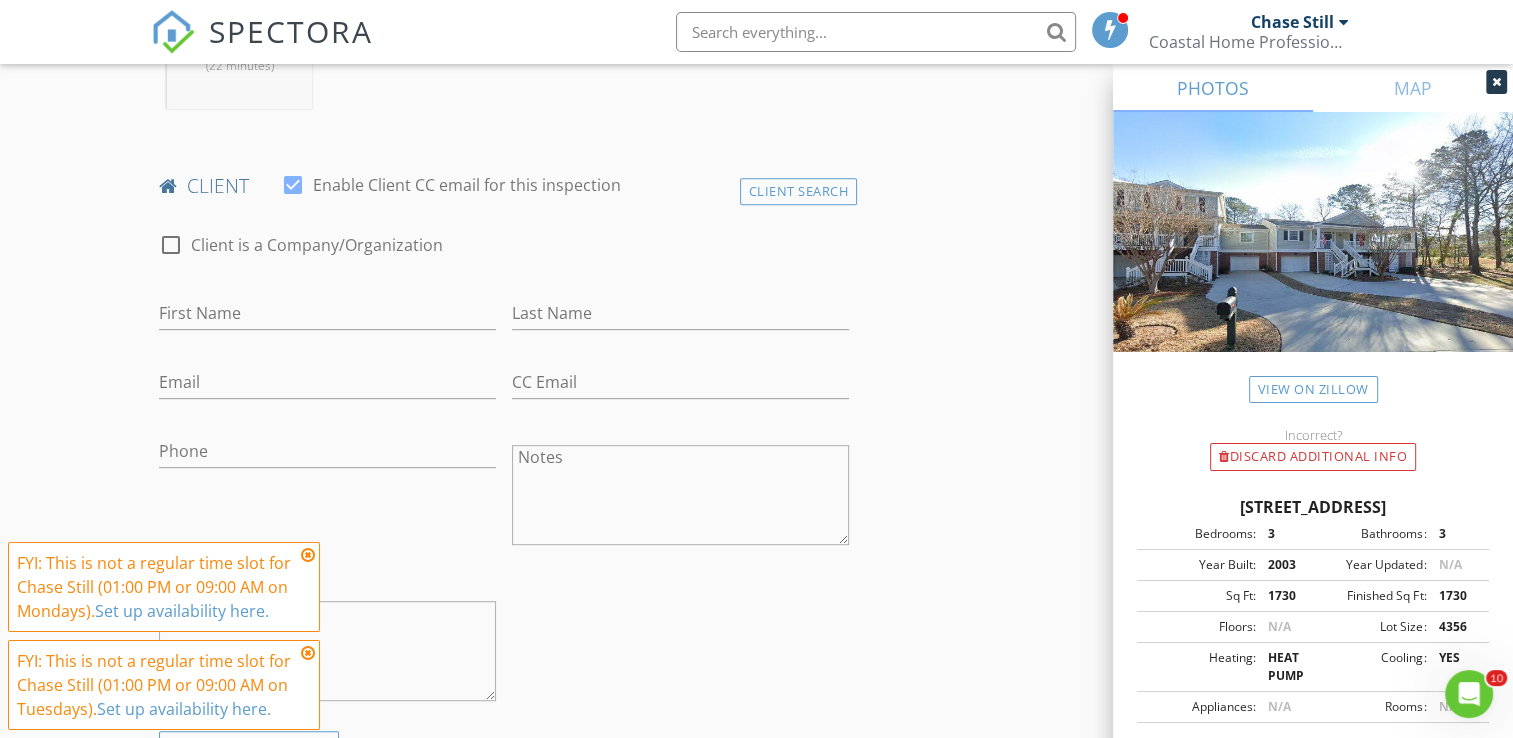 scroll, scrollTop: 786, scrollLeft: 0, axis: vertical 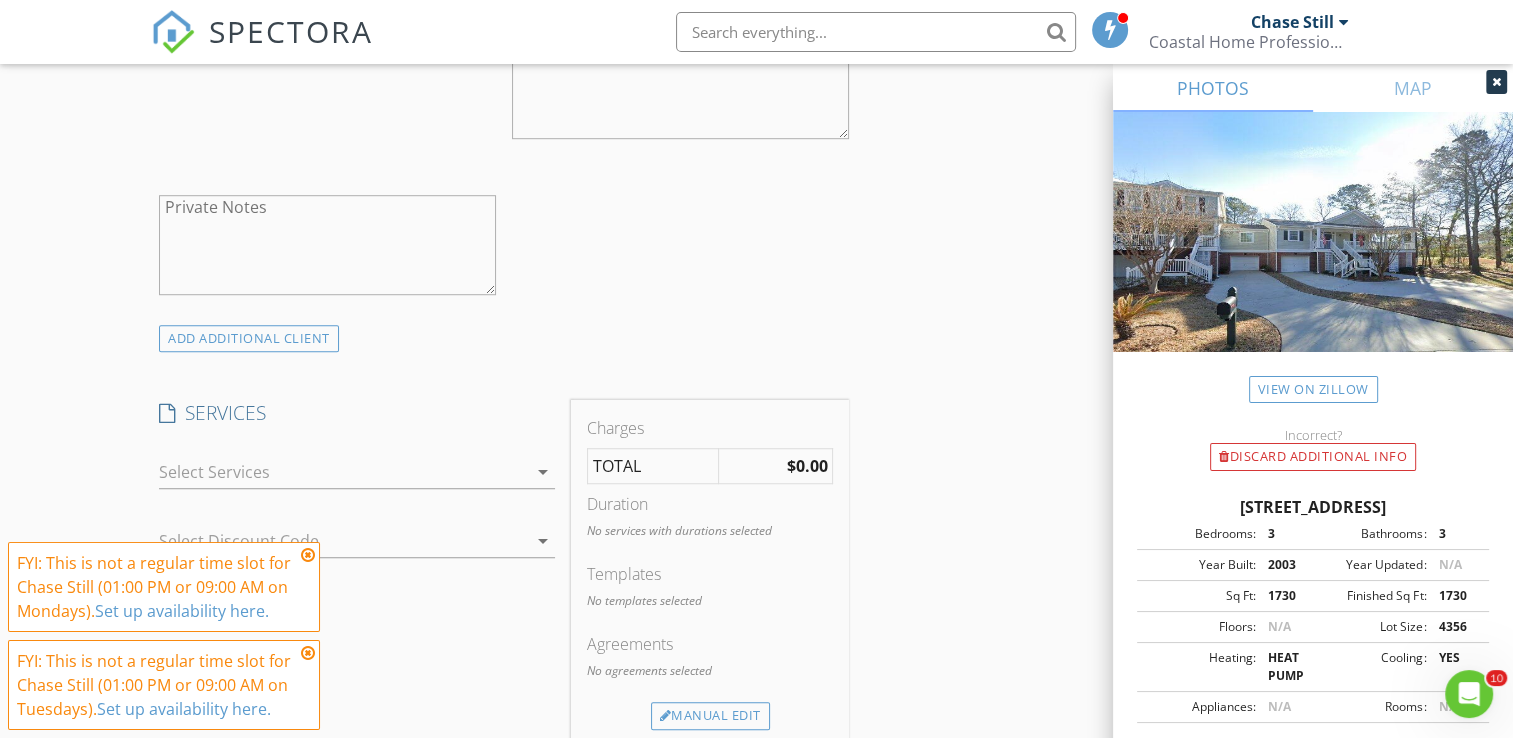 click at bounding box center [308, 555] 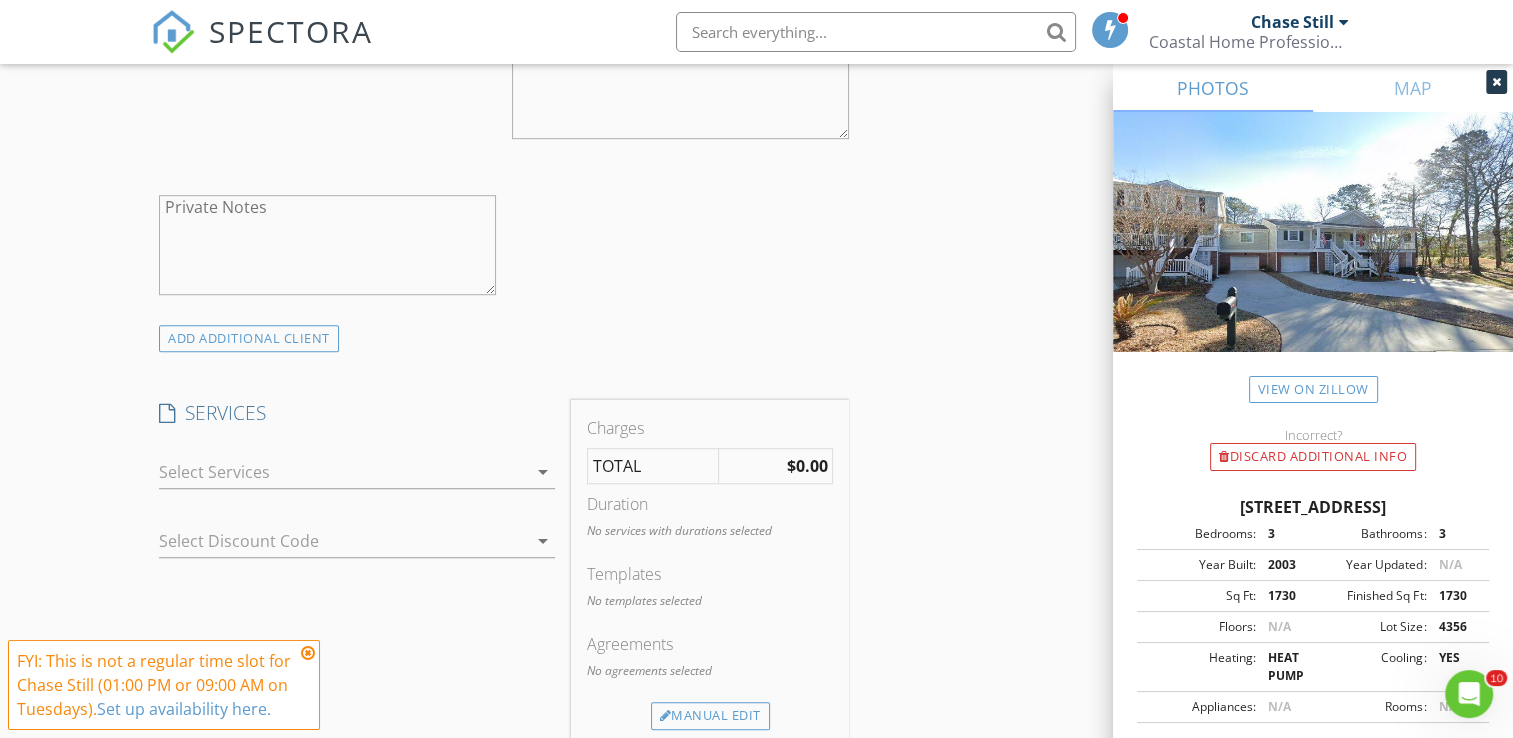 click on "FYI: This is not a regular time slot for Chase Still (01:00 PM or 09:00 AM on Tuesdays).  Set up availability here." at bounding box center [164, 685] 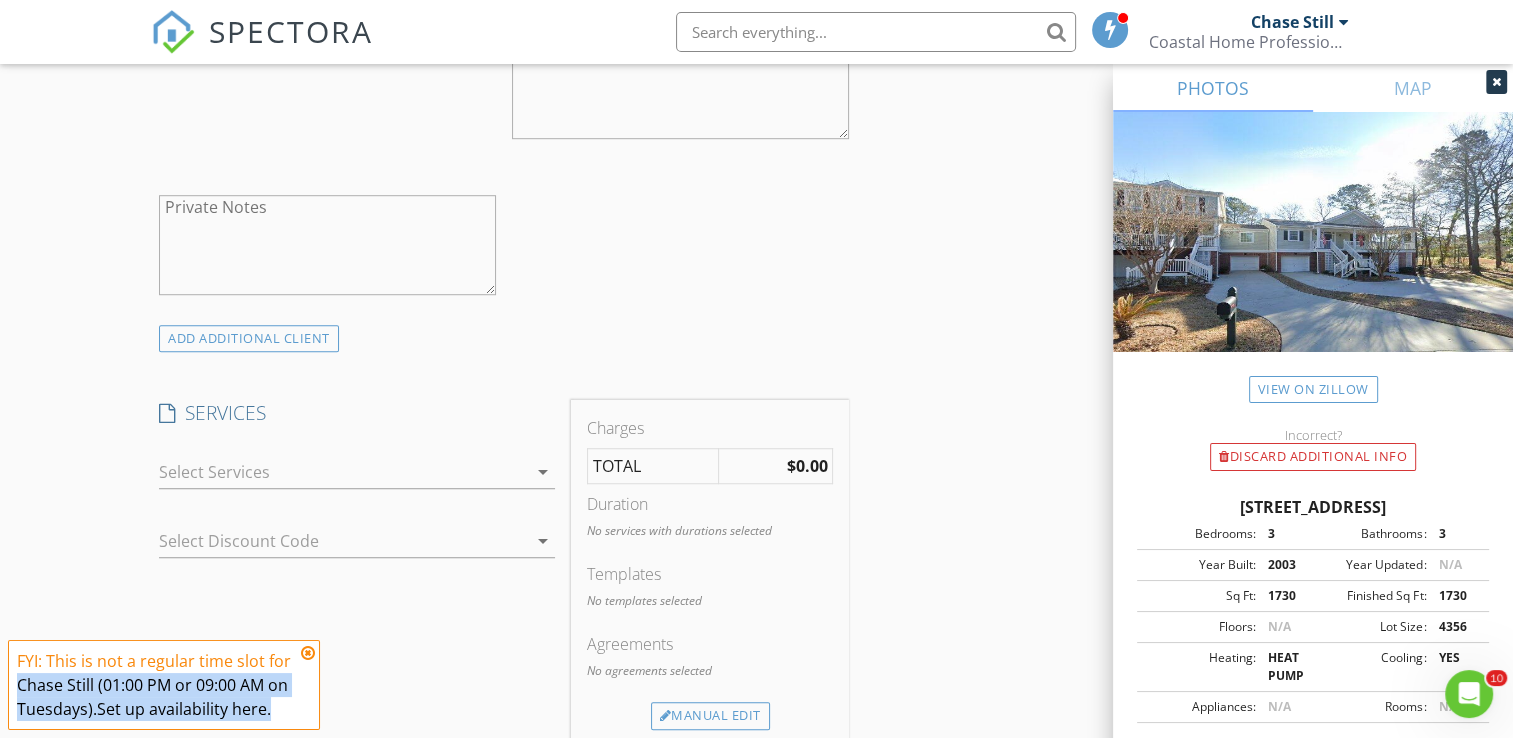 click at bounding box center (308, 653) 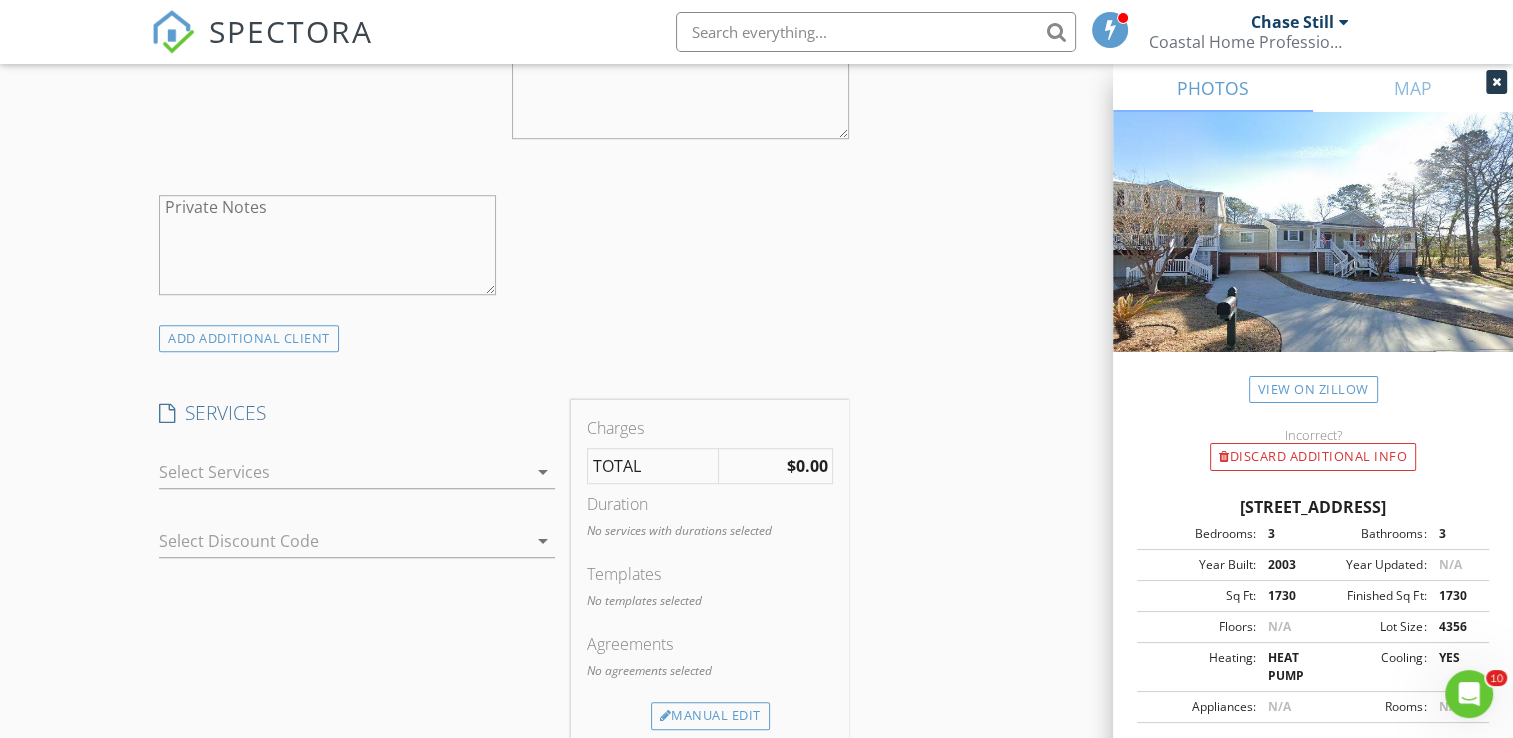 click at bounding box center [343, 472] 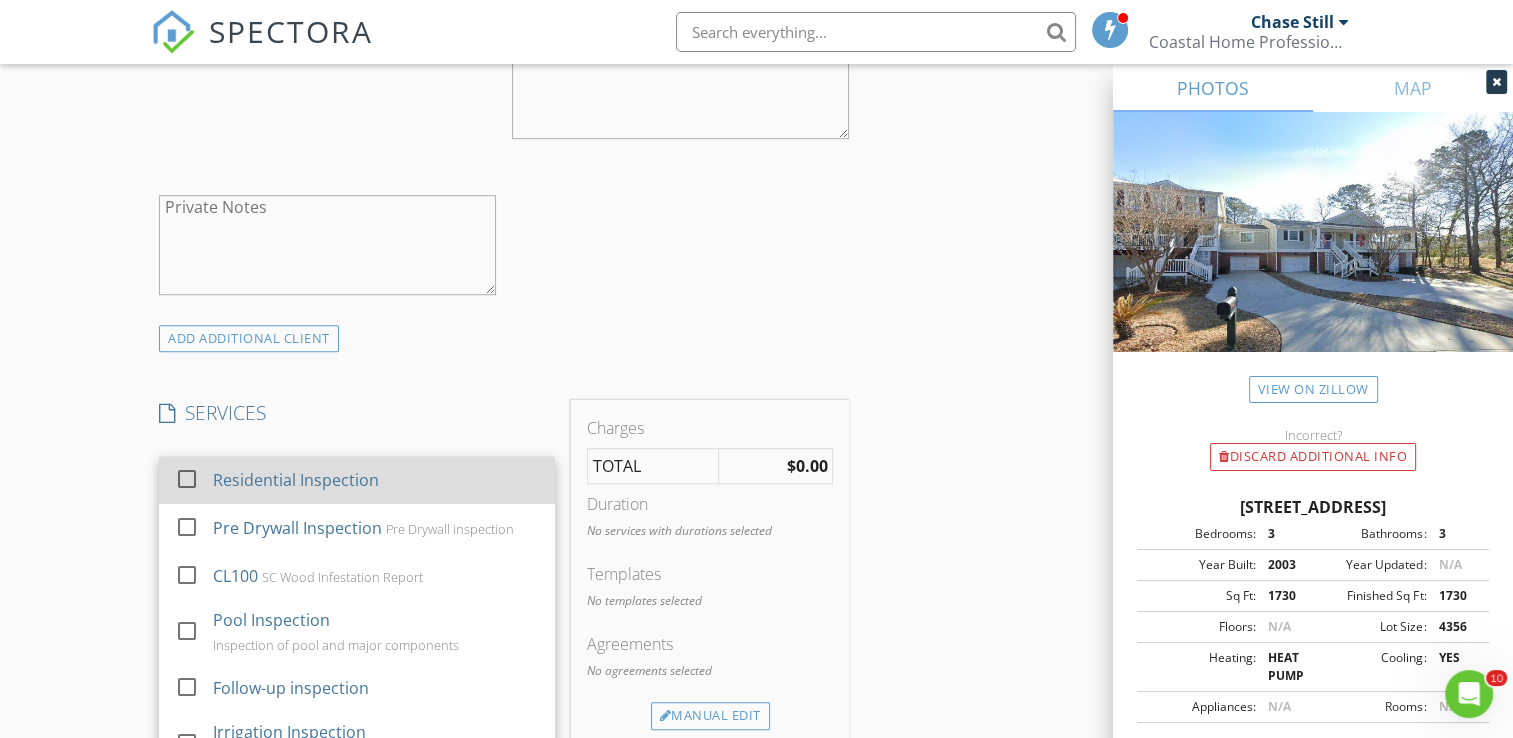 click on "Residential Inspection" at bounding box center (297, 480) 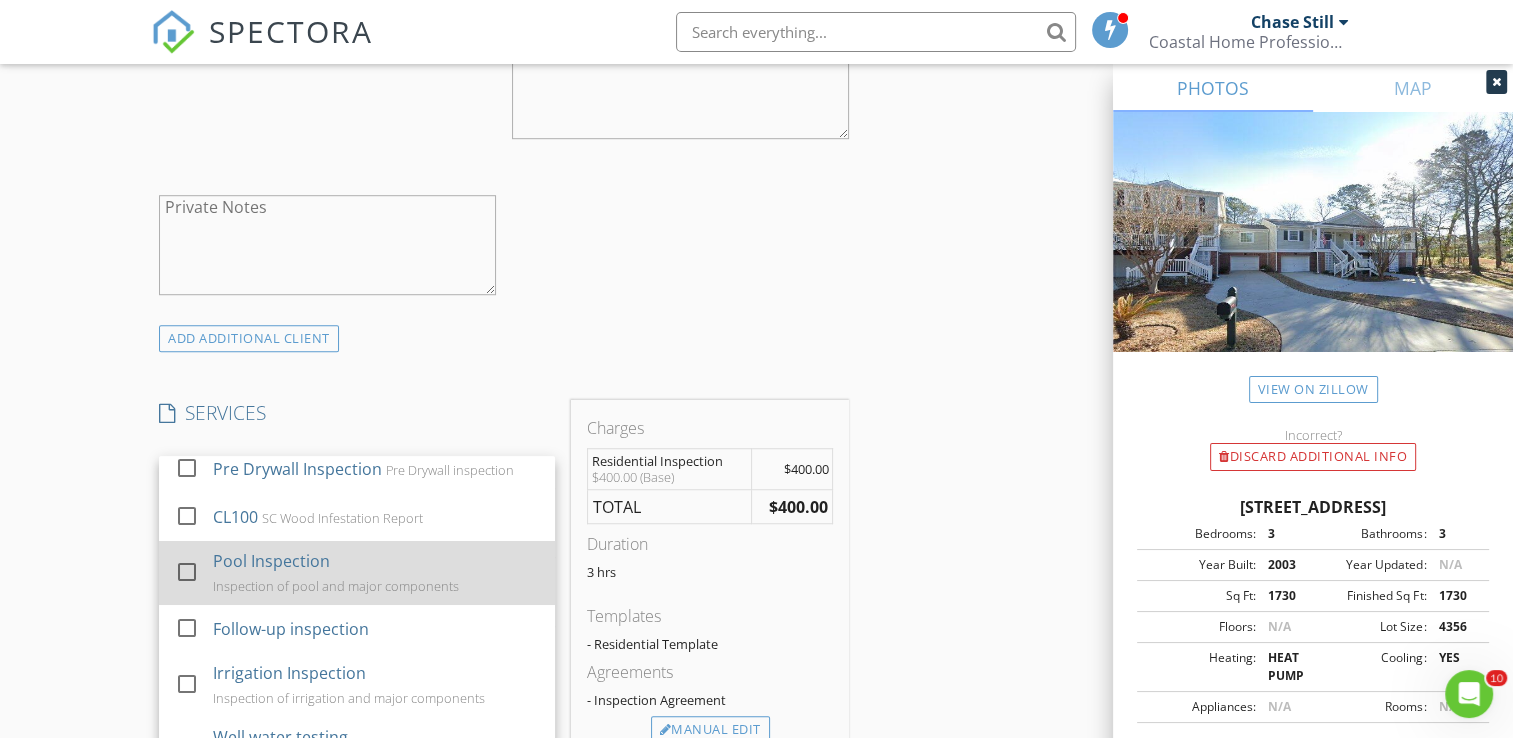 scroll, scrollTop: 0, scrollLeft: 0, axis: both 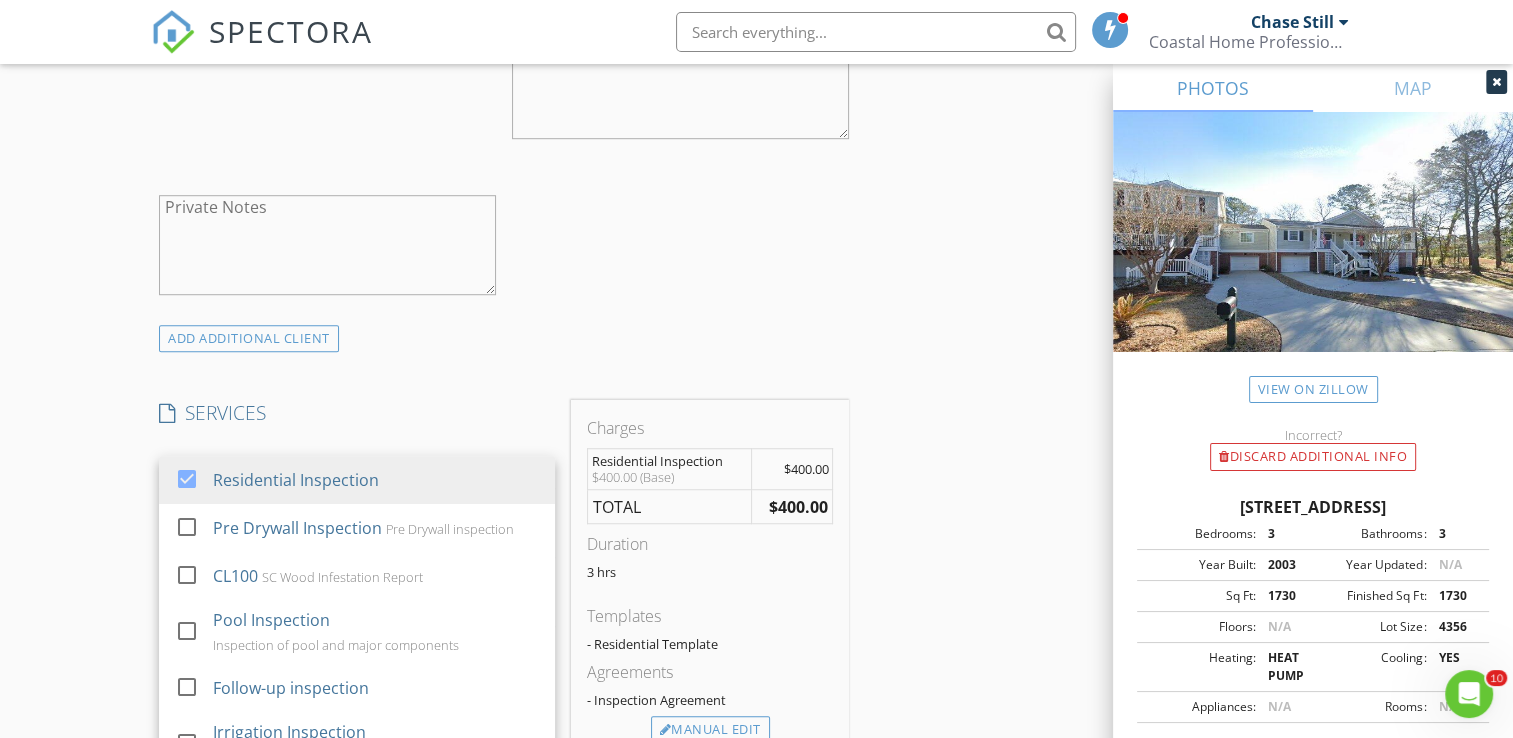 click on "New Inspection
Click here to use the New Order Form
INSPECTOR(S)
check_box   Chase Still   PRIMARY   Chase Still arrow_drop_down   check_box Chase Still specifically requested
Date/Time
07/29/2025 9:00 AM
Location
Address Search       Address 4816 8th Tee Dr   Unit   City Hollywood   State SC   Zip 29449   County Charleston     Square Feet 1730   Year Built 2003   Foundation Slab arrow_drop_down     Chase Still     12.0 miles     (22 minutes)
client
check_box Enable Client CC email for this inspection   Client Search     check_box_outline_blank Client is a Company/Organization     First Name   Last Name   Email   CC Email   Phone           Notes   Private Notes
ADD ADDITIONAL client
SERVICES
check_box   Residential Inspection   check_box_outline_blank" at bounding box center [756, 539] 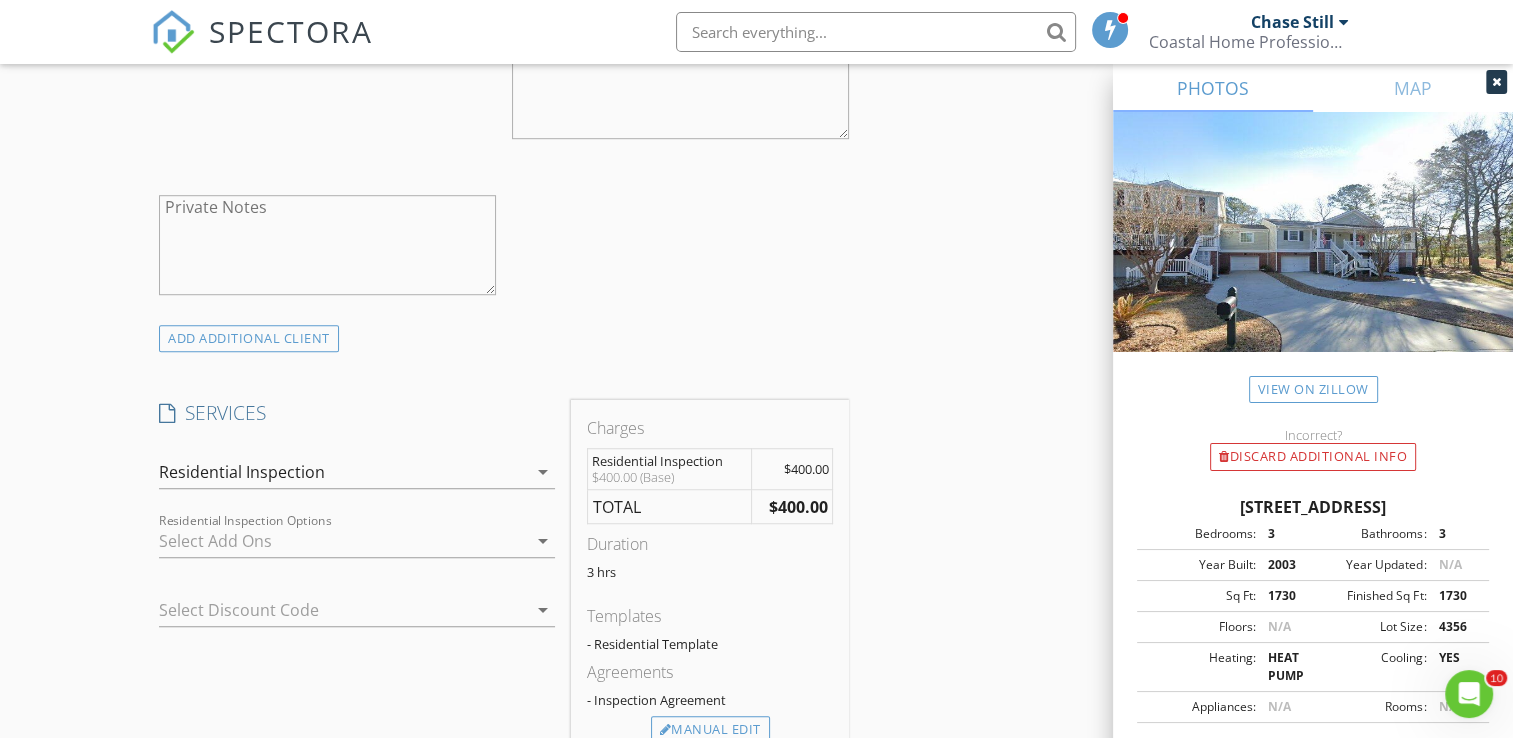 click at bounding box center (343, 541) 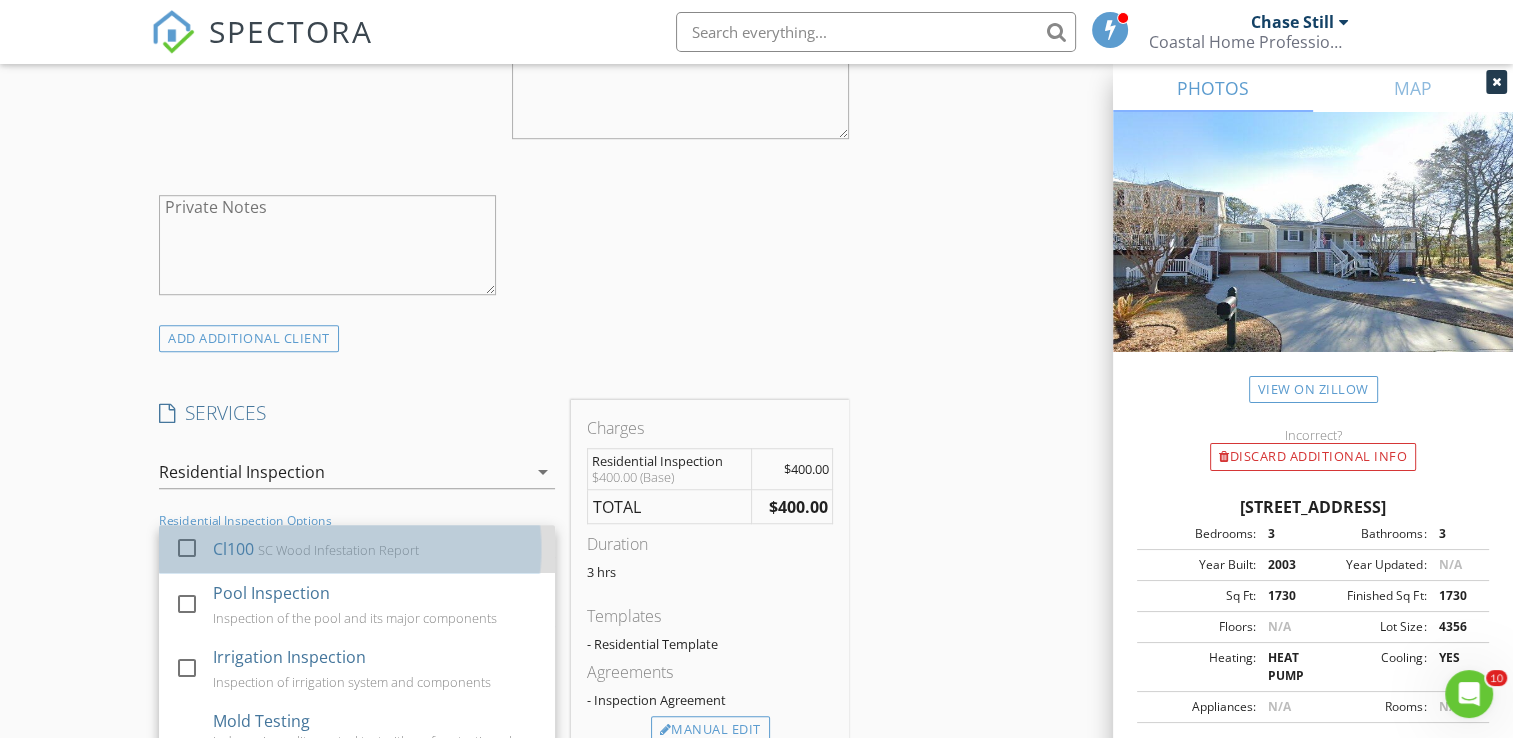 click on "Cl100   SC Wood Infestation Report" at bounding box center [377, 549] 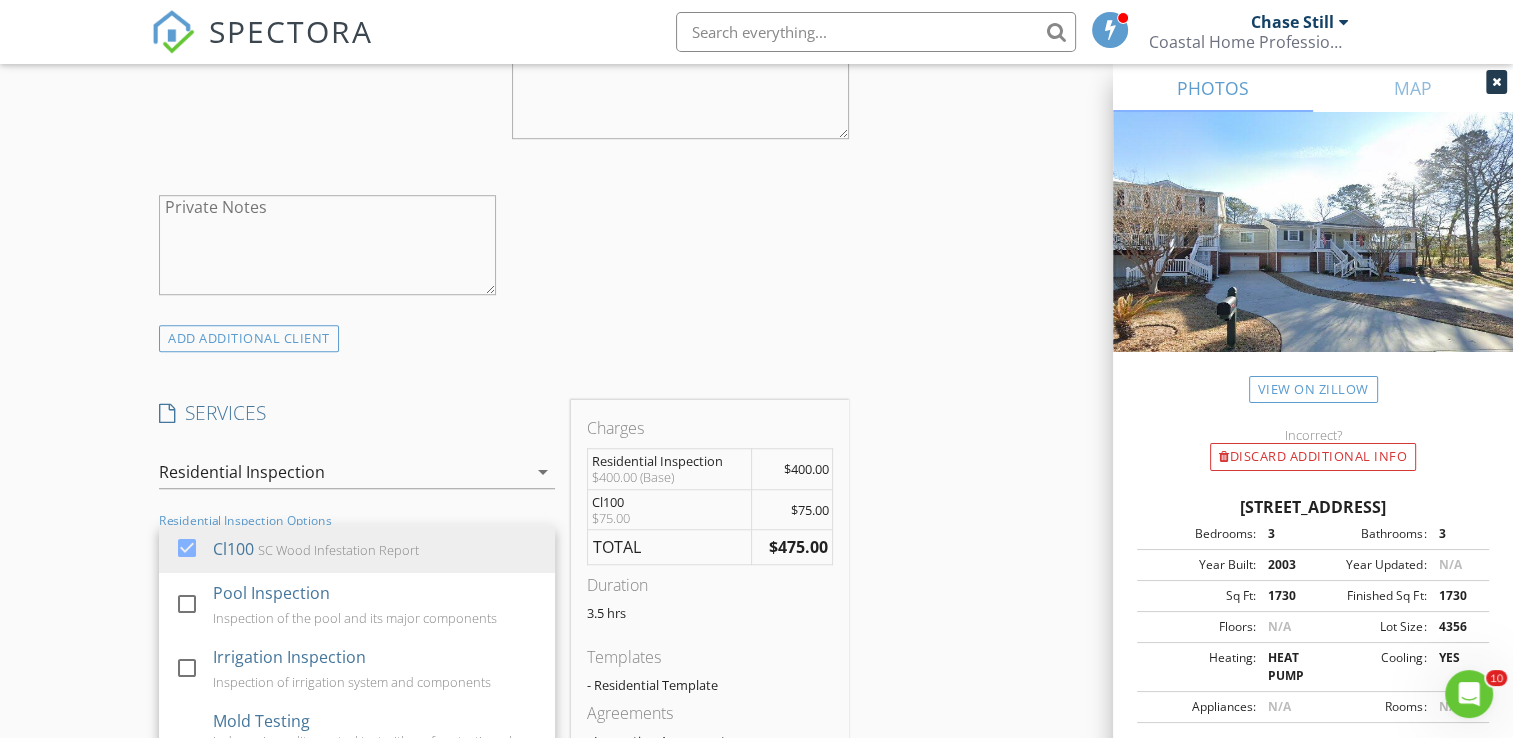click on "New Inspection
Click here to use the New Order Form
INSPECTOR(S)
check_box   Chase Still   PRIMARY   Chase Still arrow_drop_down   check_box Chase Still specifically requested
Date/Time
07/29/2025 9:00 AM
Location
Address Search       Address 4816 8th Tee Dr   Unit   City Hollywood   State SC   Zip 29449   County Charleston     Square Feet 1730   Year Built 2003   Foundation Slab arrow_drop_down     Chase Still     12.0 miles     (22 minutes)
client
check_box Enable Client CC email for this inspection   Client Search     check_box_outline_blank Client is a Company/Organization     First Name   Last Name   Email   CC Email   Phone           Notes   Private Notes
ADD ADDITIONAL client
SERVICES
check_box   Residential Inspection   check_box_outline_blank" at bounding box center (756, 559) 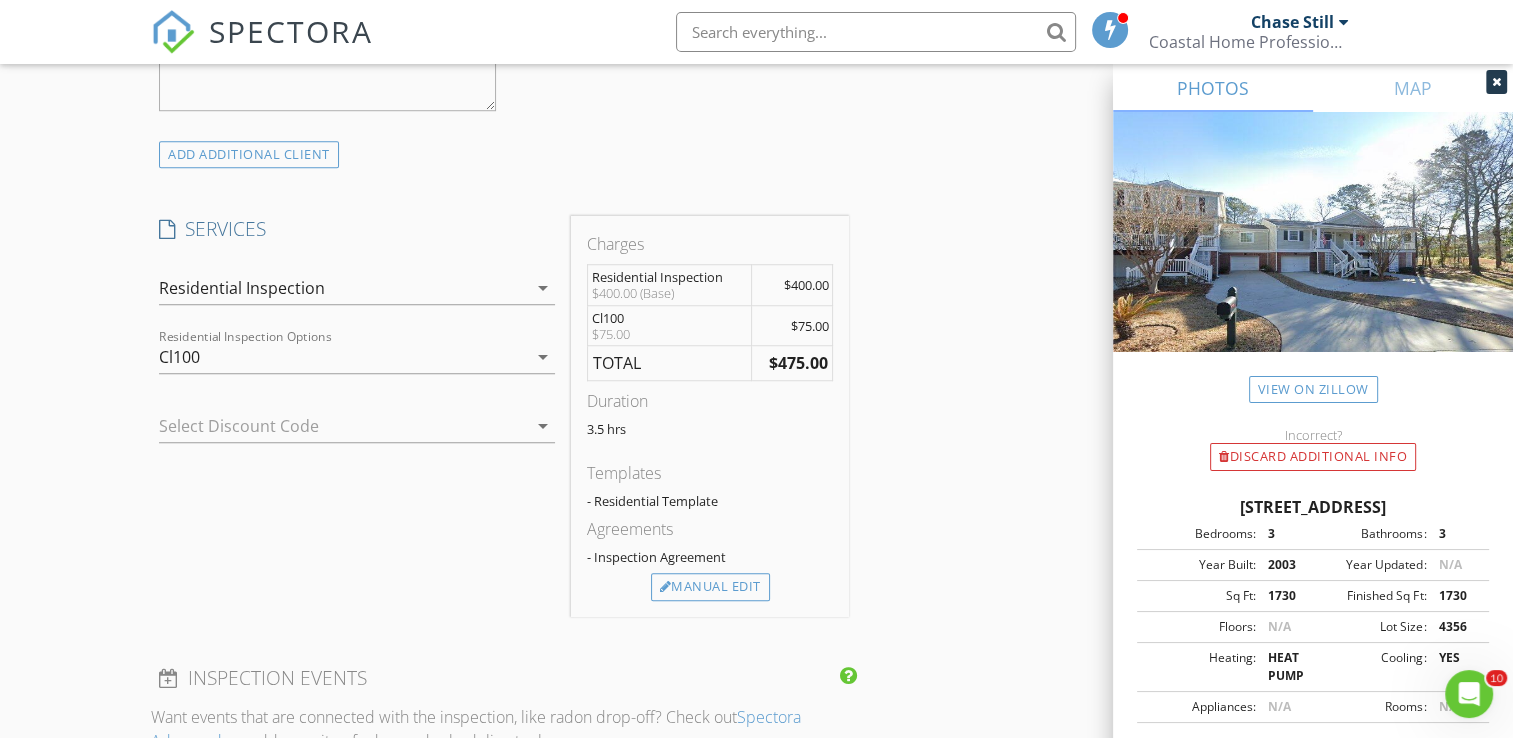 scroll, scrollTop: 1492, scrollLeft: 0, axis: vertical 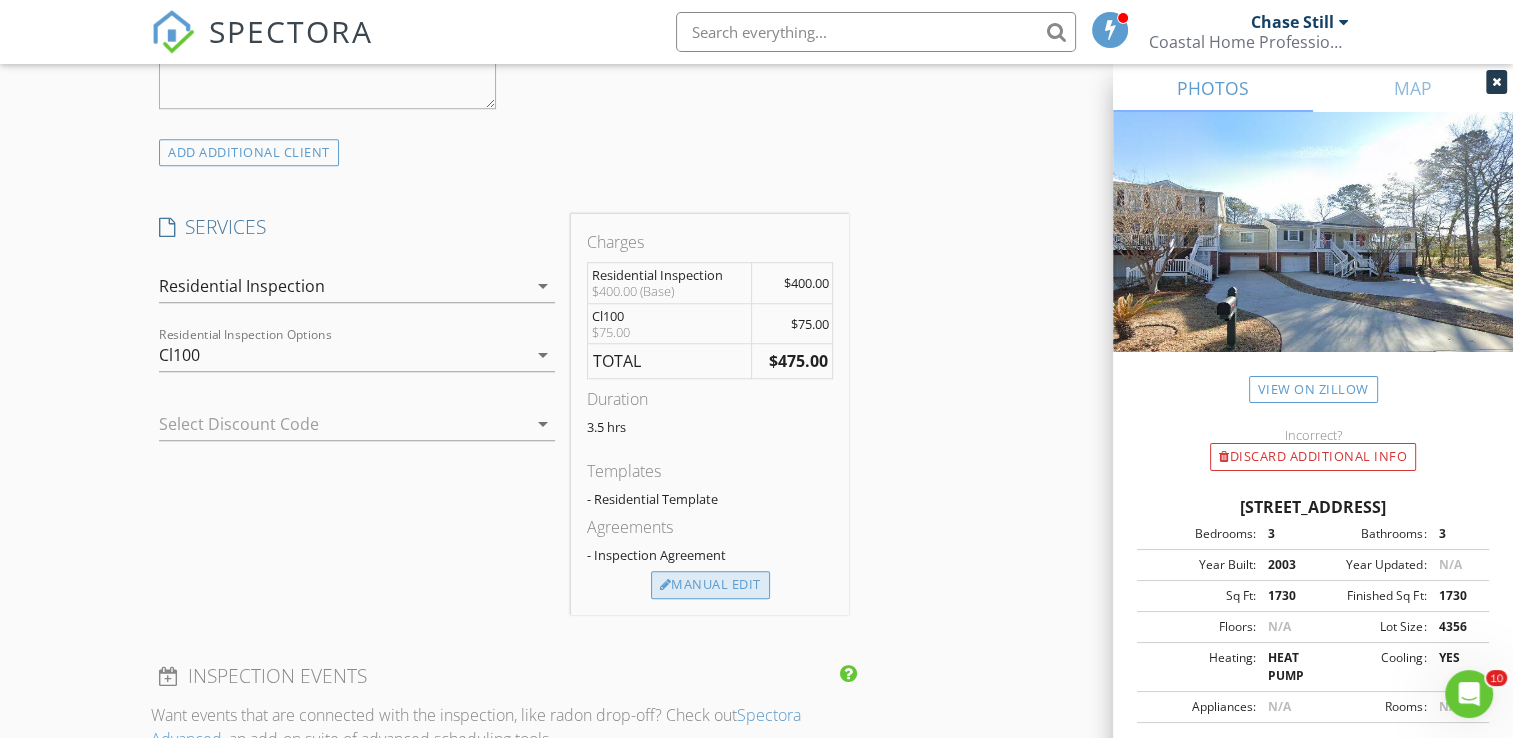 click on "Manual Edit" at bounding box center [710, 585] 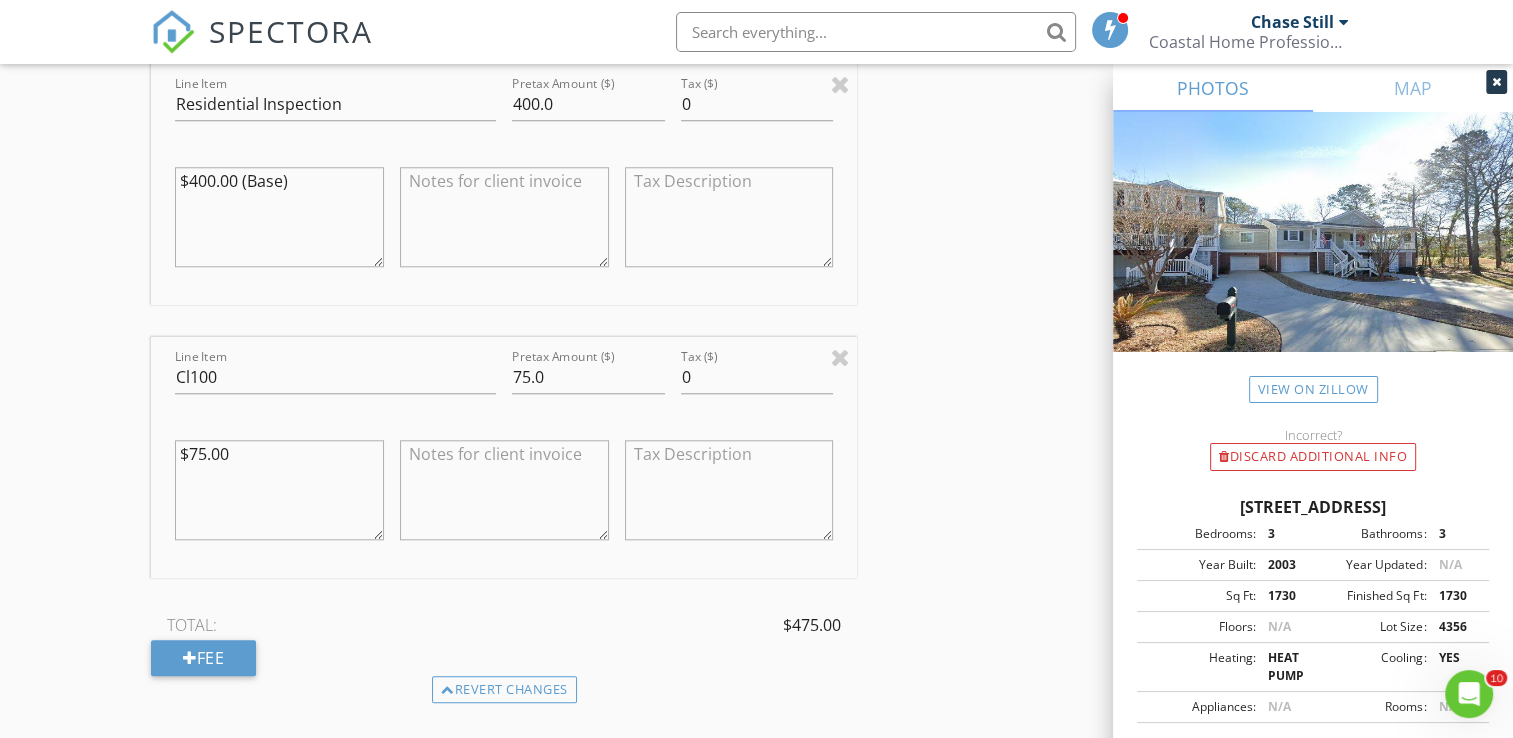 scroll, scrollTop: 1838, scrollLeft: 0, axis: vertical 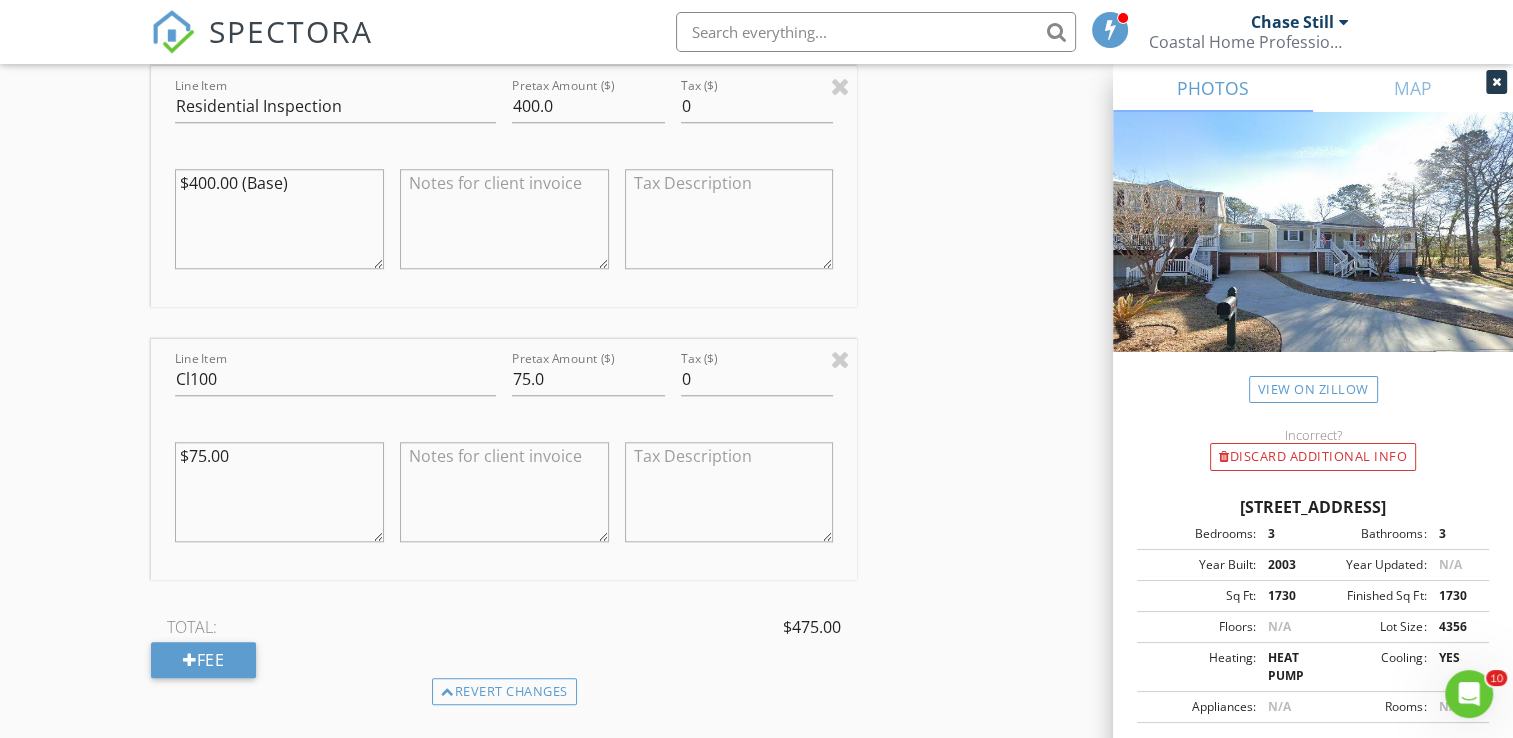 click on "$75.00" at bounding box center [279, 492] 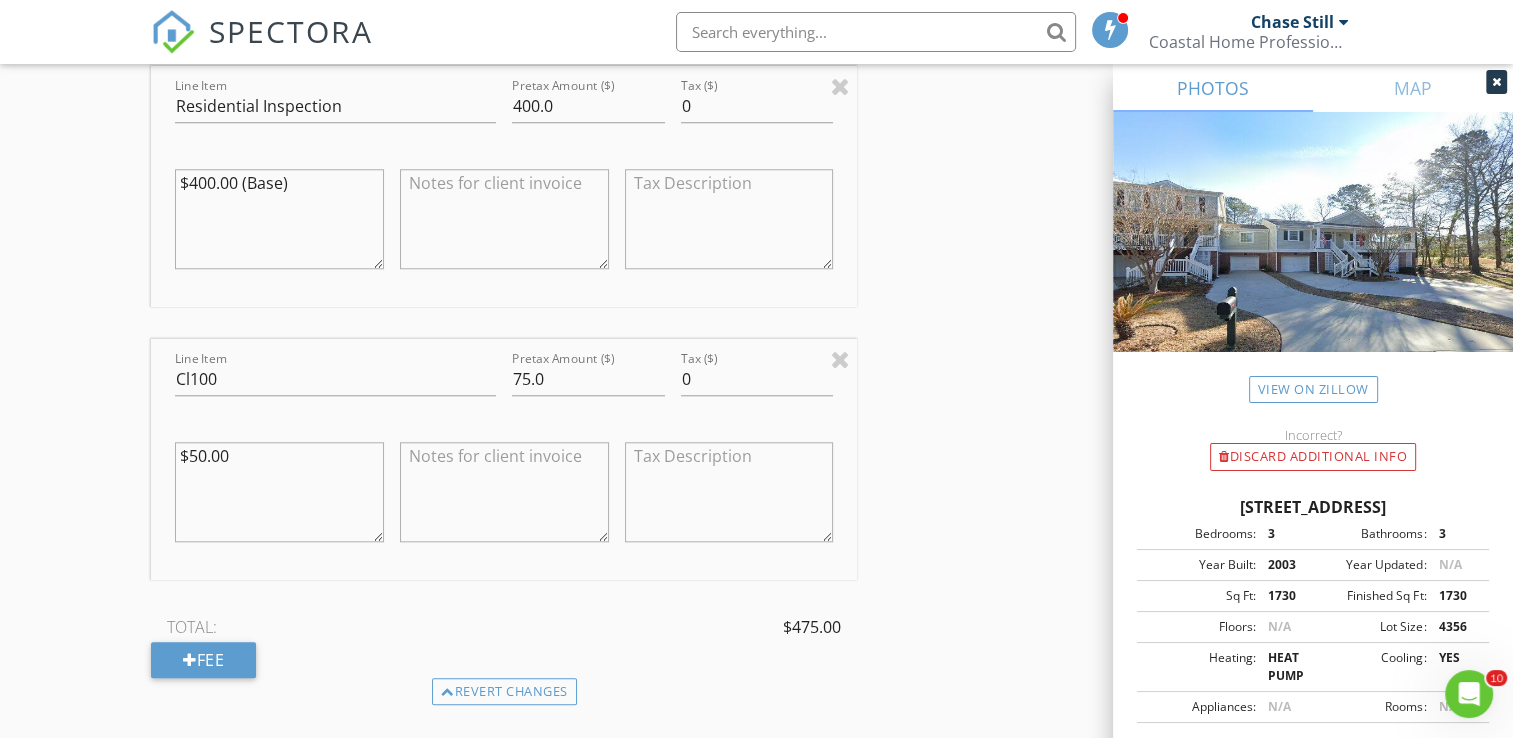 type on "$50.00" 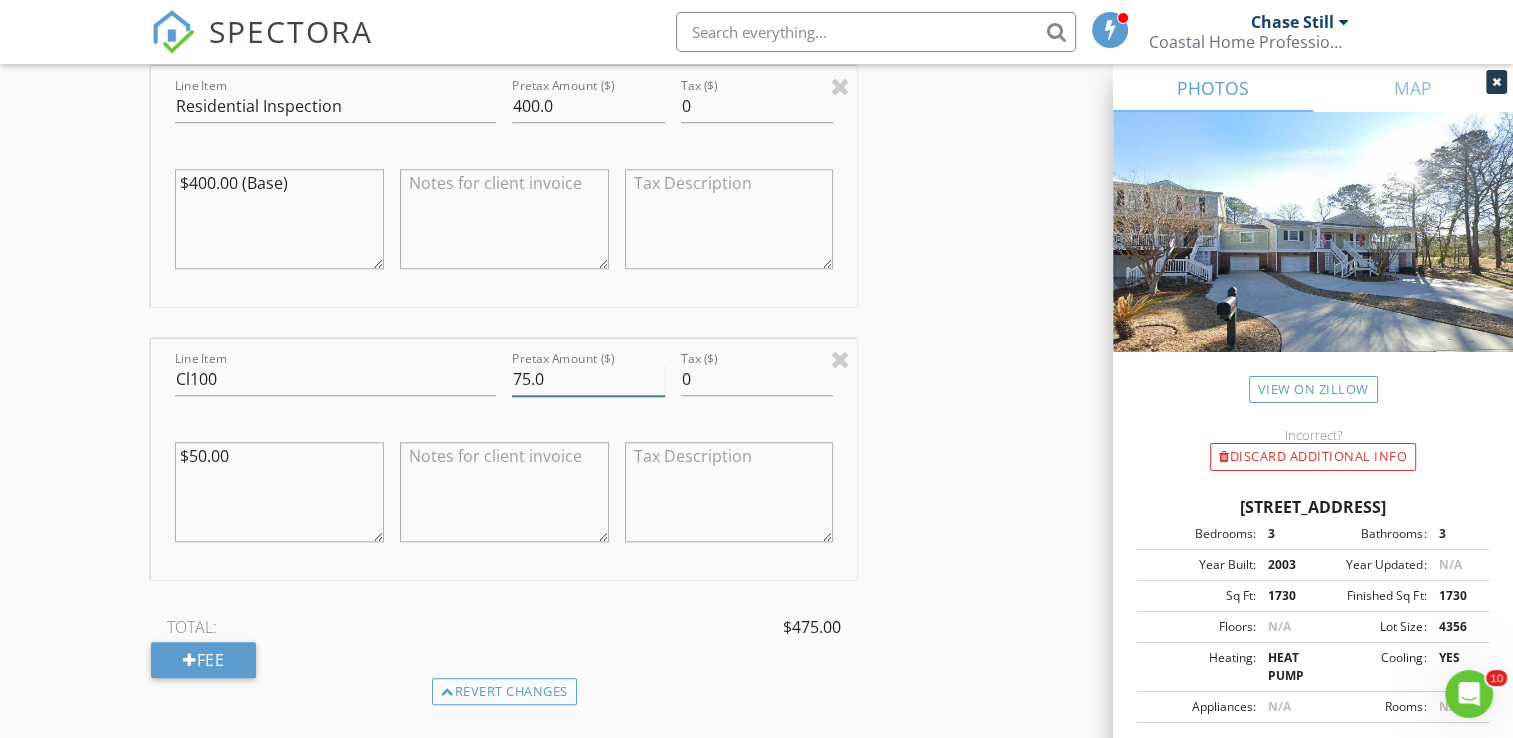 click on "75.0" at bounding box center (588, 379) 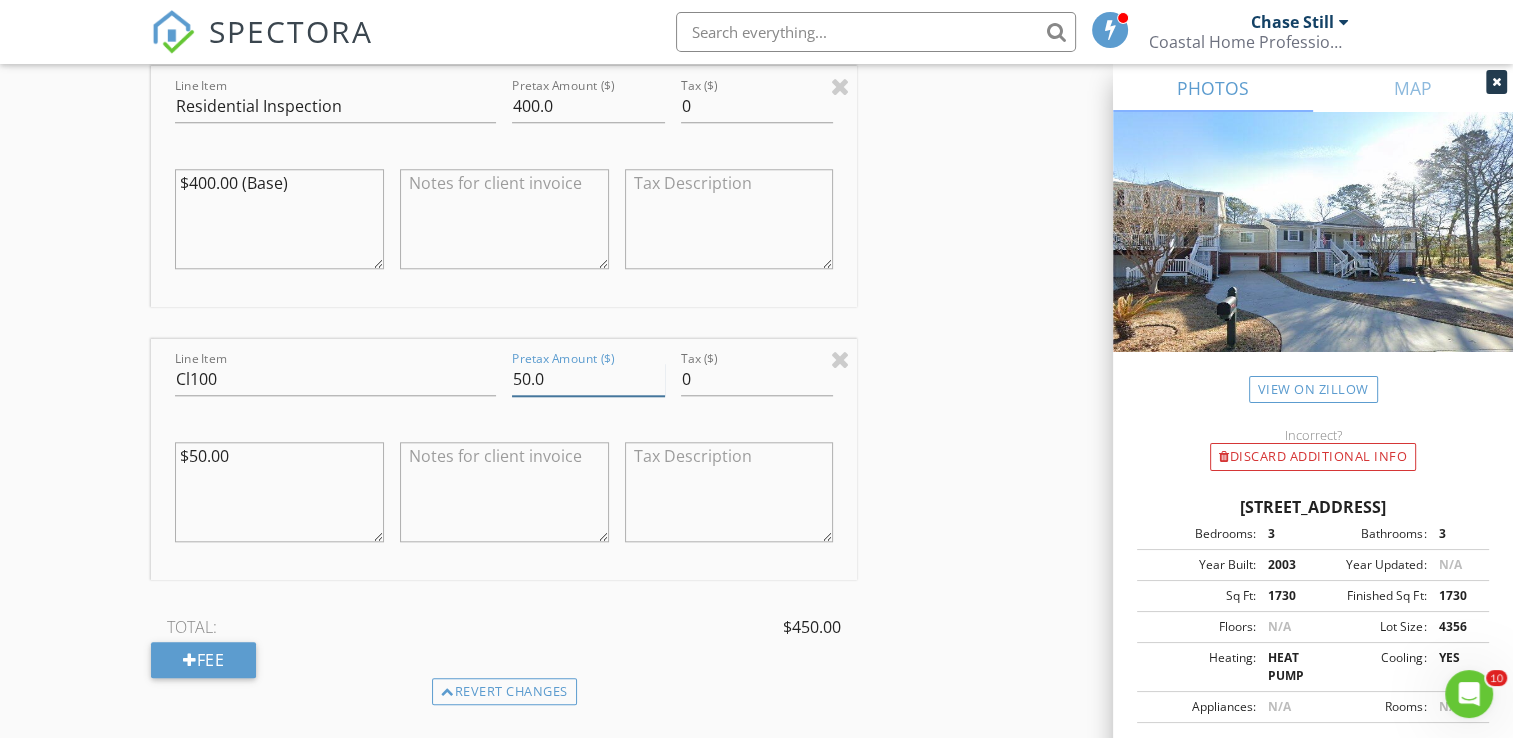 type on "50.0" 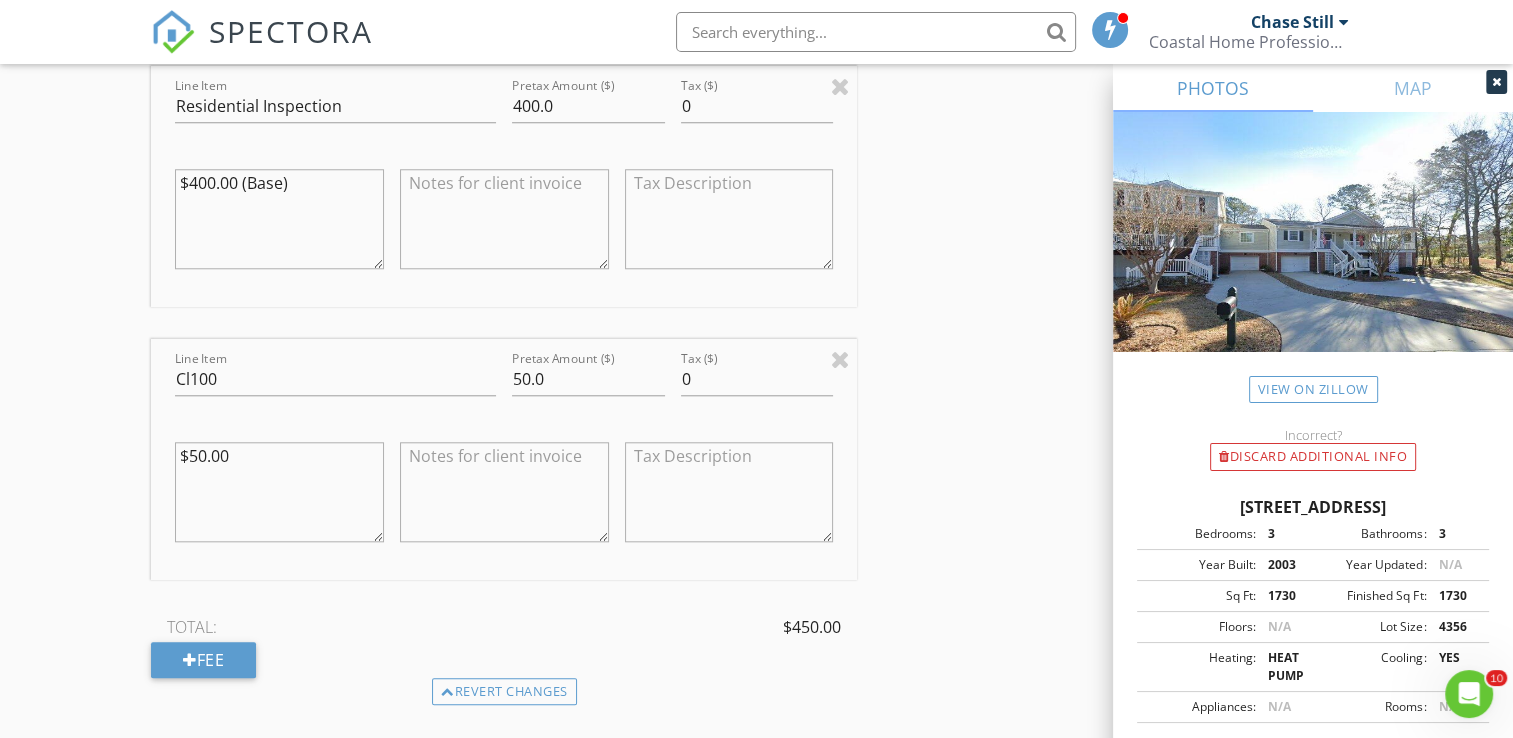 click on "INSPECTOR(S)
check_box   Chase Still   PRIMARY   Chase Still arrow_drop_down   check_box Chase Still specifically requested
Date/Time
07/29/2025 9:00 AM
Location
Address Search       Address 4816 8th Tee Dr   Unit   City Hollywood   State SC   Zip 29449   County Charleston     Square Feet 1730   Year Built 2003   Foundation Slab arrow_drop_down     Chase Still     12.0 miles     (22 minutes)
client
check_box Enable Client CC email for this inspection   Client Search     check_box_outline_blank Client is a Company/Organization     First Name   Last Name   Email   CC Email   Phone           Notes   Private Notes
ADD ADDITIONAL client
SERVICES
check_box   Residential Inspection   check_box_outline_blank   Pre Drywall Inspection   Pre Drywall inspection check_box_outline_blank" at bounding box center (756, 279) 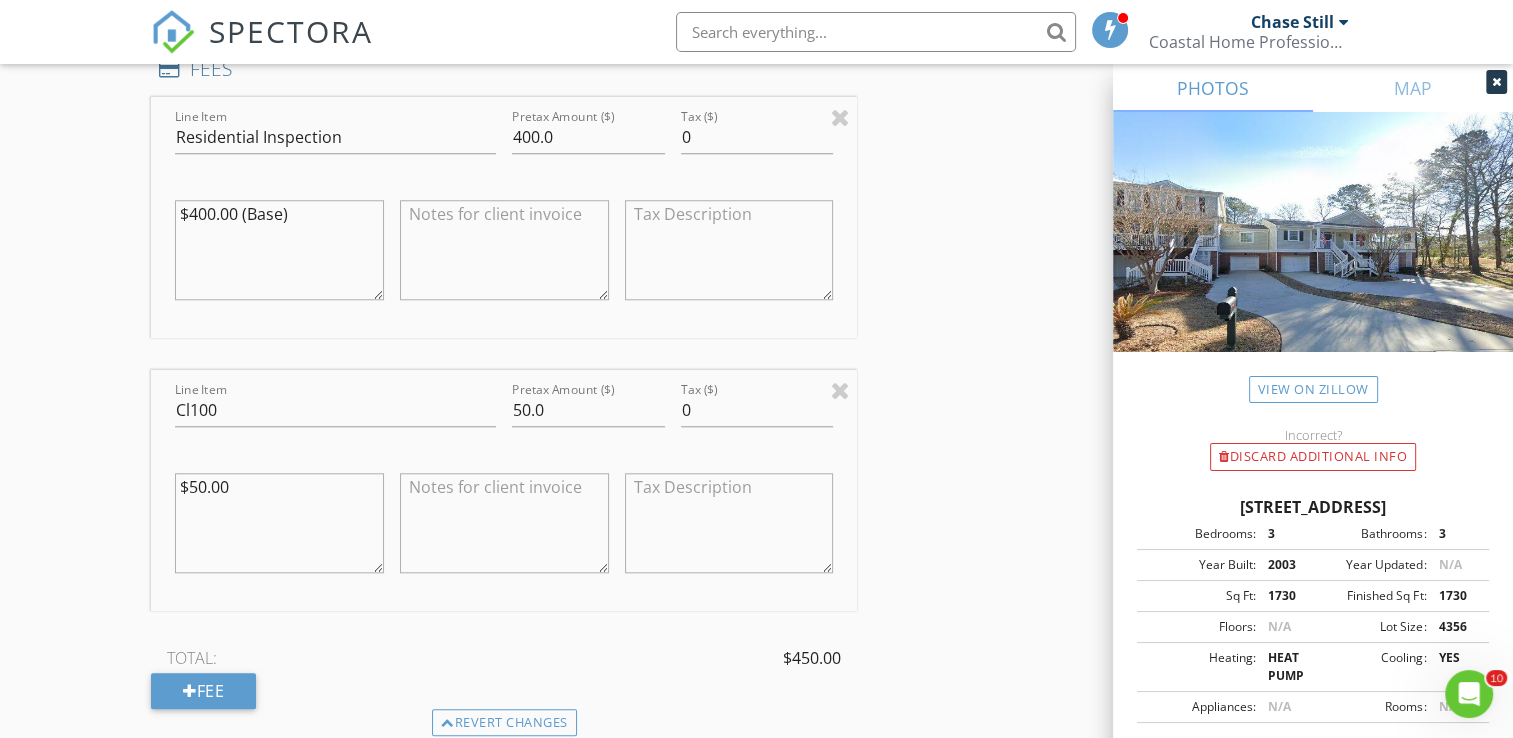 scroll, scrollTop: 1755, scrollLeft: 0, axis: vertical 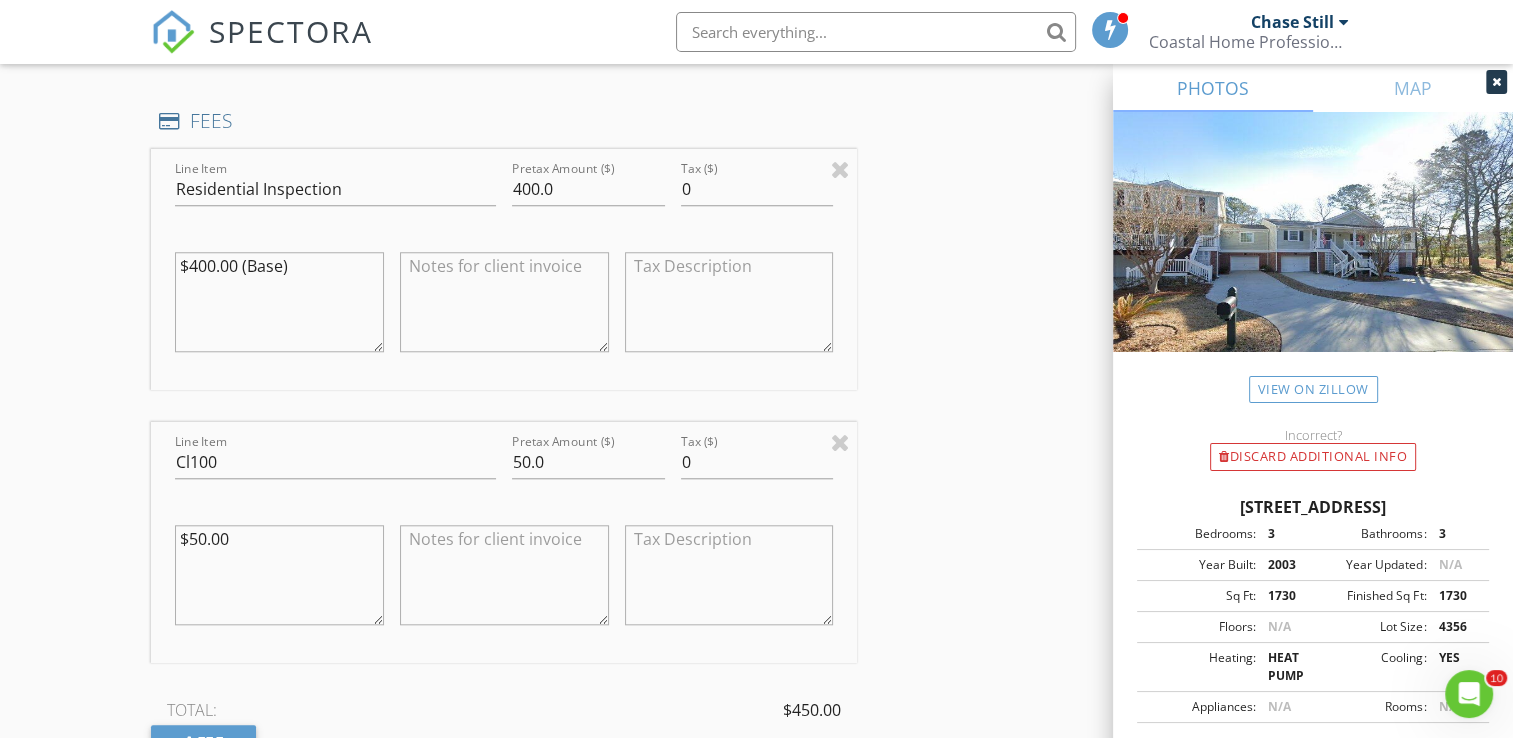 click on "INSPECTOR(S)
check_box   Chase Still   PRIMARY   Chase Still arrow_drop_down   check_box Chase Still specifically requested
Date/Time
07/29/2025 9:00 AM
Location
Address Search       Address 4816 8th Tee Dr   Unit   City Hollywood   State SC   Zip 29449   County Charleston     Square Feet 1730   Year Built 2003   Foundation Slab arrow_drop_down     Chase Still     12.0 miles     (22 minutes)
client
check_box Enable Client CC email for this inspection   Client Search     check_box_outline_blank Client is a Company/Organization     First Name   Last Name   Email   CC Email   Phone           Notes   Private Notes
ADD ADDITIONAL client
SERVICES
check_box   Residential Inspection   check_box_outline_blank   Pre Drywall Inspection   Pre Drywall inspection check_box_outline_blank" at bounding box center [756, 362] 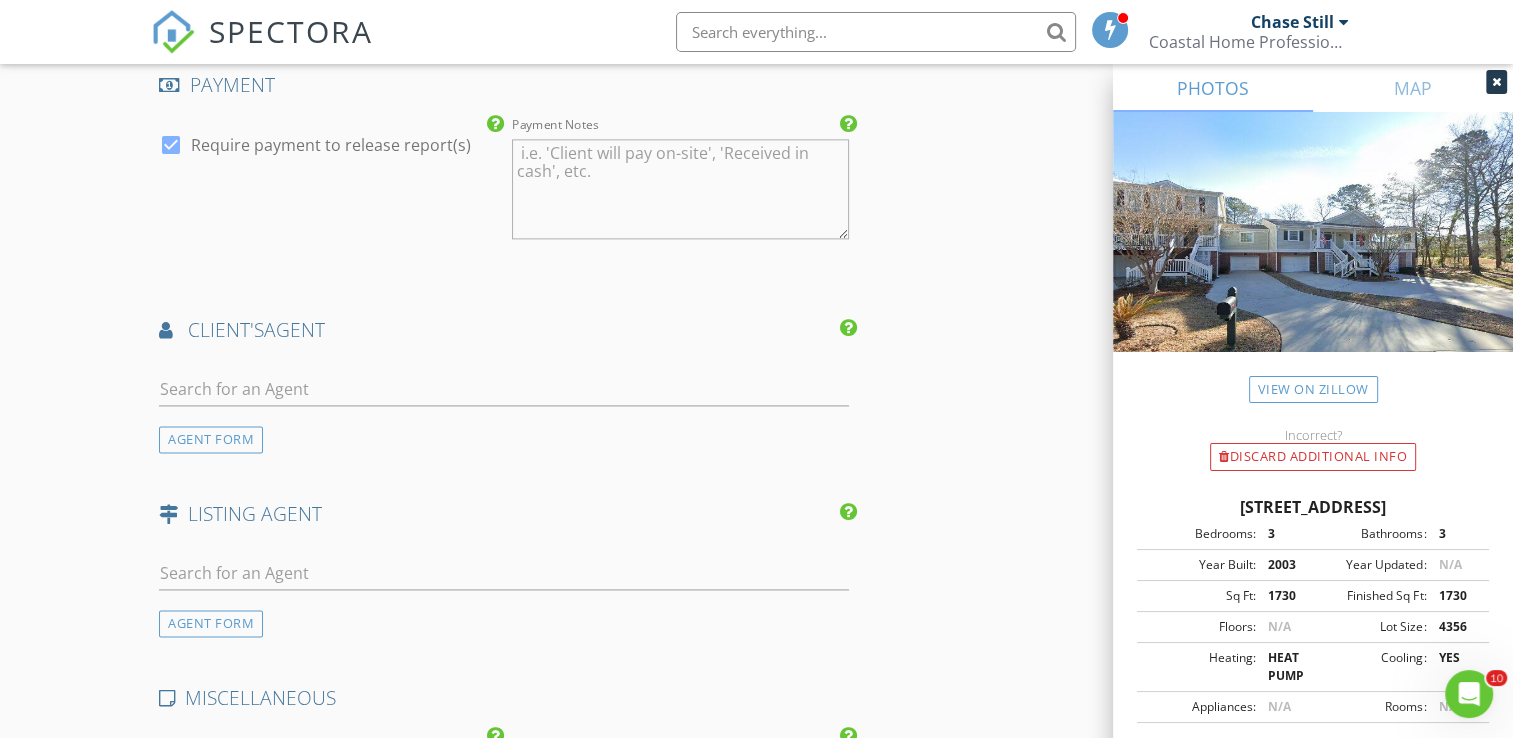 scroll, scrollTop: 2686, scrollLeft: 0, axis: vertical 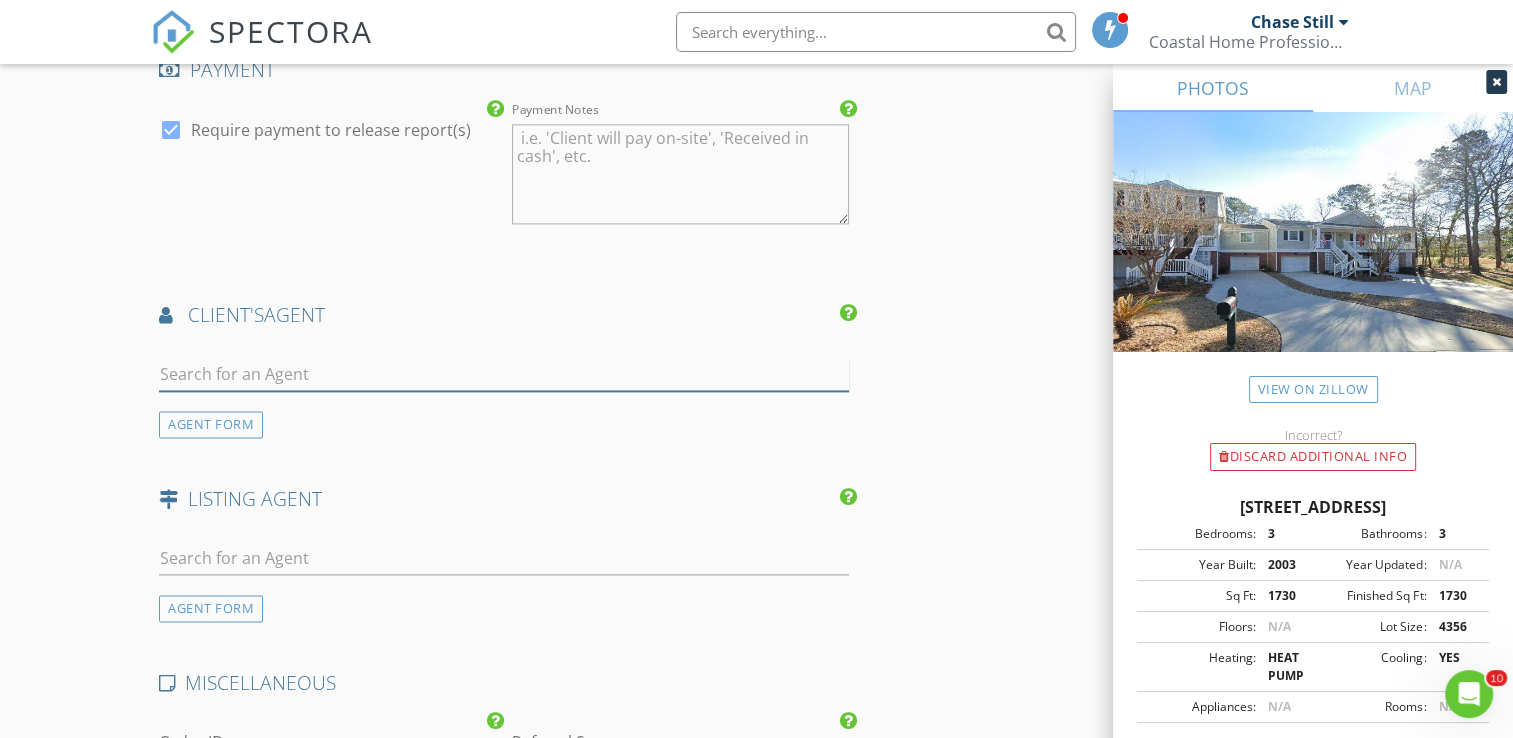 click at bounding box center [504, 374] 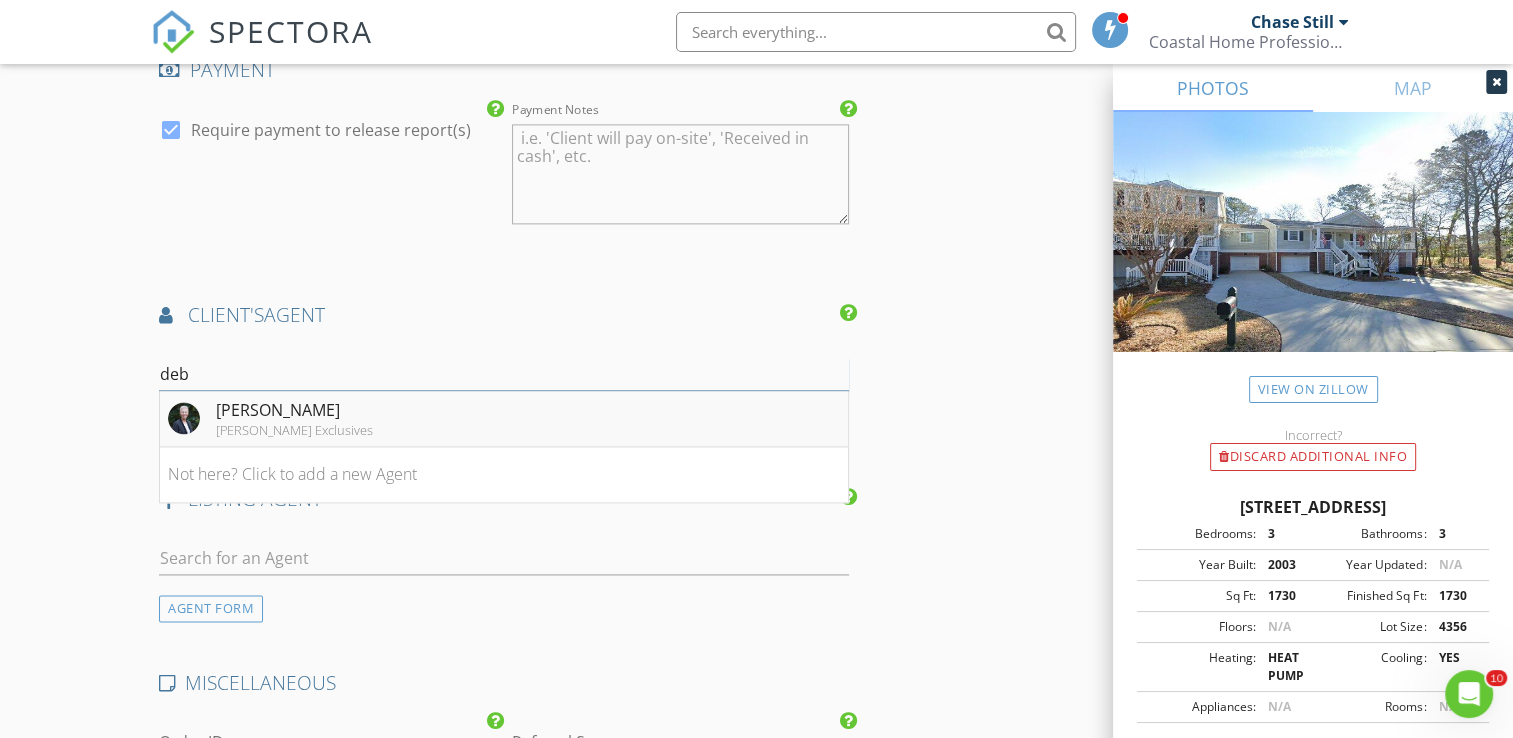 type on "deb" 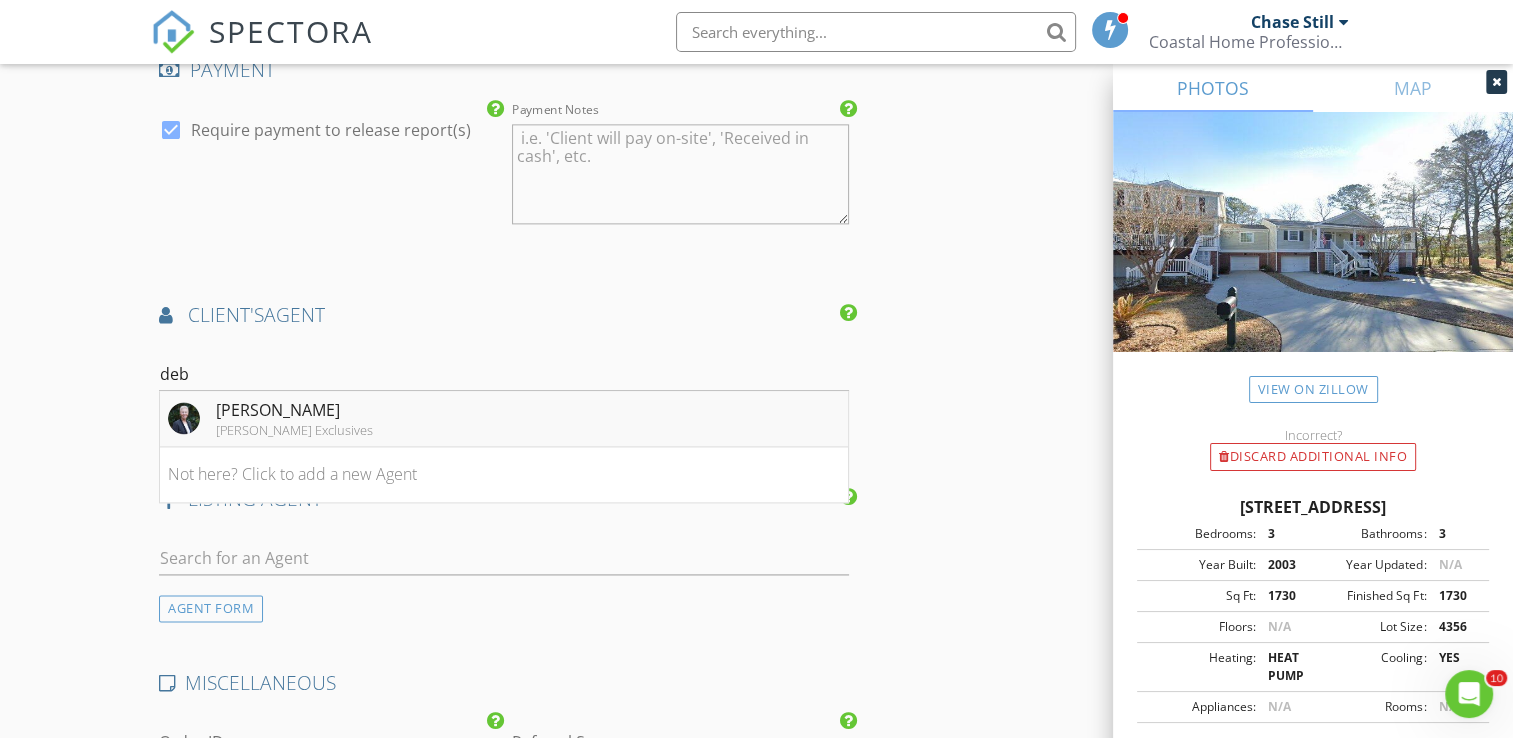 click on "Debra Jadwin
Pam Harrington Exclusives" at bounding box center (504, 419) 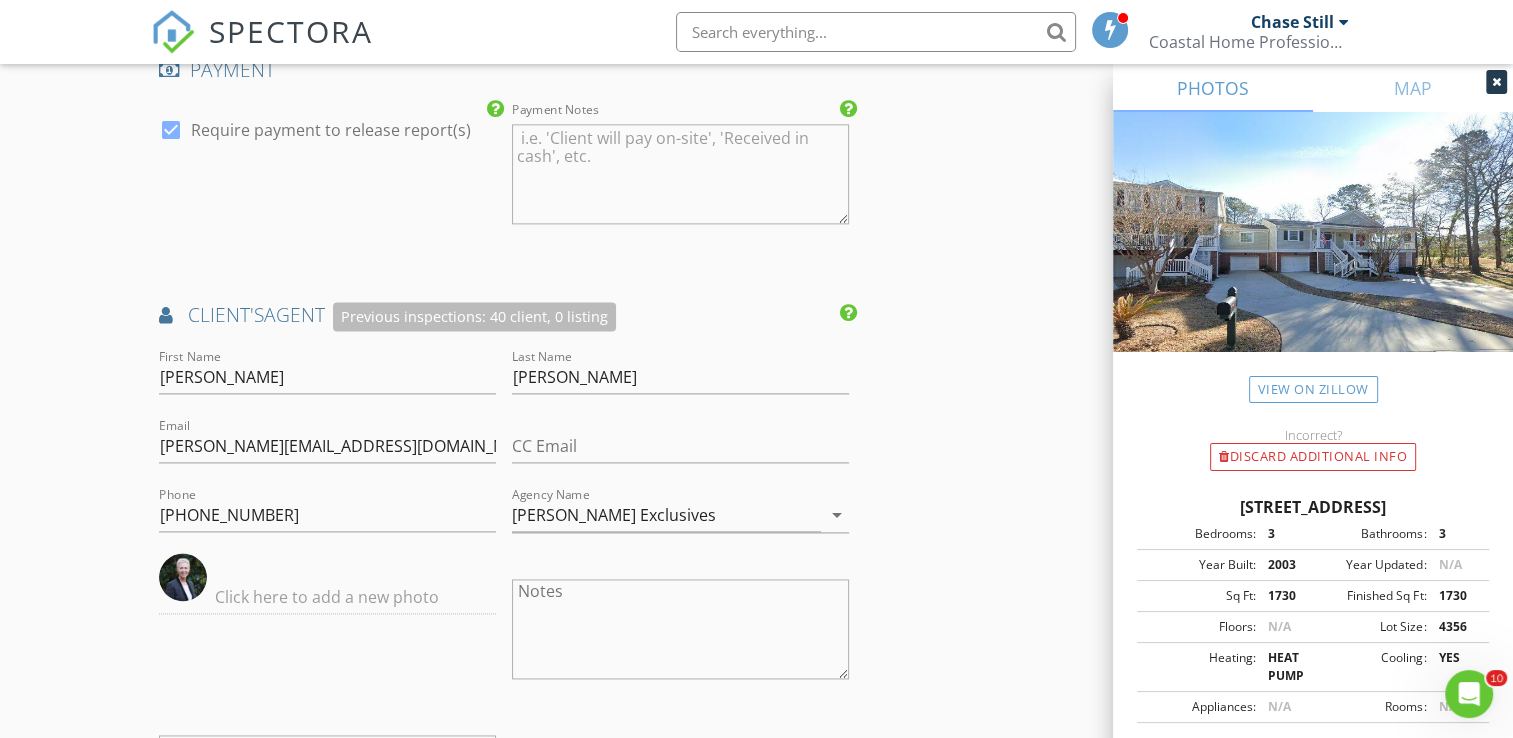 click on "INSPECTOR(S)
check_box   Chase Still   PRIMARY   Chase Still arrow_drop_down   check_box Chase Still specifically requested
Date/Time
07/29/2025 9:00 AM
Location
Address Search       Address 4816 8th Tee Dr   Unit   City Hollywood   State SC   Zip 29449   County Charleston     Square Feet 1730   Year Built 2003   Foundation Slab arrow_drop_down     Chase Still     12.0 miles     (22 minutes)
client
check_box Enable Client CC email for this inspection   Client Search     check_box_outline_blank Client is a Company/Organization     First Name   Last Name   Email   CC Email   Phone           Notes   Private Notes
ADD ADDITIONAL client
SERVICES
check_box   Residential Inspection   check_box_outline_blank   Pre Drywall Inspection   Pre Drywall inspection check_box_outline_blank" at bounding box center (756, -342) 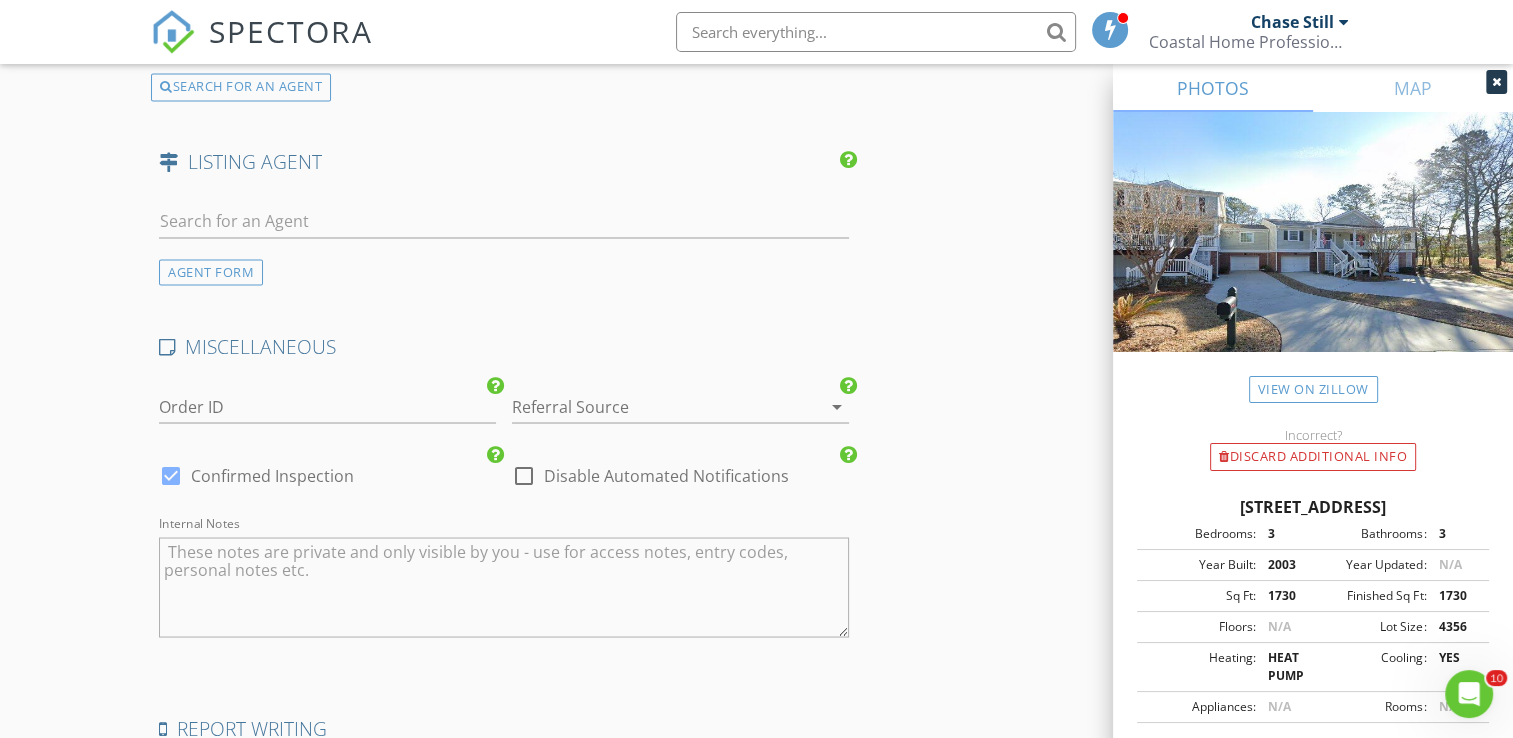 scroll, scrollTop: 3480, scrollLeft: 0, axis: vertical 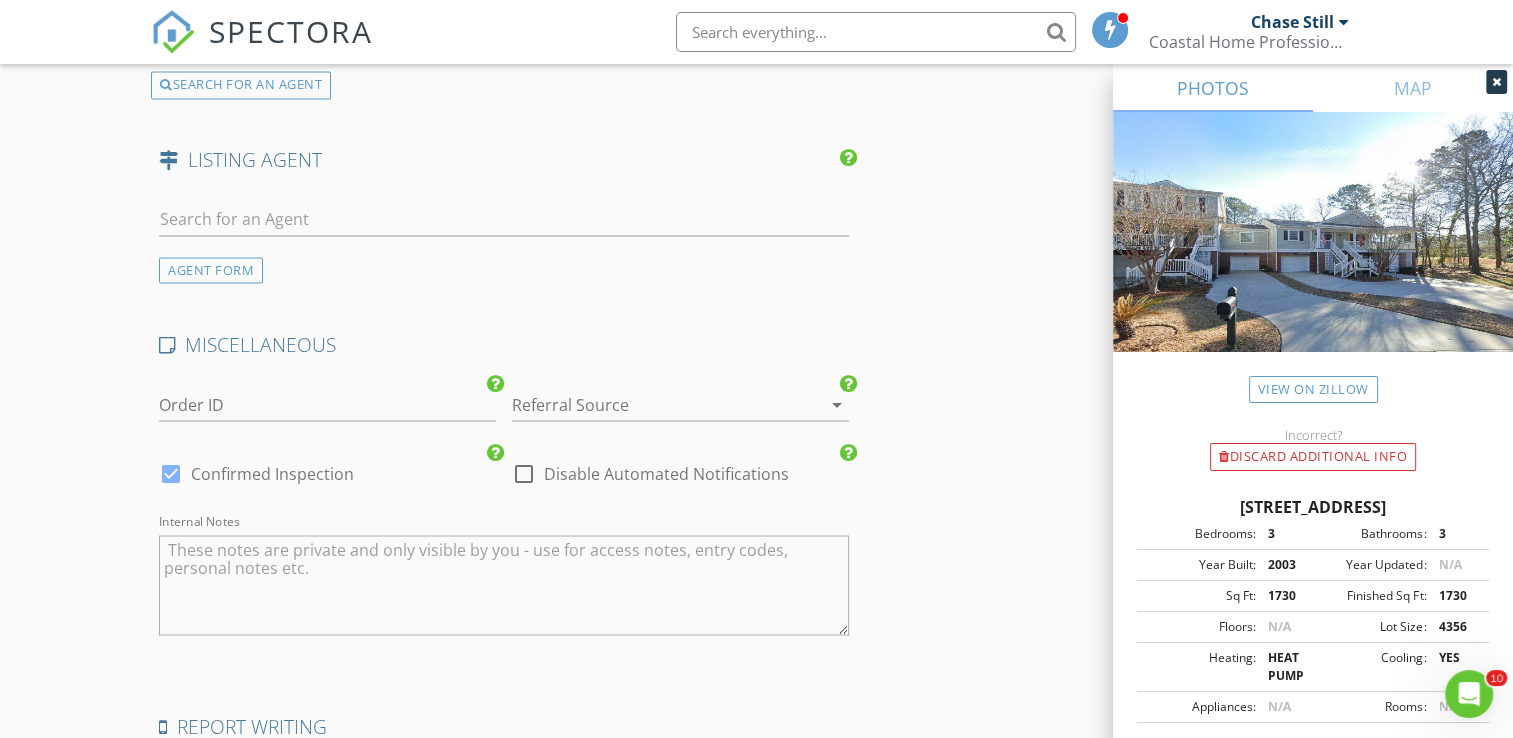 click at bounding box center [652, 404] 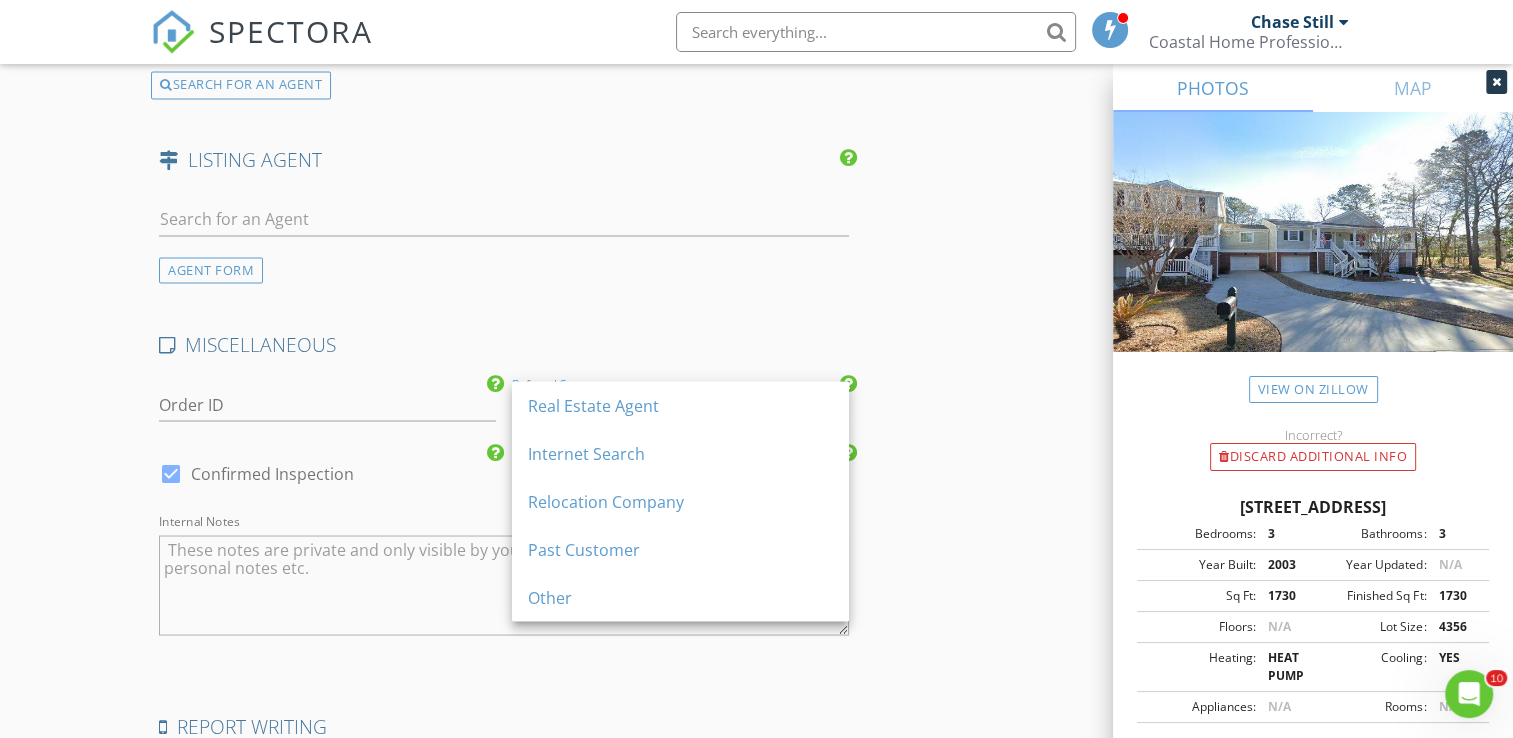 click on "Real Estate Agent" at bounding box center (680, 405) 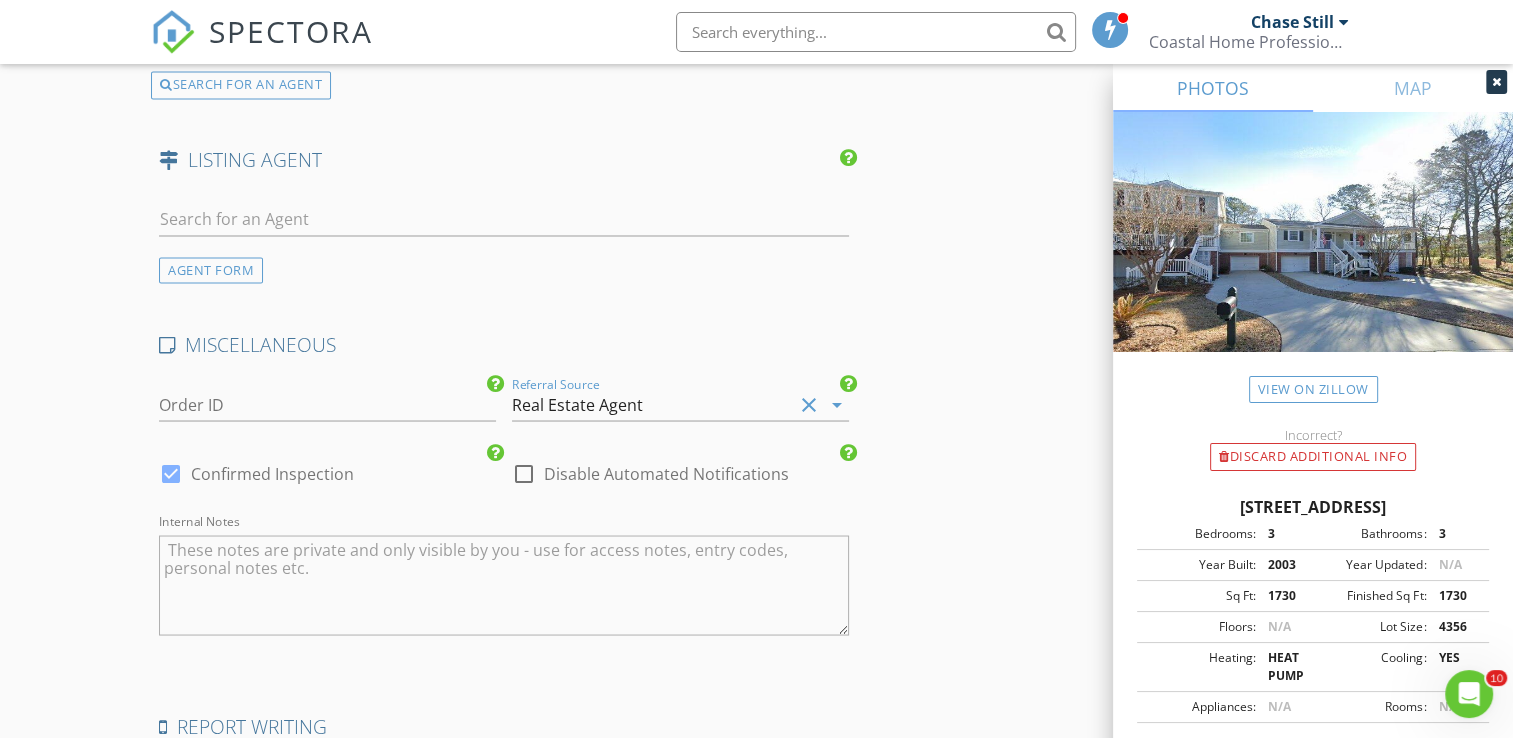 click on "INSPECTOR(S)
check_box   Chase Still   PRIMARY   Chase Still arrow_drop_down   check_box Chase Still specifically requested
Date/Time
07/29/2025 9:00 AM
Location
Address Search       Address 4816 8th Tee Dr   Unit   City Hollywood   State SC   Zip 29449   County Charleston     Square Feet 1730   Year Built 2003   Foundation Slab arrow_drop_down     Chase Still     12.0 miles     (22 minutes)
client
check_box Enable Client CC email for this inspection   Client Search     check_box_outline_blank Client is a Company/Organization     First Name   Last Name   Email   CC Email   Phone           Notes   Private Notes
ADD ADDITIONAL client
SERVICES
check_box   Residential Inspection   check_box_outline_blank   Pre Drywall Inspection   Pre Drywall inspection check_box_outline_blank" at bounding box center [756, -1136] 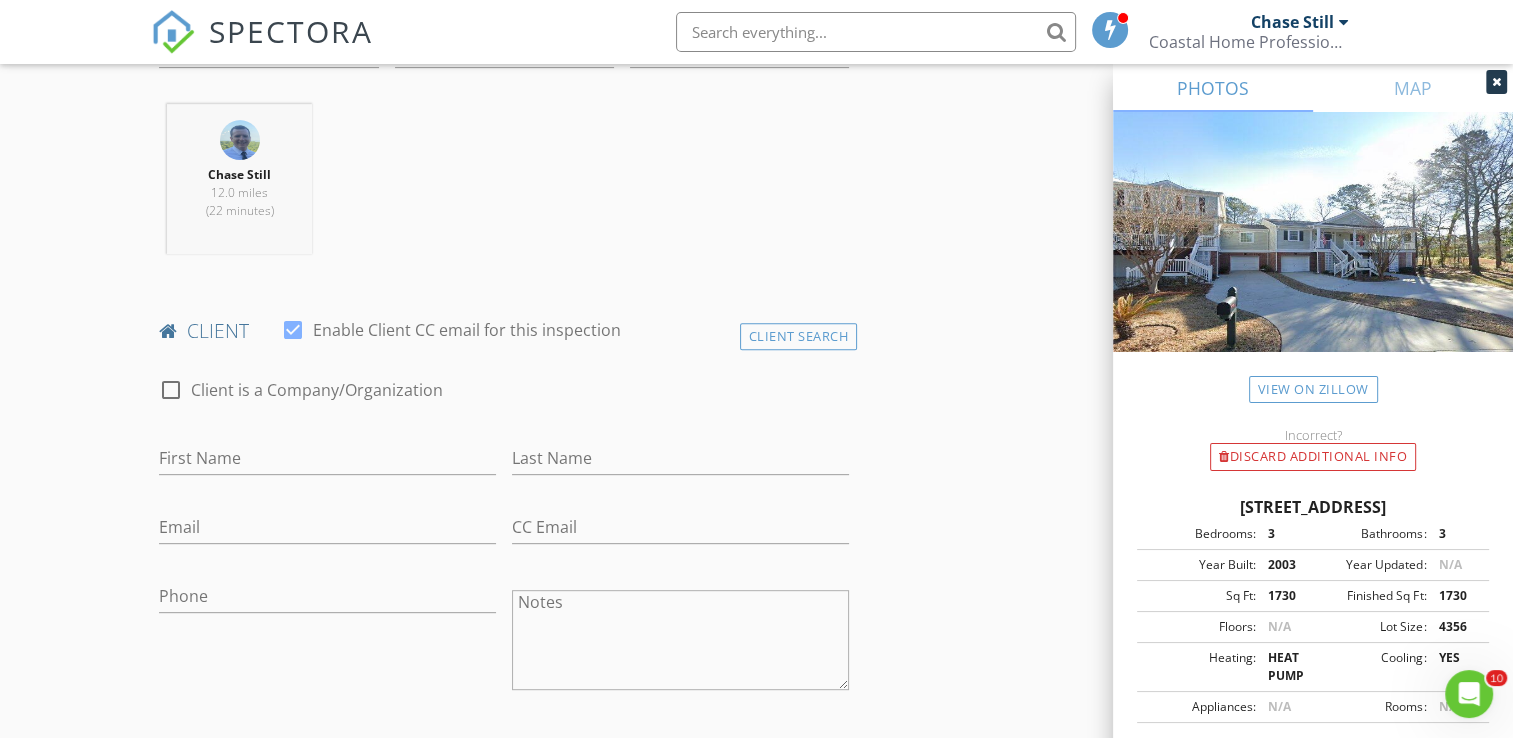 scroll, scrollTop: 776, scrollLeft: 0, axis: vertical 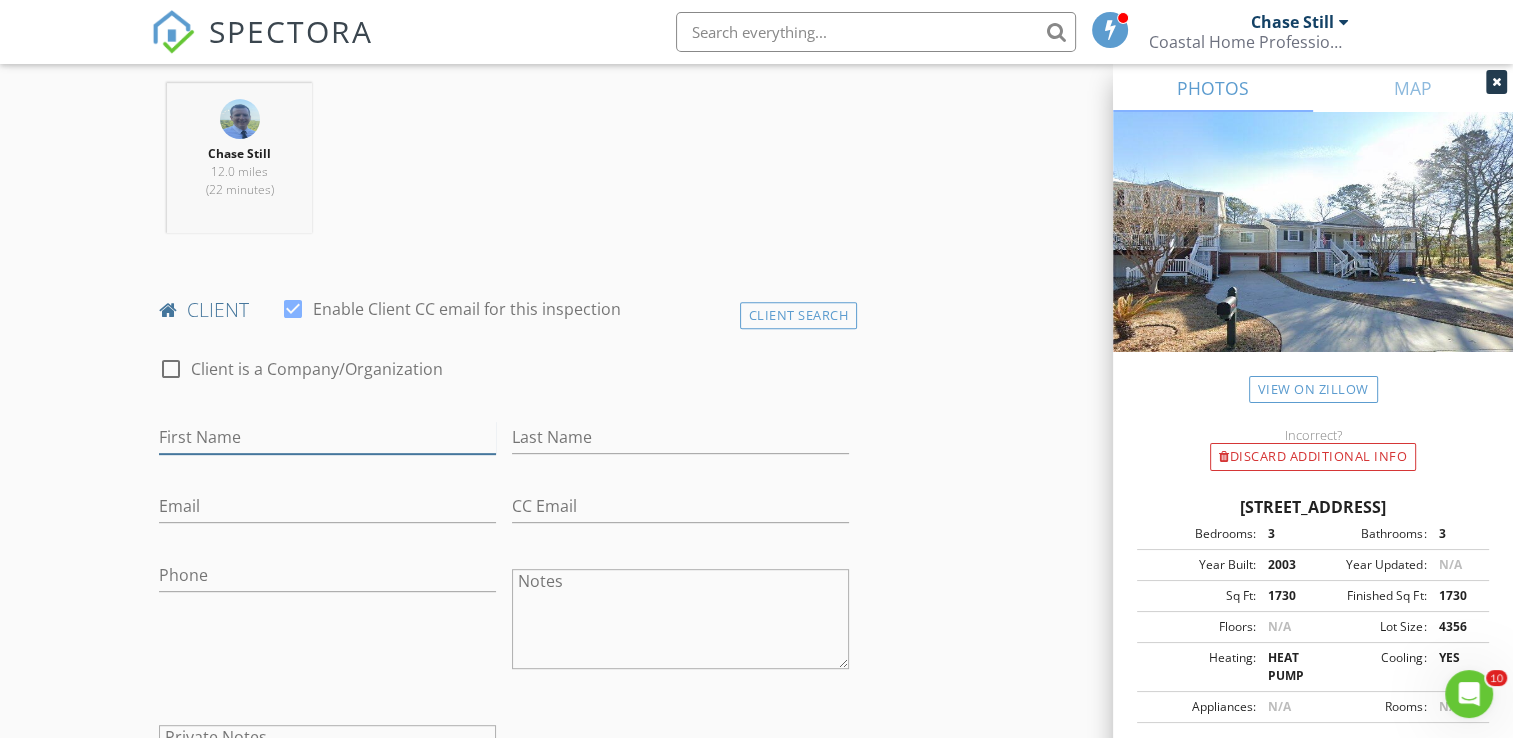 click on "First Name" at bounding box center (327, 437) 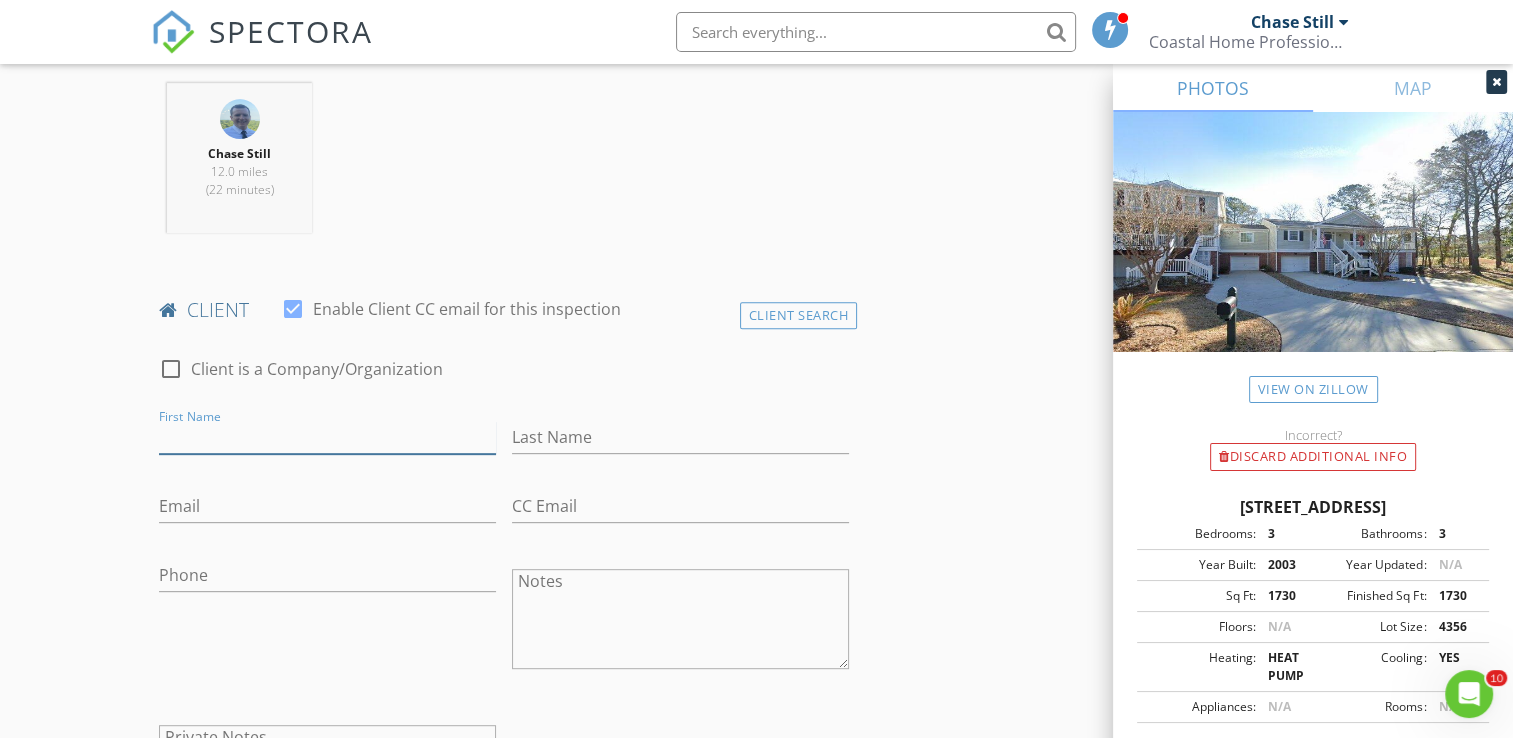 paste on "[PERSON_NAME]" 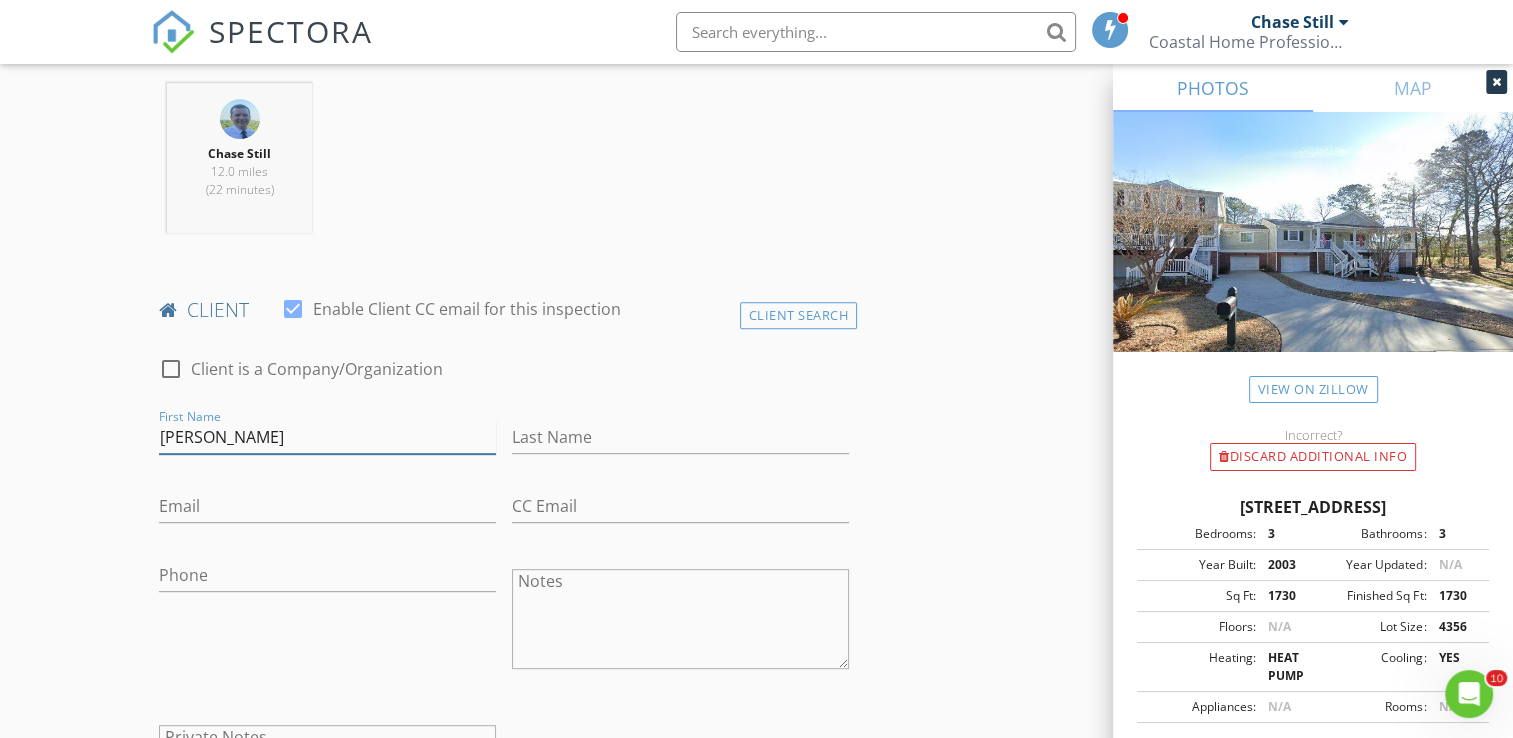 drag, startPoint x: 207, startPoint y: 434, endPoint x: 223, endPoint y: 434, distance: 16 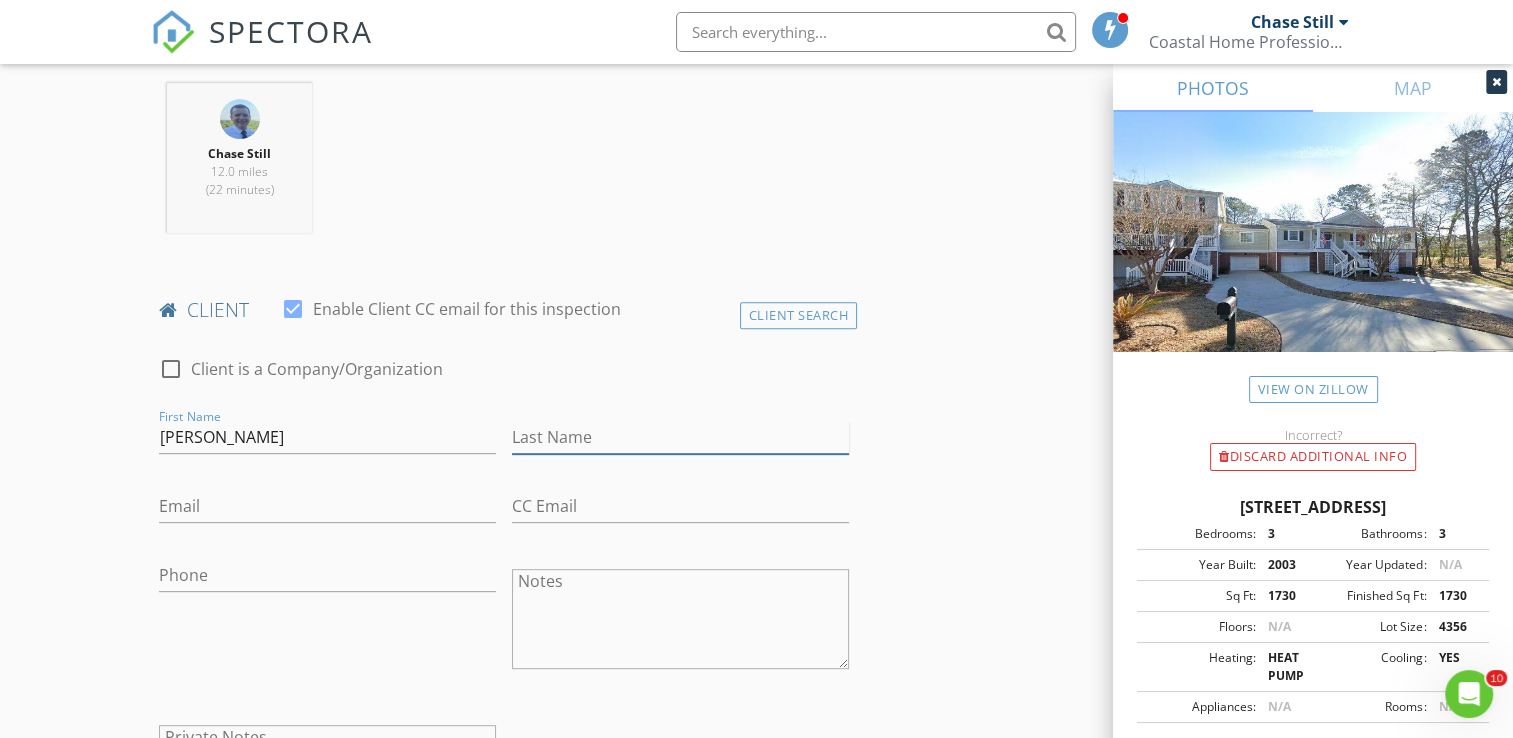 click on "Last Name" at bounding box center (680, 437) 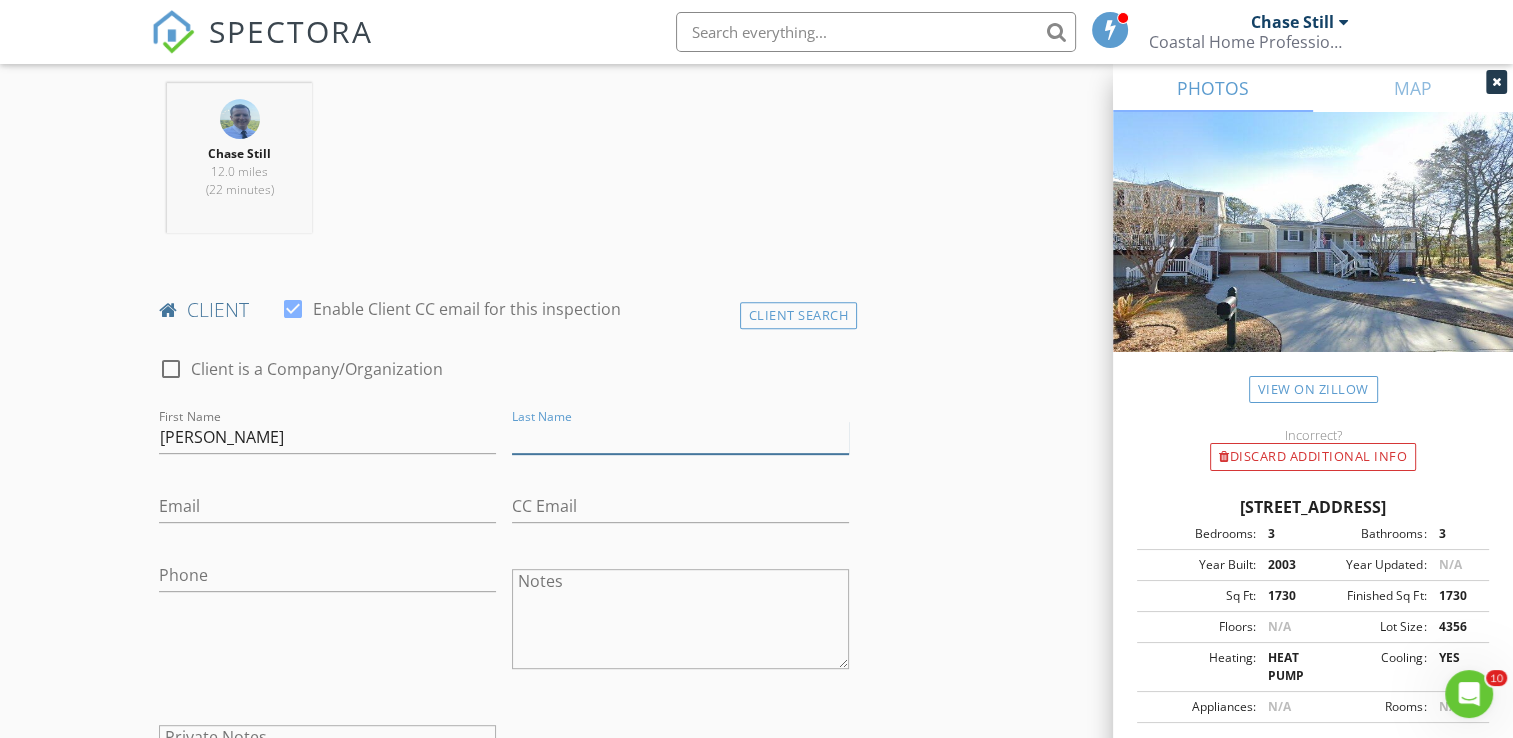 paste on "[PERSON_NAME]" 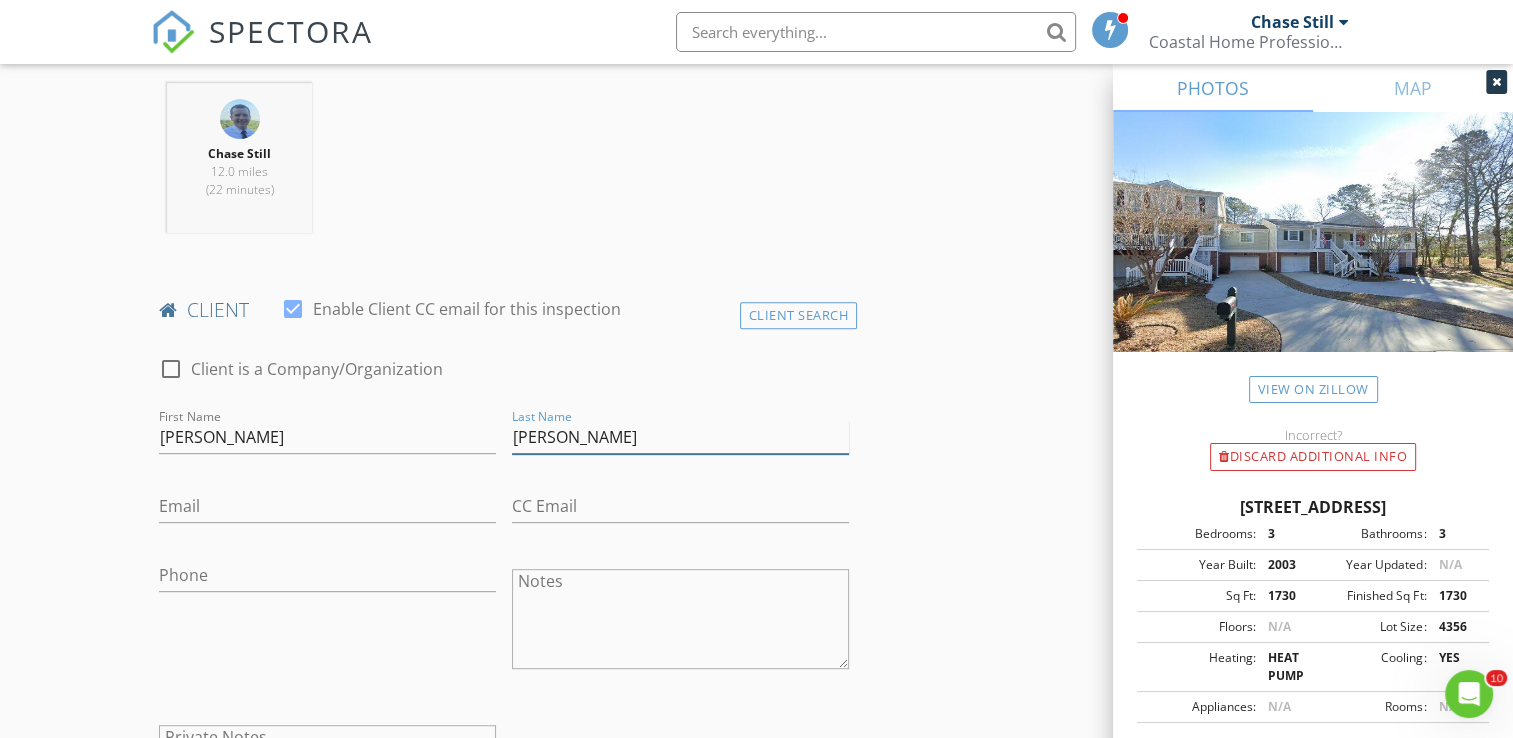 type on "[PERSON_NAME]" 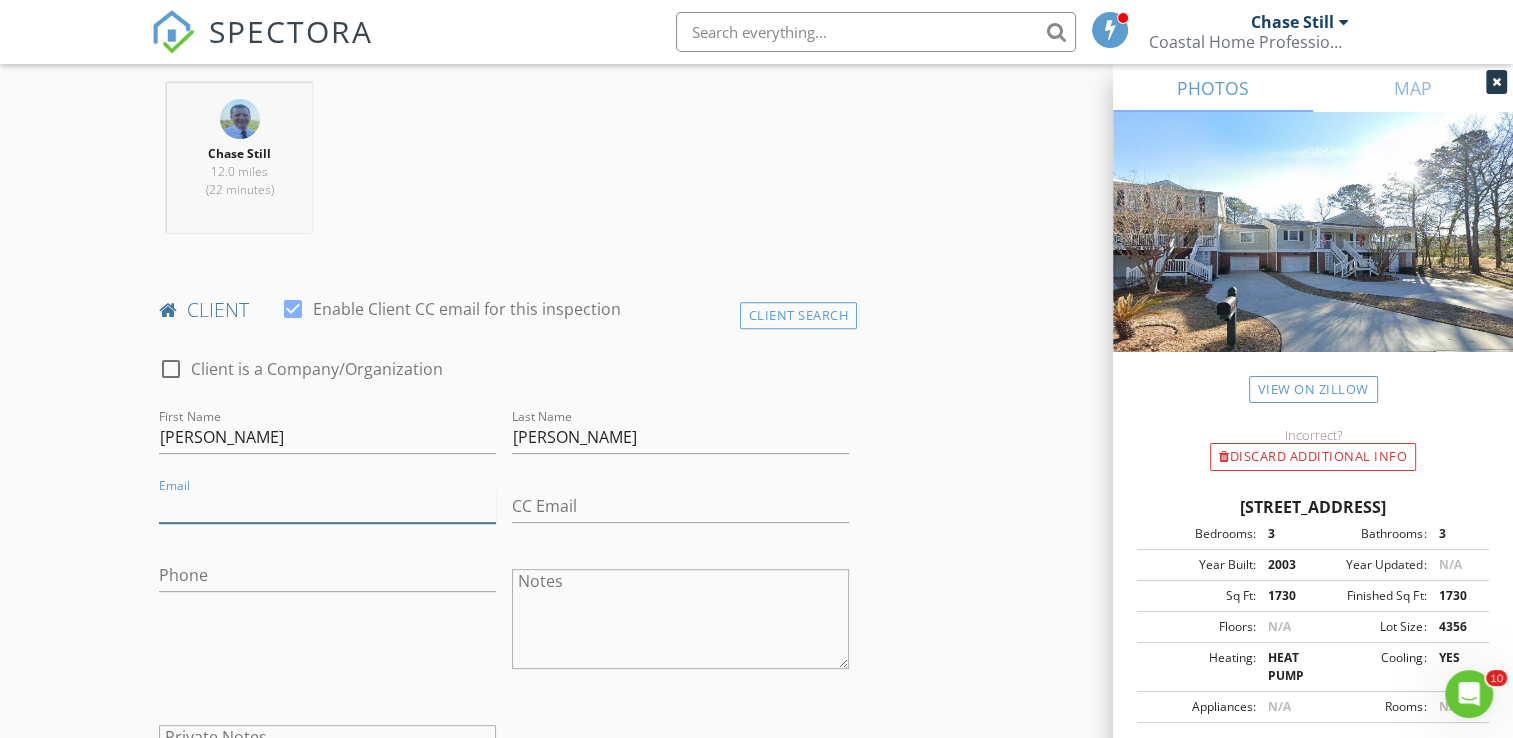 click on "Email" at bounding box center (327, 506) 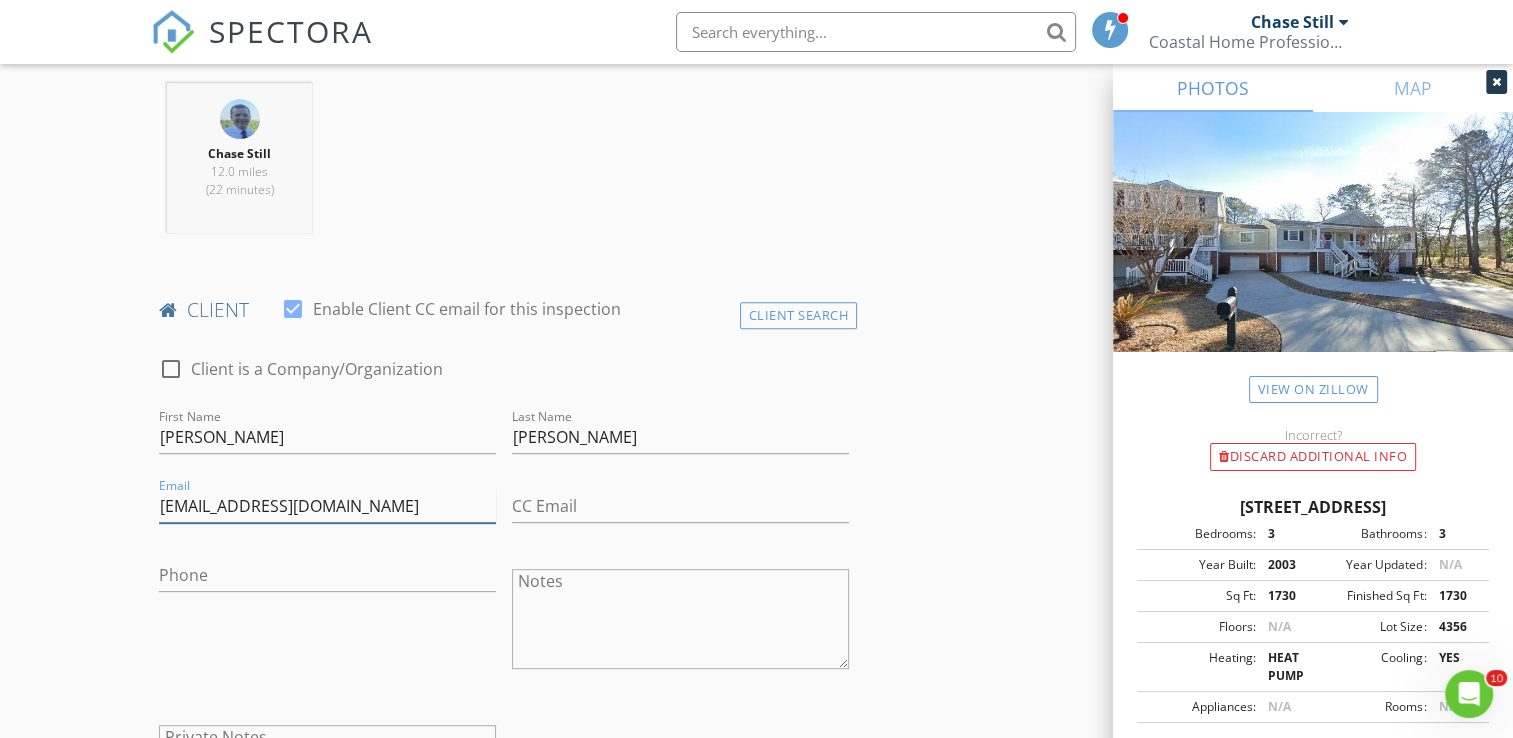 type on "Caloy4@yahoo.com" 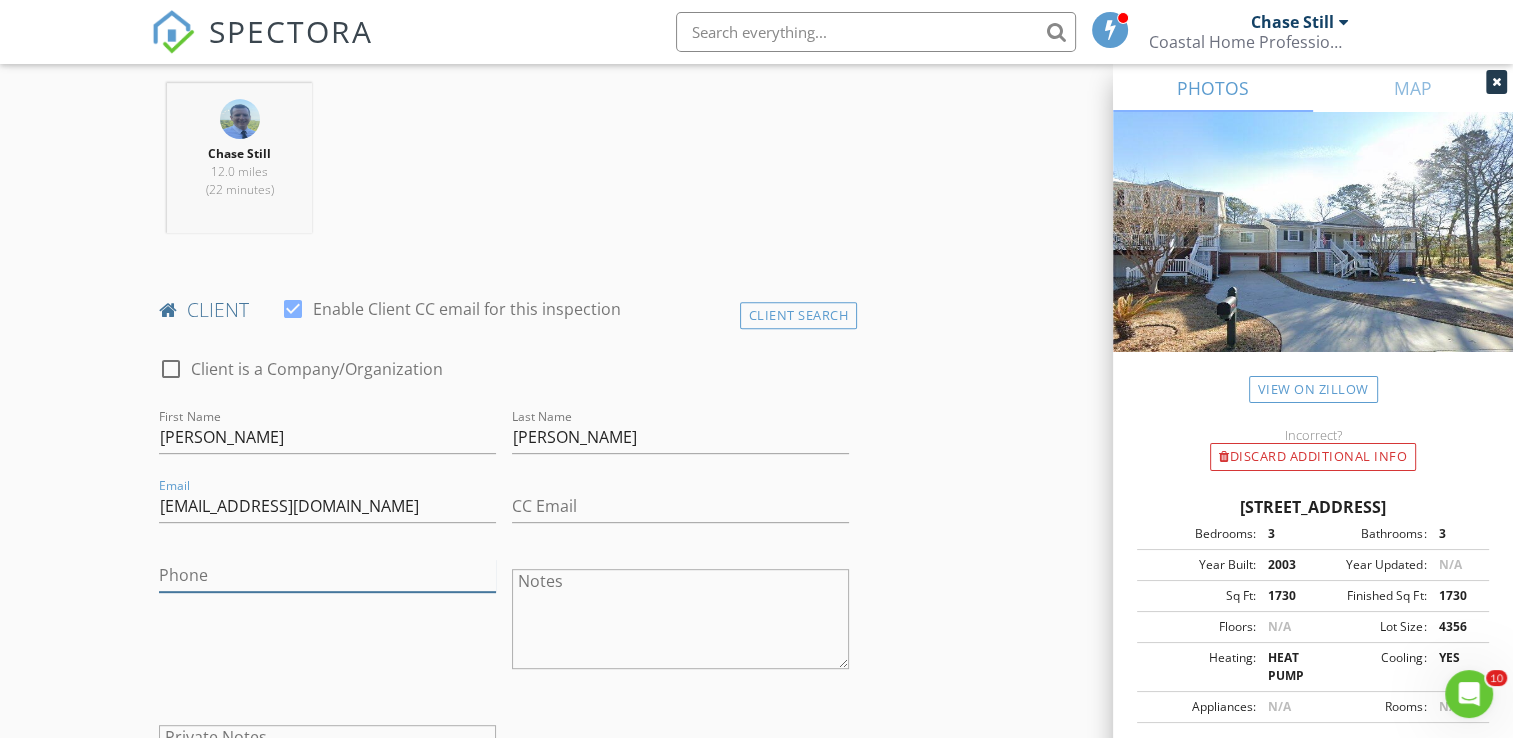 click on "Phone" at bounding box center (327, 575) 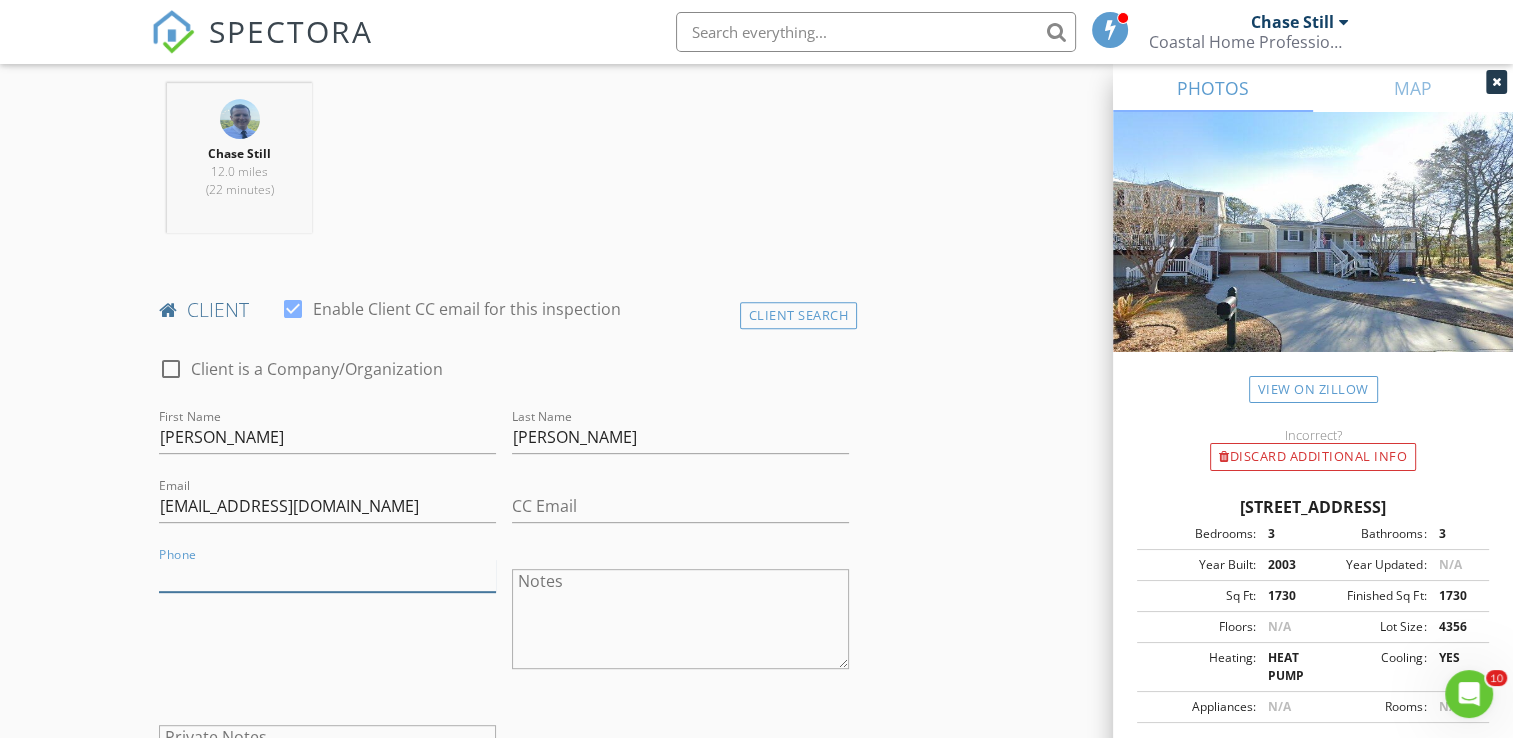 paste on "[PHONE_NUMBER]" 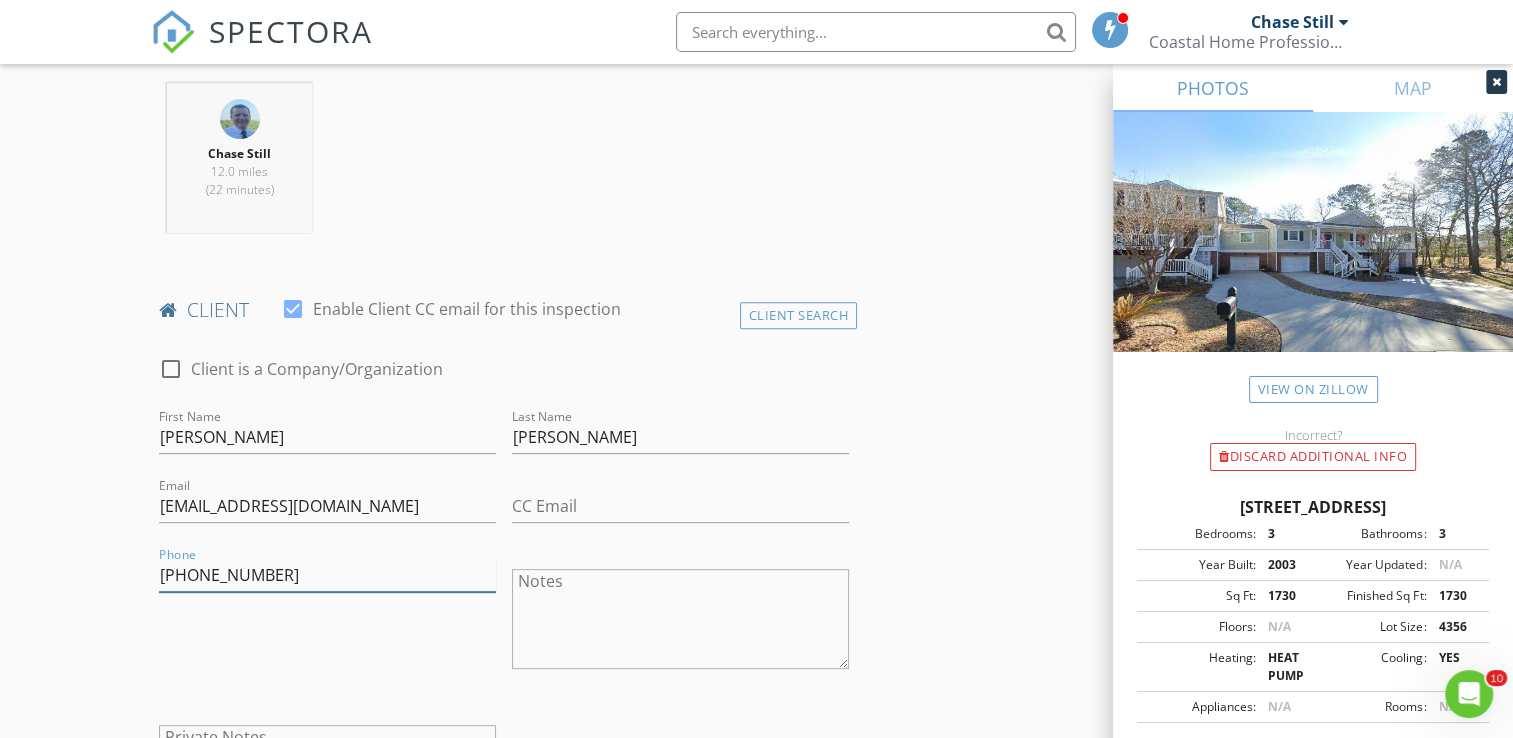type on "[PHONE_NUMBER]" 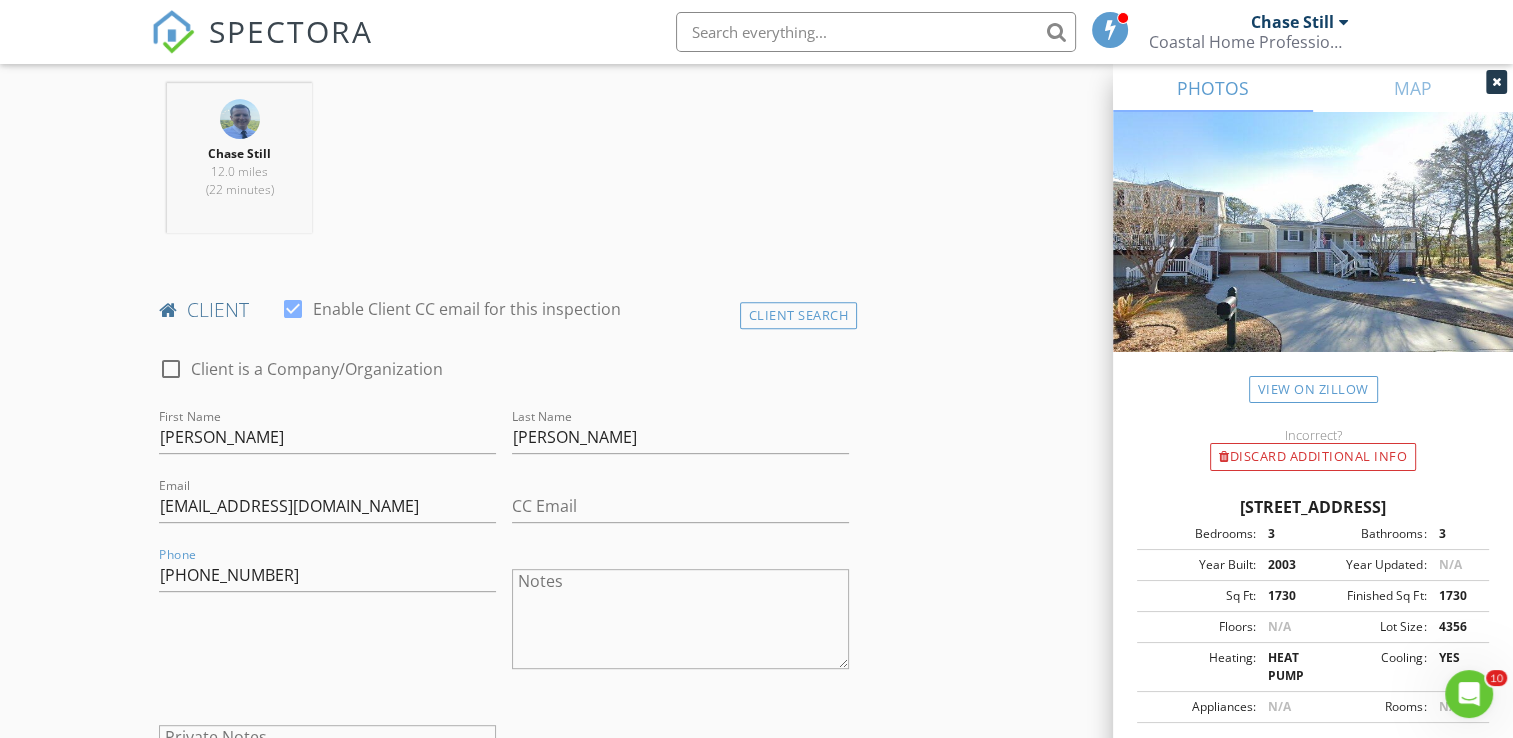 click on "INSPECTOR(S)
check_box   Chase Still   PRIMARY   Chase Still arrow_drop_down   check_box Chase Still specifically requested
Date/Time
07/29/2025 9:00 AM
Location
Address Search       Address 4816 8th Tee Dr   Unit   City Hollywood   State SC   Zip 29449   County Charleston     Square Feet 1730   Year Built 2003   Foundation Slab arrow_drop_down     Chase Still     12.0 miles     (22 minutes)
client
check_box Enable Client CC email for this inspection   Client Search     check_box_outline_blank Client is a Company/Organization     First Name Chris   Last Name Loya   Email Caloy4@yahoo.com   CC Email   Phone 404-291-0200           Notes   Private Notes
ADD ADDITIONAL client
SERVICES
check_box   Residential Inspection   check_box_outline_blank   Pre Drywall Inspection" at bounding box center [756, 1568] 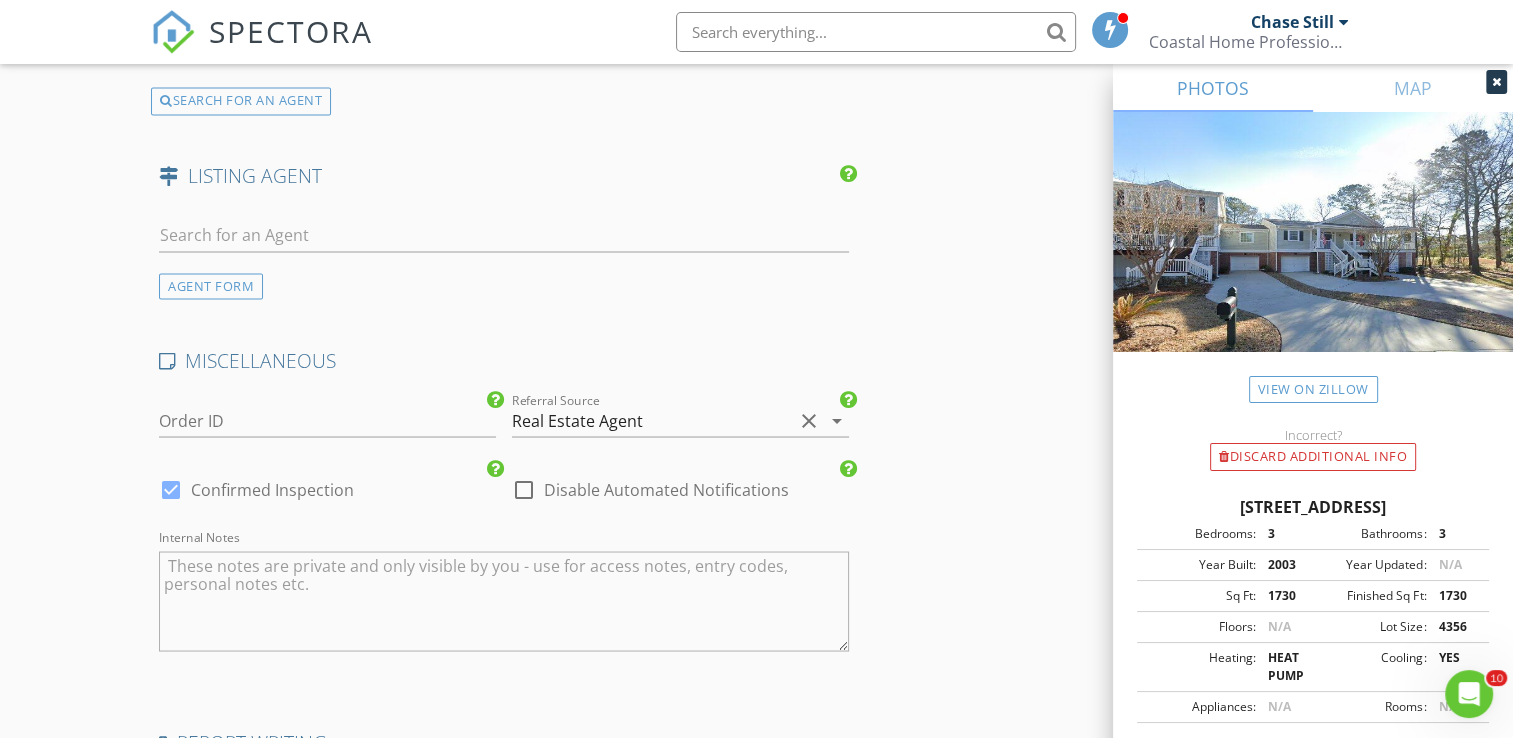 scroll, scrollTop: 3760, scrollLeft: 0, axis: vertical 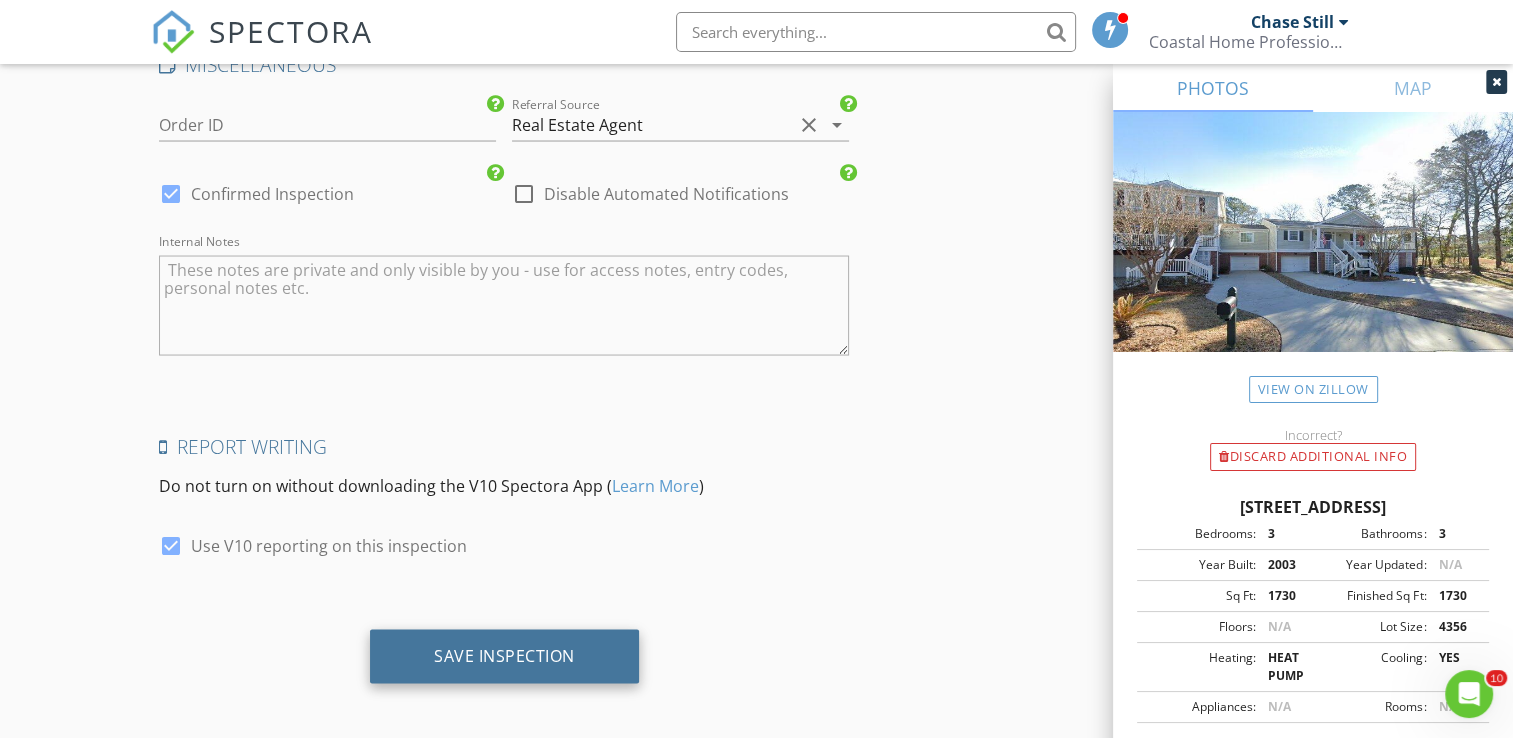 click on "Save Inspection" at bounding box center (504, 655) 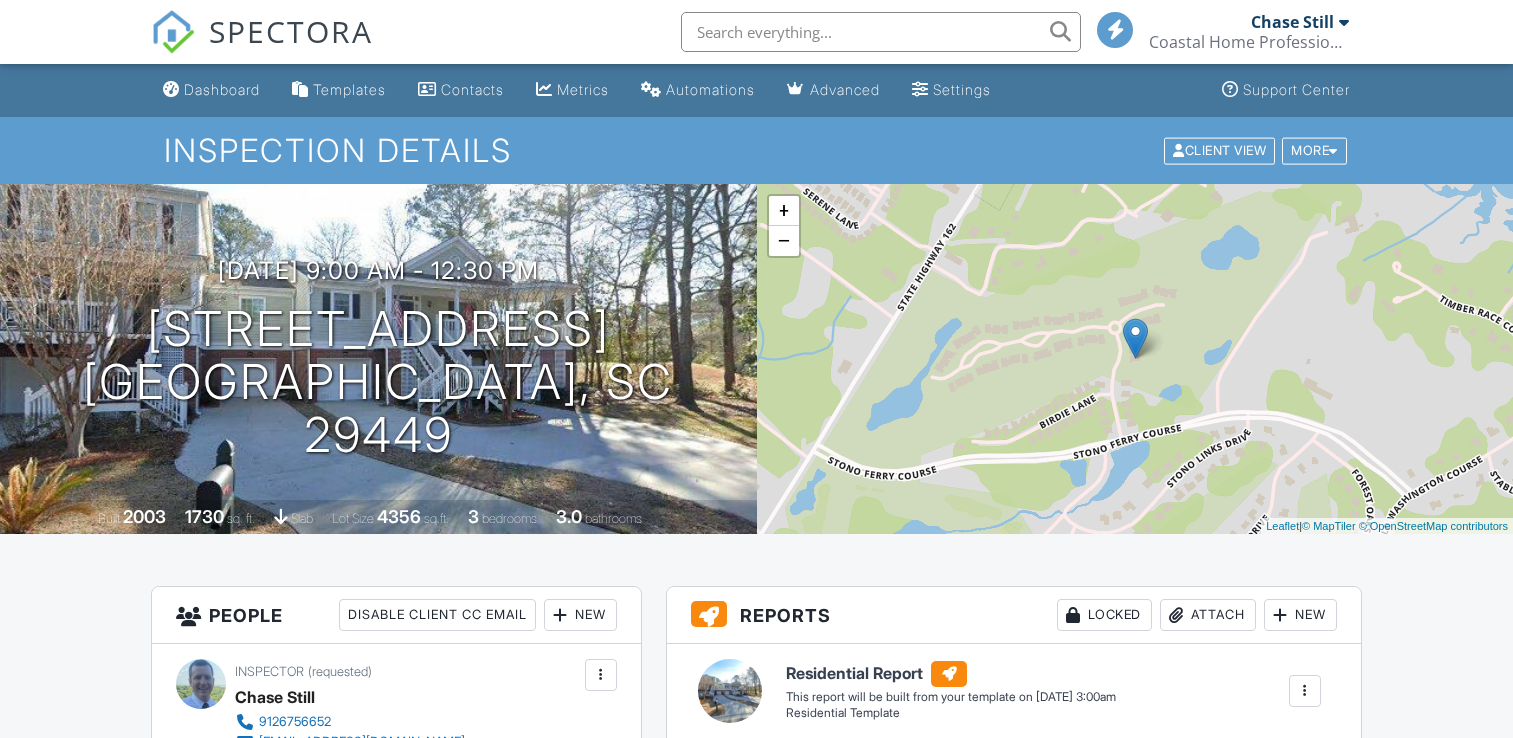 scroll, scrollTop: 1152, scrollLeft: 0, axis: vertical 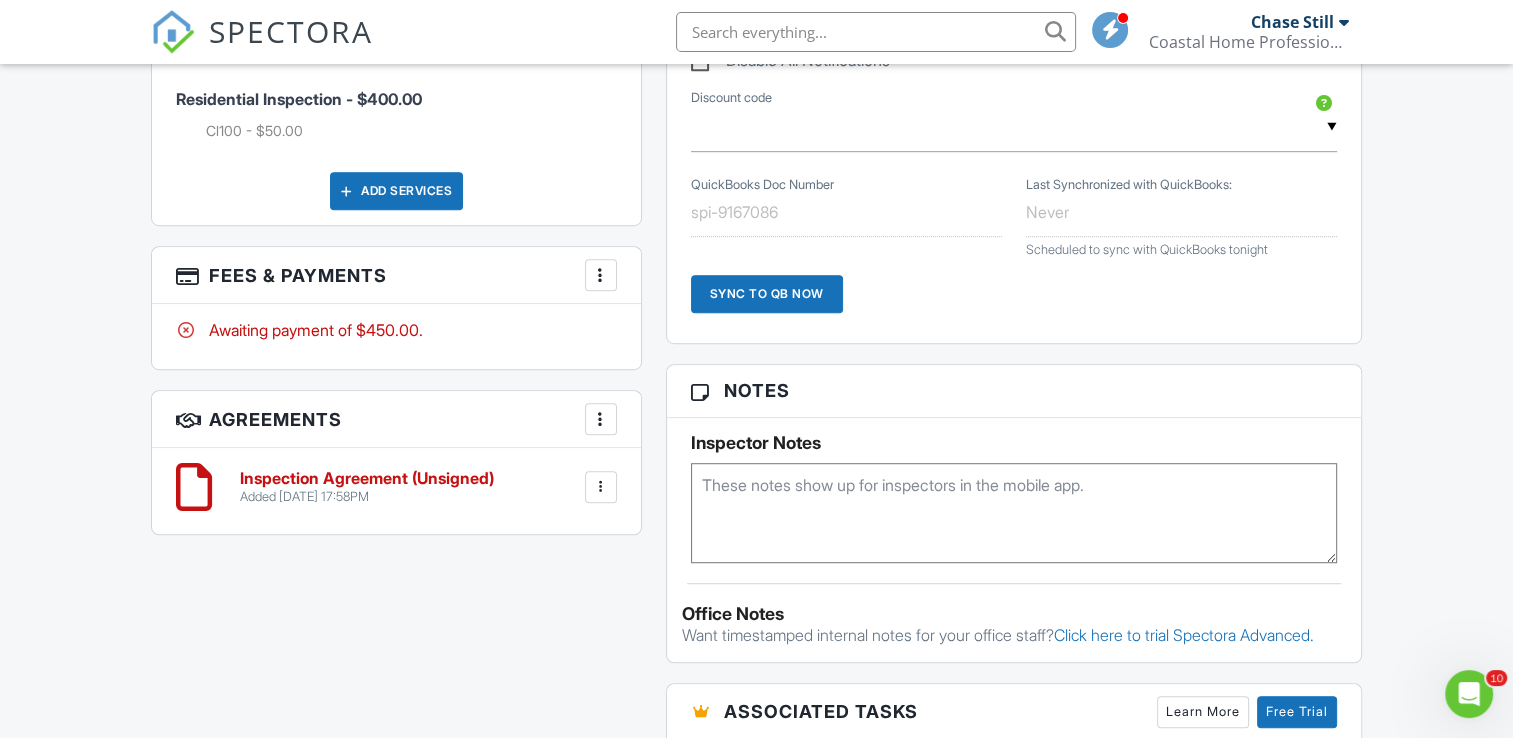 click at bounding box center [601, 419] 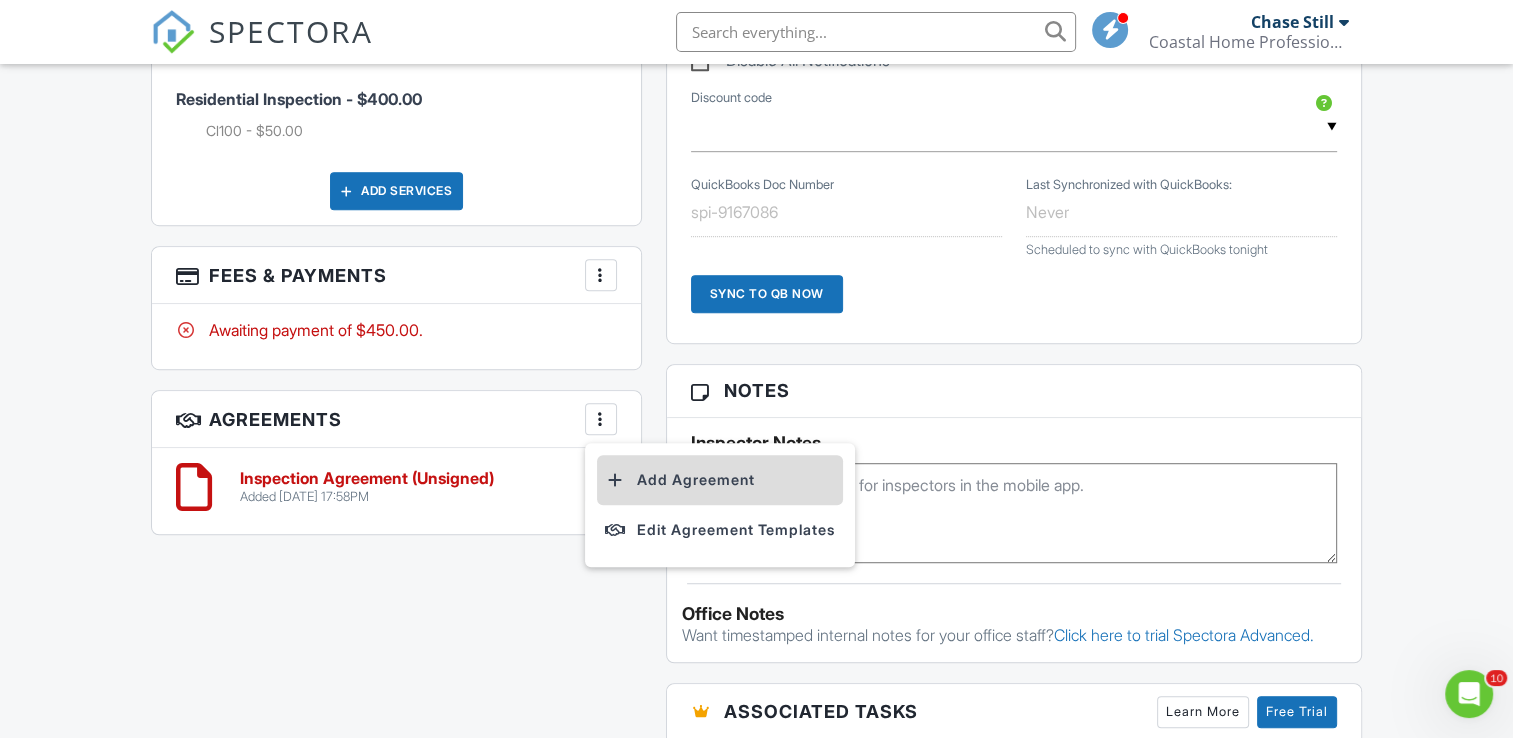 click on "Add Agreement" at bounding box center (720, 480) 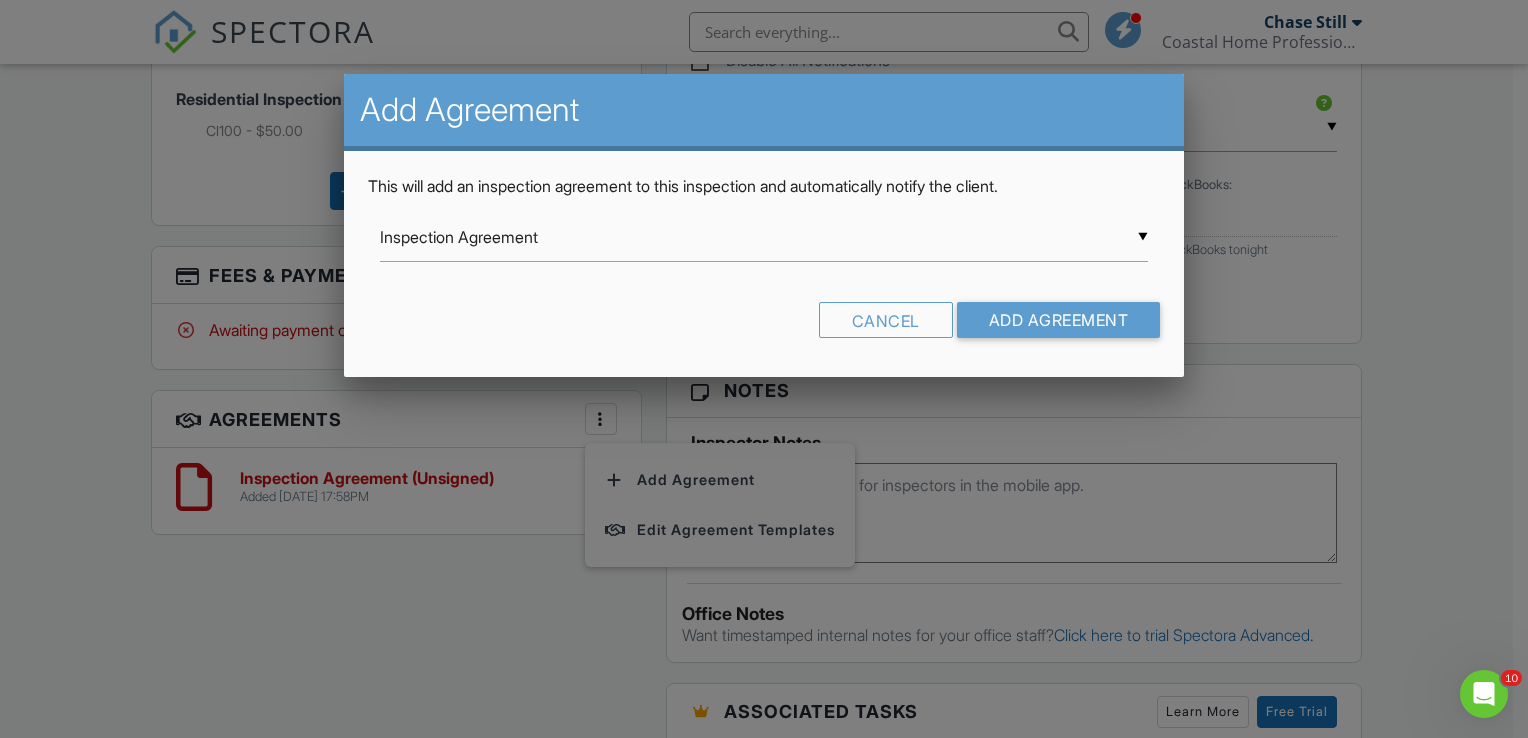 click on "▼ Inspection Agreement Inspection Agreement Mold inspection Agreement CL-100 Inspection Agreement  4 Point Inspection Agreement  Inspection Agreement
Mold inspection Agreement
CL-100 Inspection Agreement
4 Point Inspection Agreement" at bounding box center [764, 237] 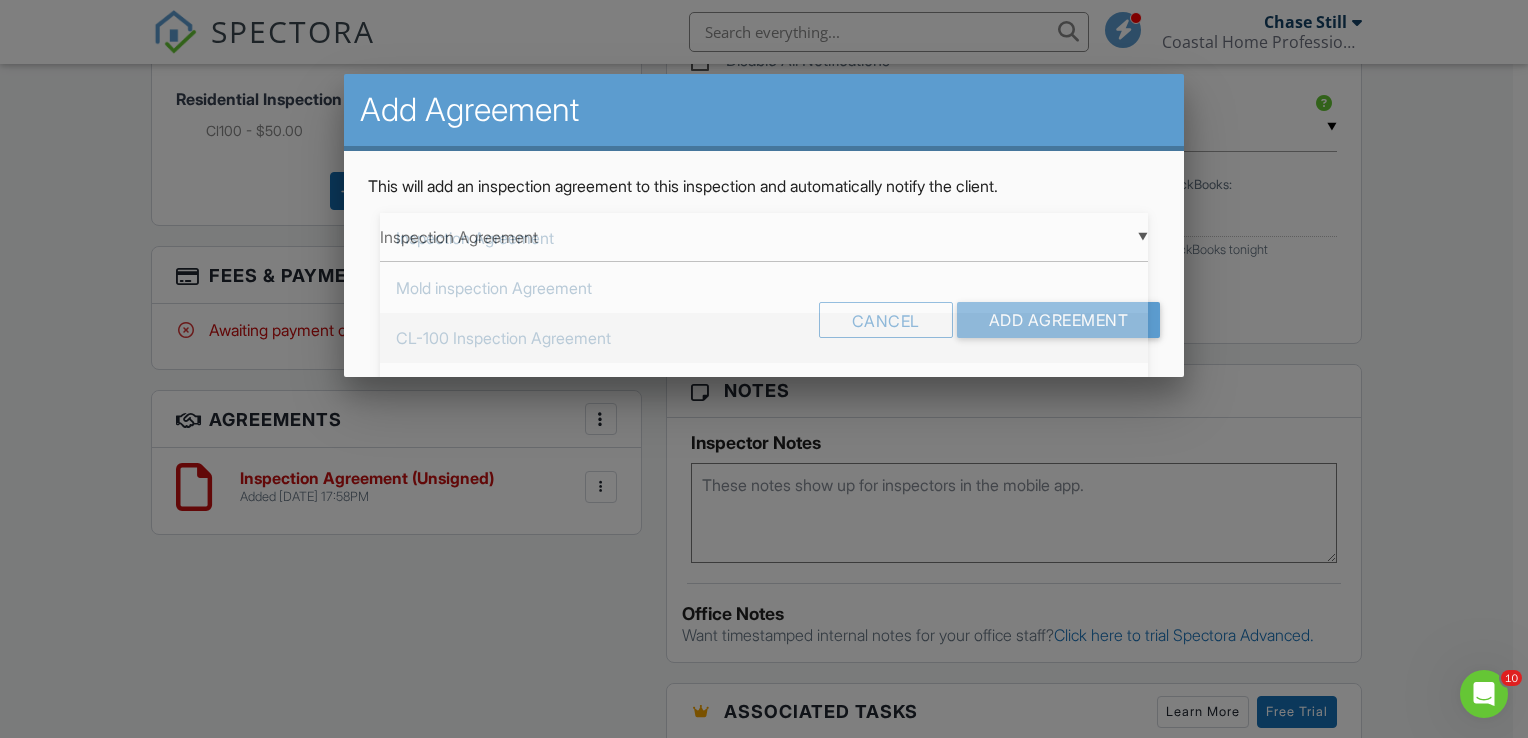 click on "CL-100 Inspection Agreement" at bounding box center (764, 338) 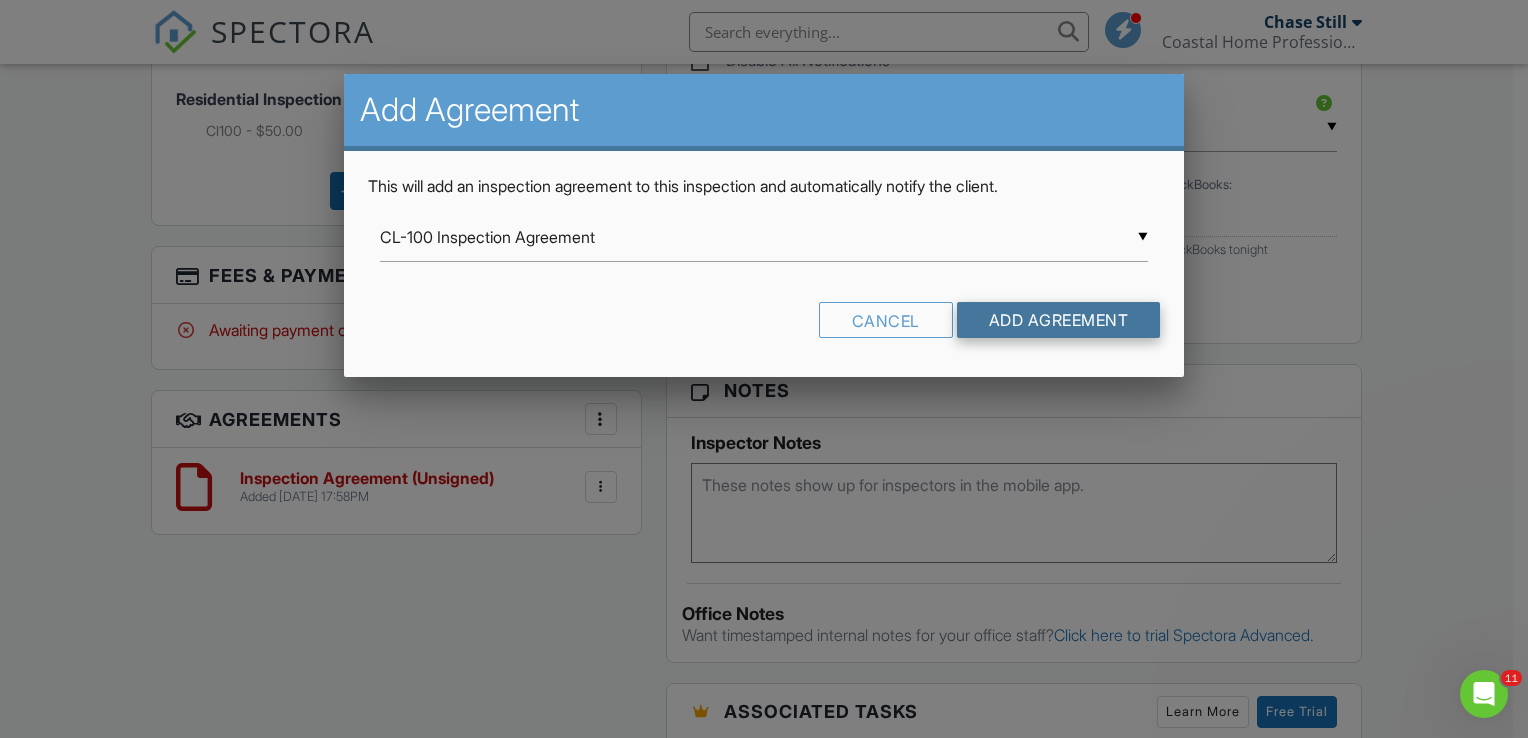 click on "Add Agreement" at bounding box center [1059, 320] 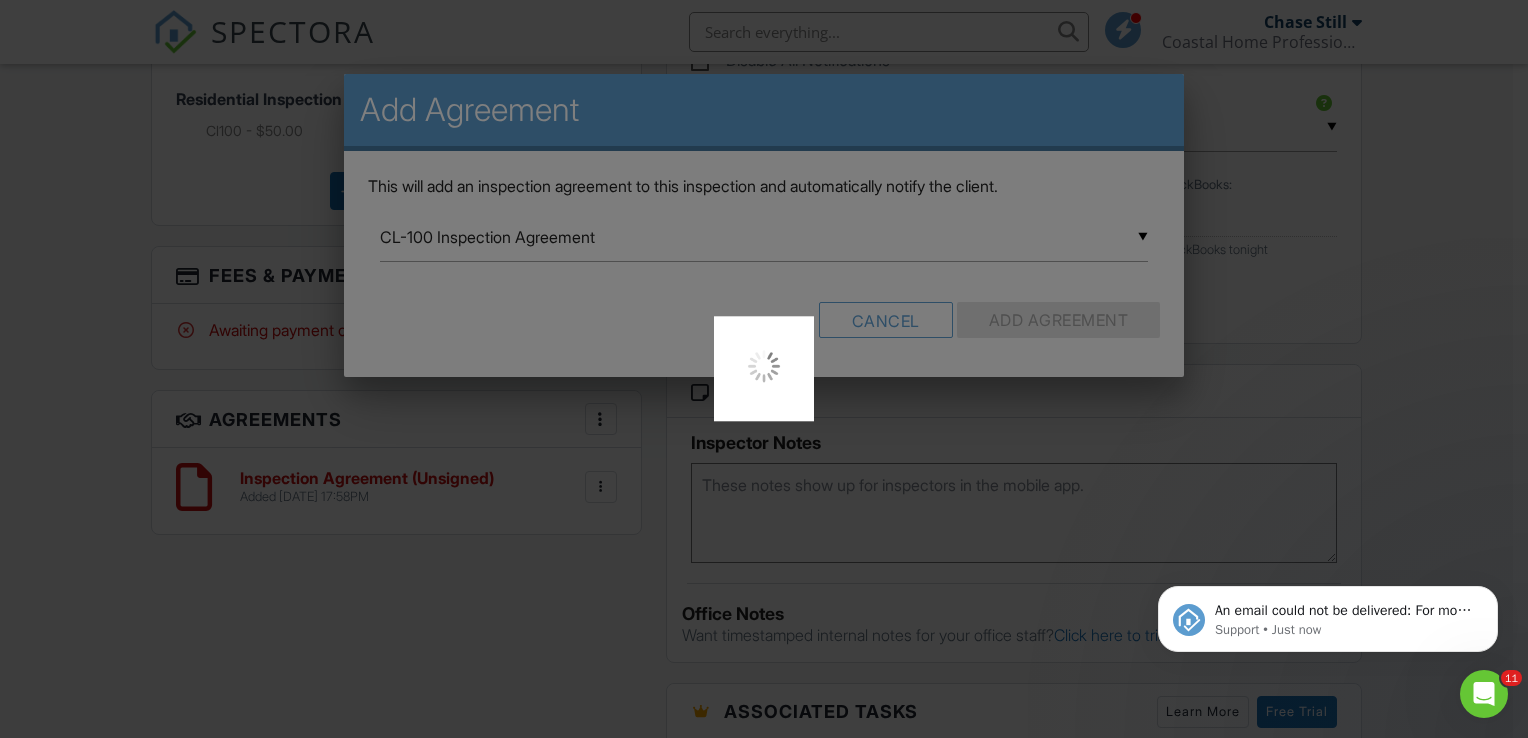 scroll, scrollTop: 0, scrollLeft: 0, axis: both 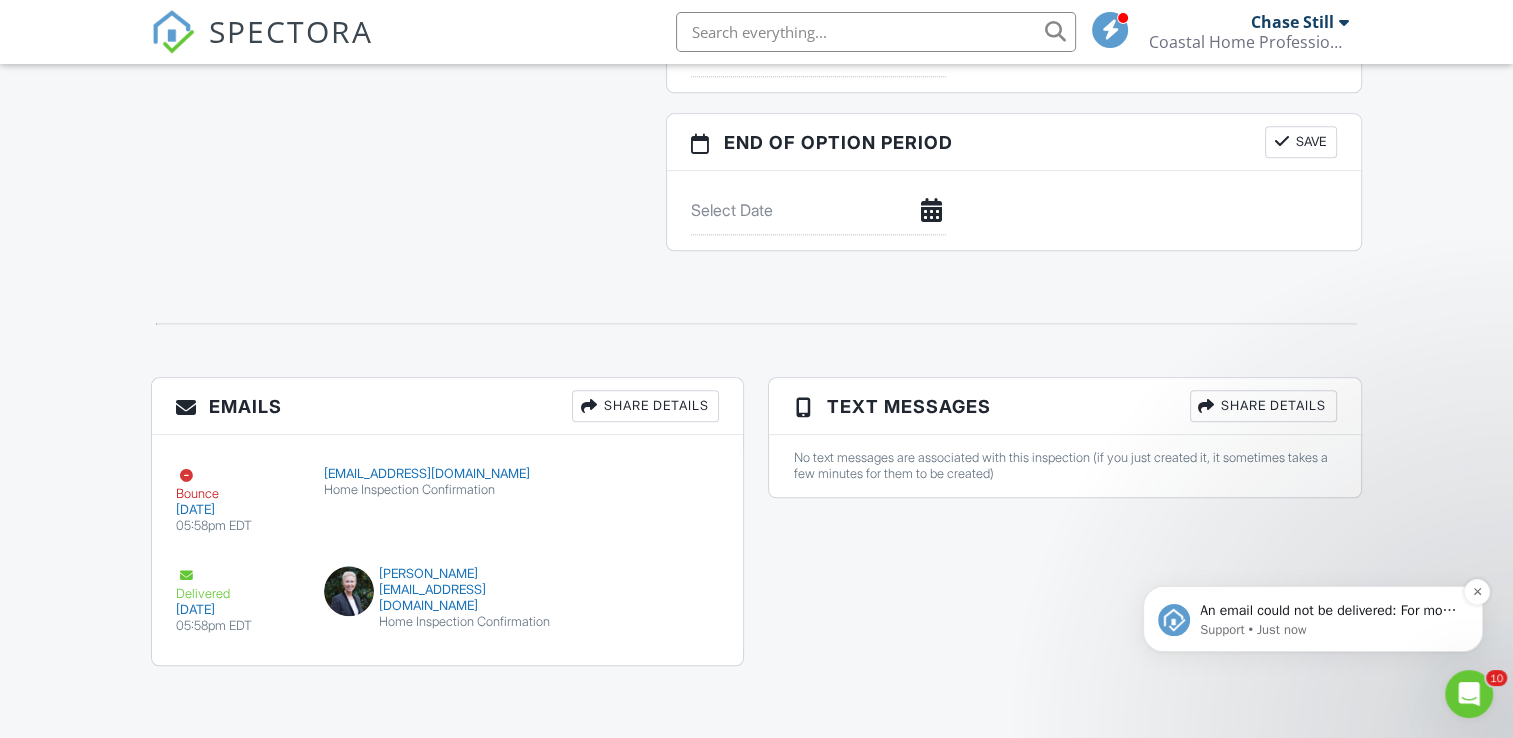 click on "An email could not be delivered:  For more information, view Why emails don't get delivered (Support Article) Support • Just now" at bounding box center (1313, 619) 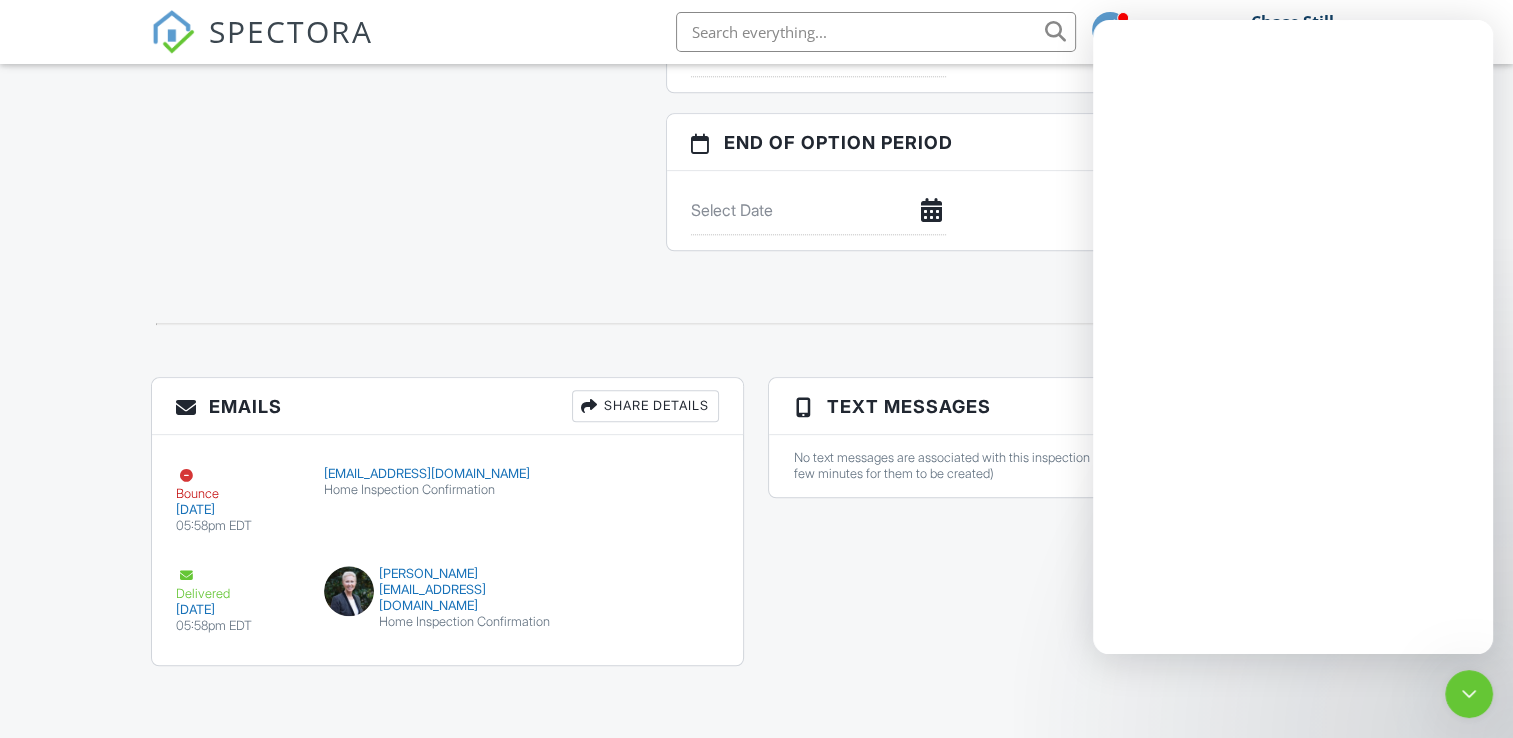scroll, scrollTop: 0, scrollLeft: 0, axis: both 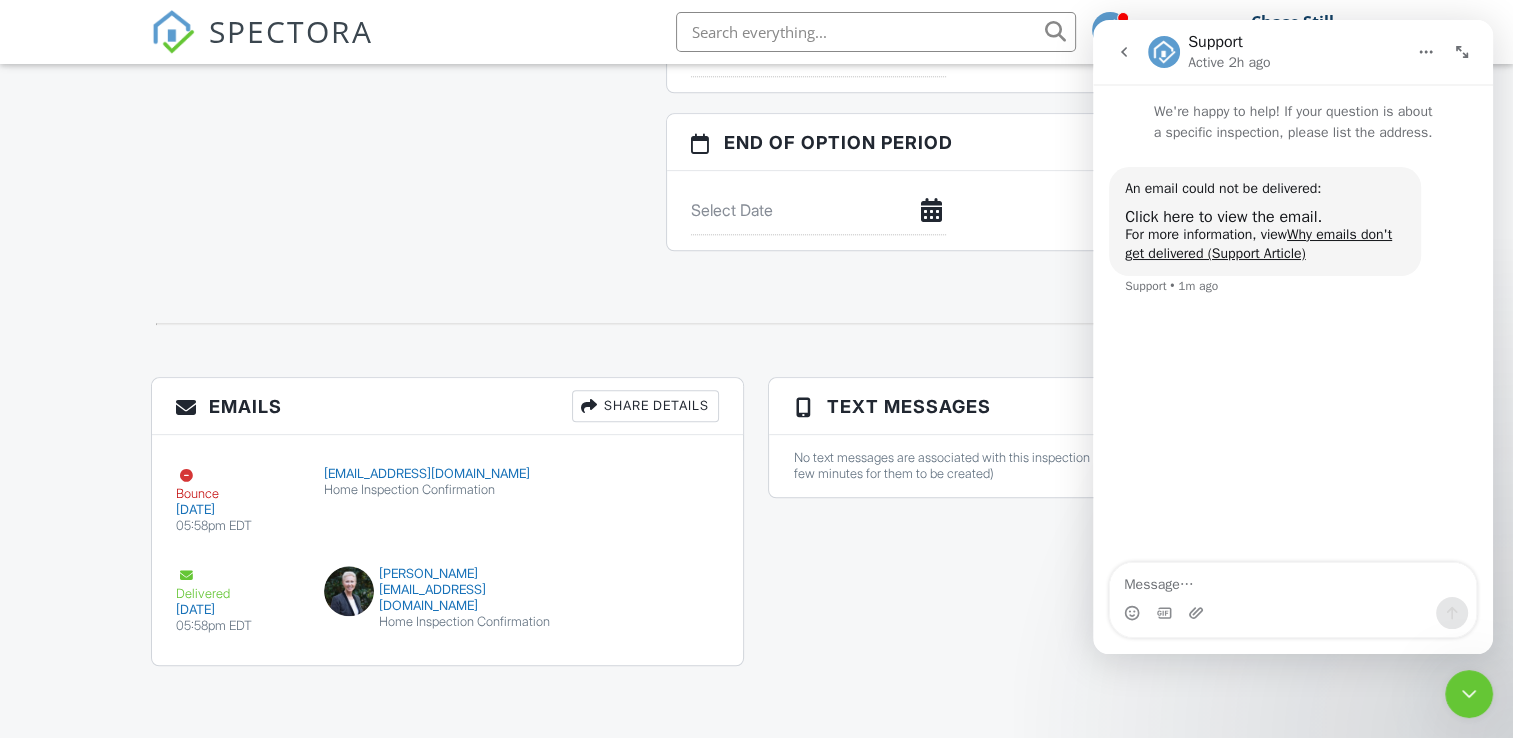 click on "Share Details" at bounding box center (645, 406) 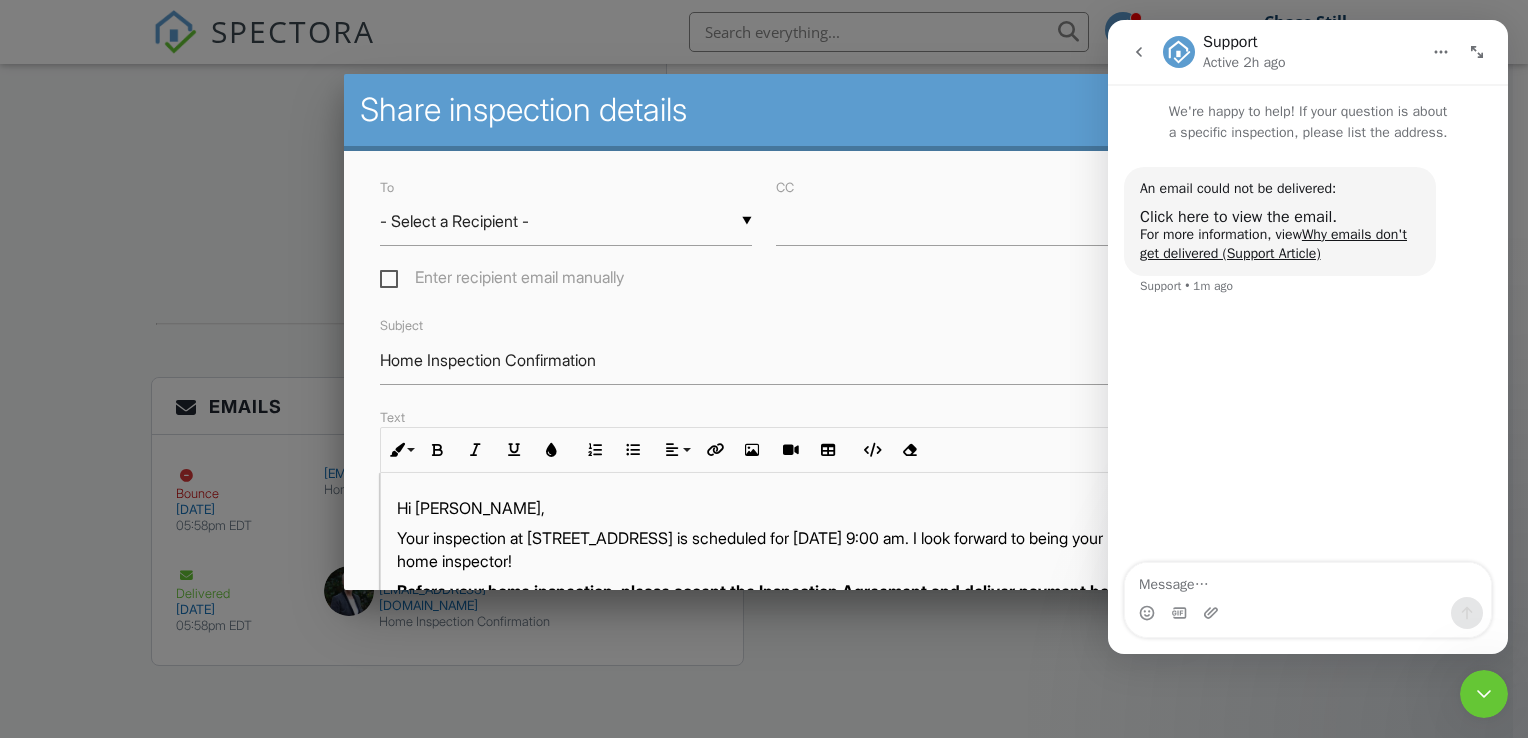 click on "▼ - Select a Recipient - - Select a Recipient - Chris Loya (Client) Debra Jadwin (Agent) - Select a Recipient - Chris Loya (Client)
Debra Jadwin (Agent)" at bounding box center [566, 221] 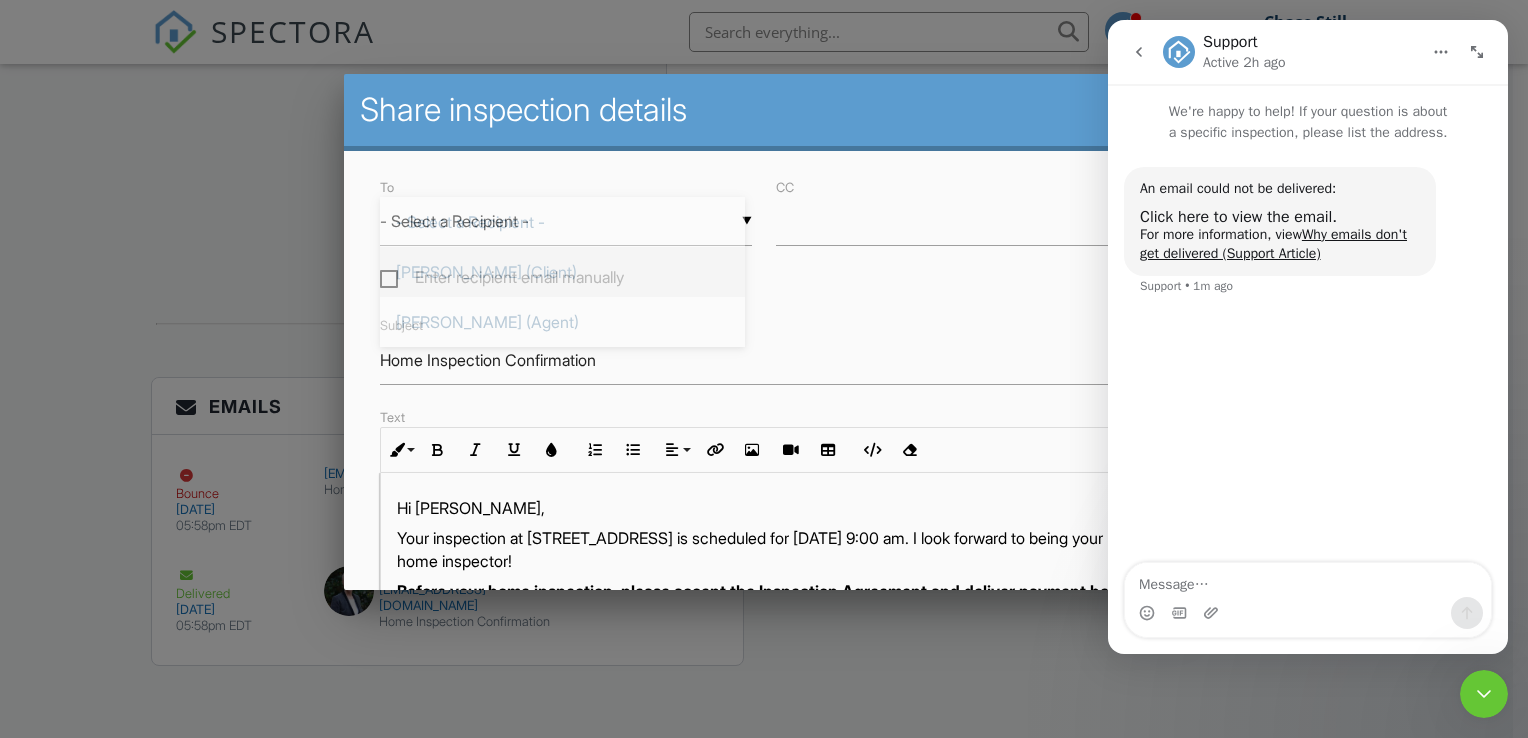click on "[PERSON_NAME] (Client)" at bounding box center [562, 272] 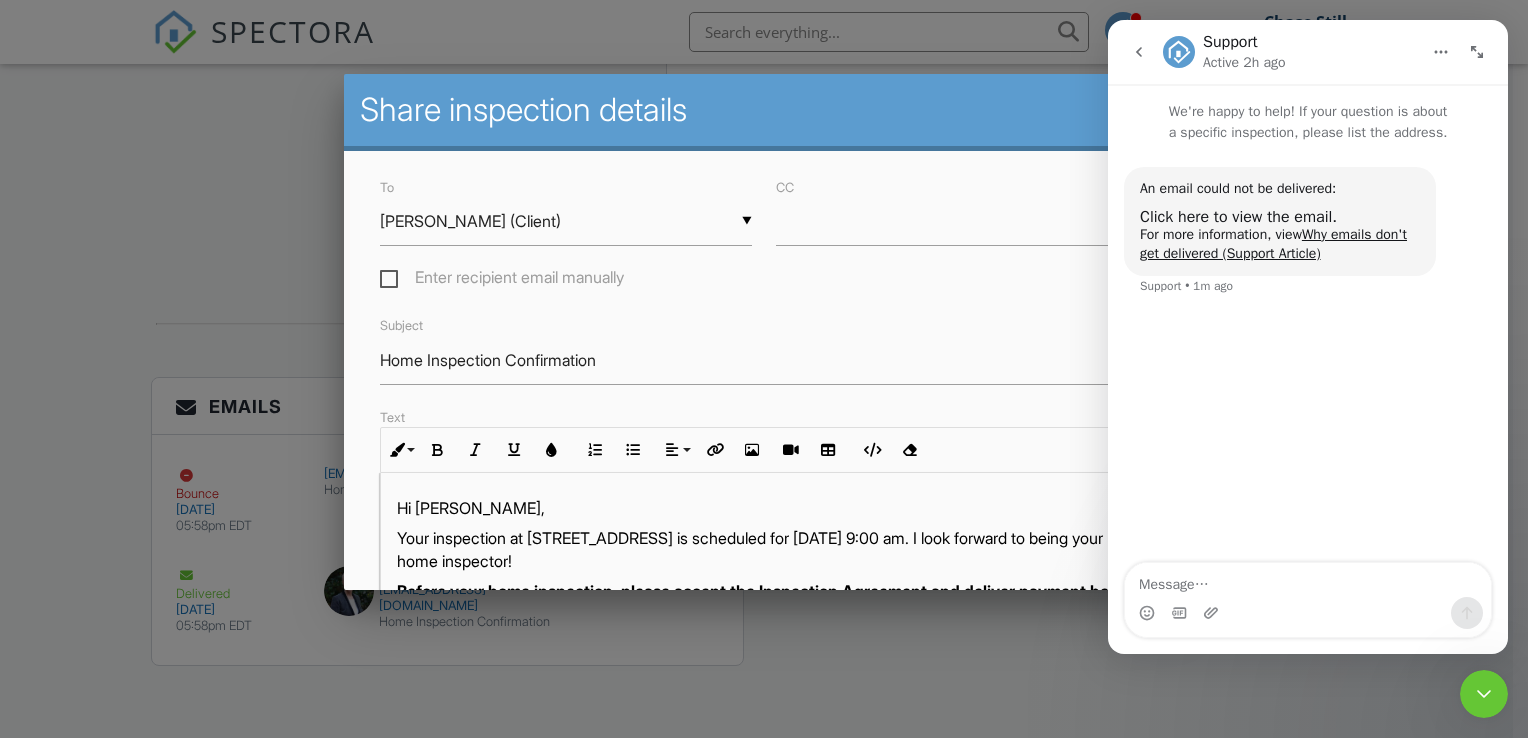 click at bounding box center (764, 361) 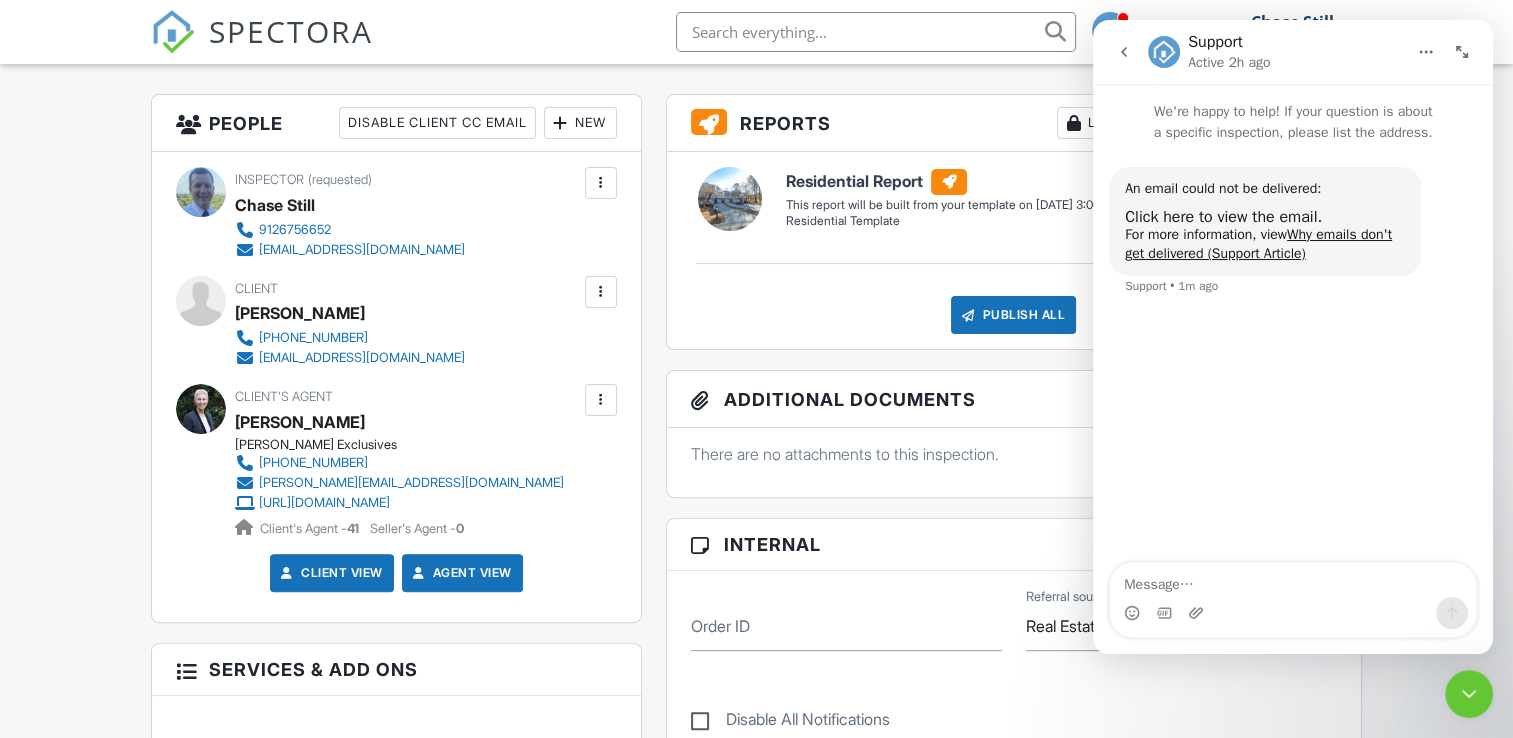 scroll, scrollTop: 548, scrollLeft: 0, axis: vertical 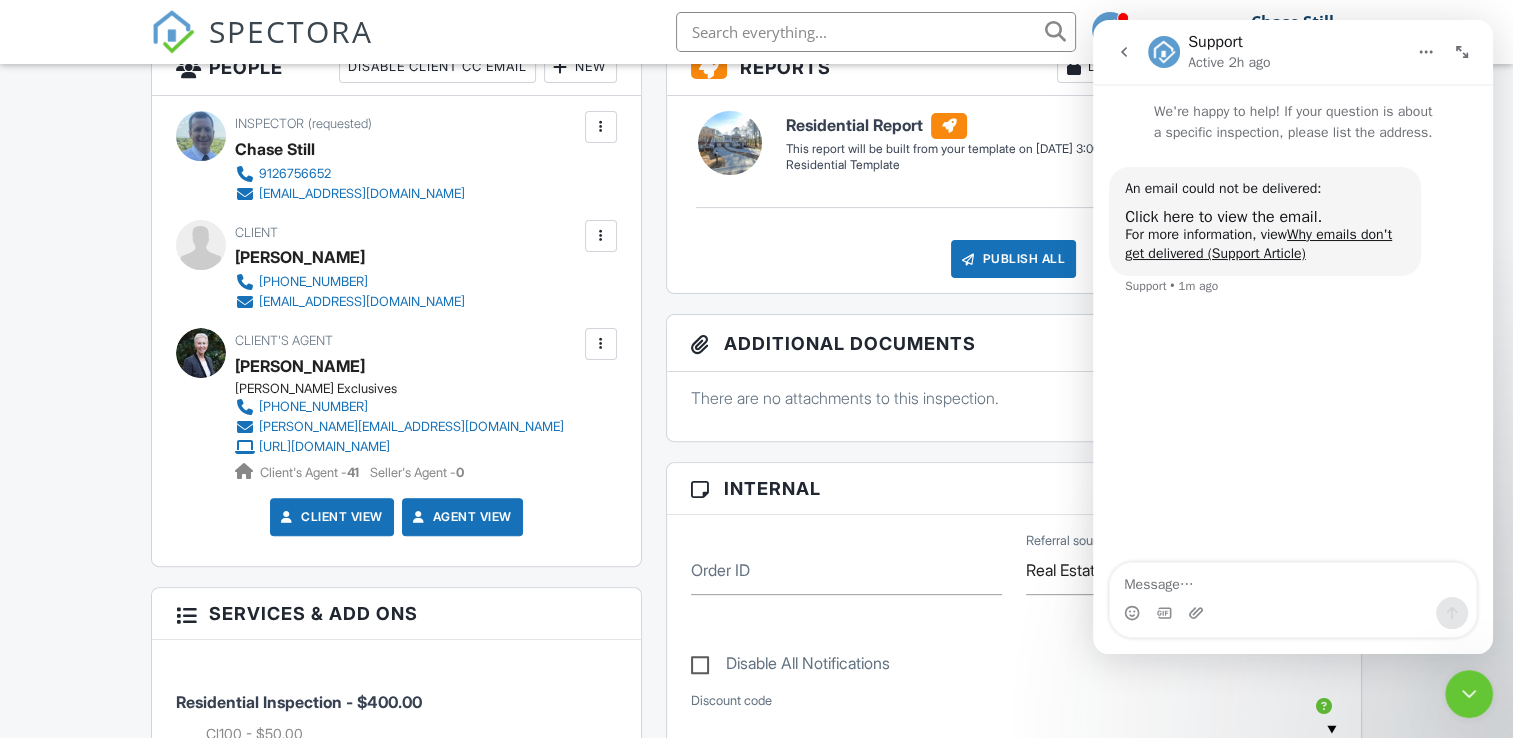 click on "People
Disable Client CC Email
New
Client
Listing Agent
Add Another Person
Inspector
(requested)
Chase Still
9126756652
coastalhomeprofessionals@outlook.com
Make Invisible
Unmark As Requested
Remove
Update Client
First name
Chris
Last name
Loya
Email (required)
caloy4@yahoo.com
CC Email
Phone
404-291-0200
Internal notes visible only to the company
Private notes visible only to company admins
Updating the client email address will resend the confirmation email and update all queued automated emails.
Cancel
Save
Confirm client deletion
Cancel
Remove Client
Client
Chris Loya
404-291-0200
caloy4@yahoo.com
Edit" at bounding box center [396, 634] 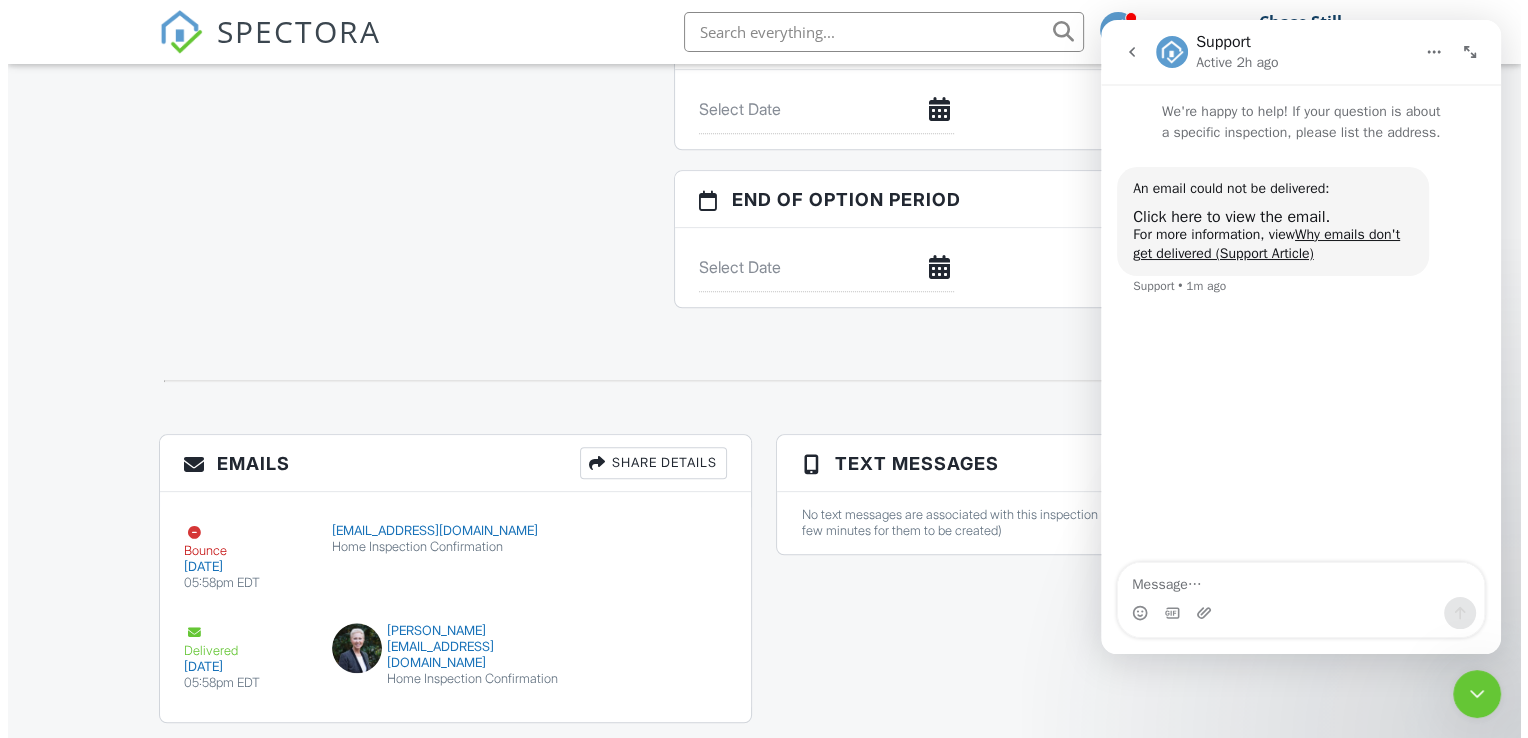 scroll, scrollTop: 2152, scrollLeft: 0, axis: vertical 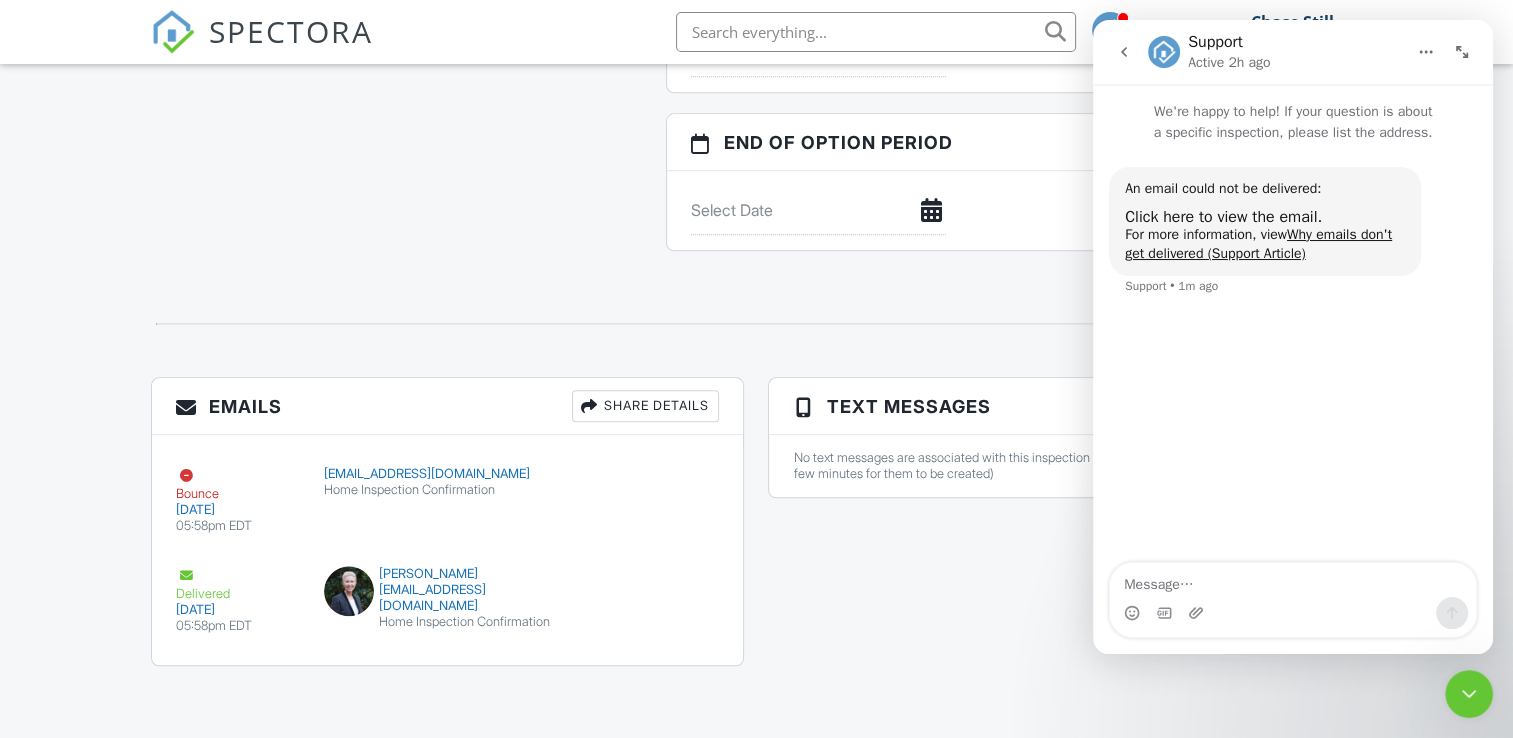 click on "Share Details" at bounding box center (645, 406) 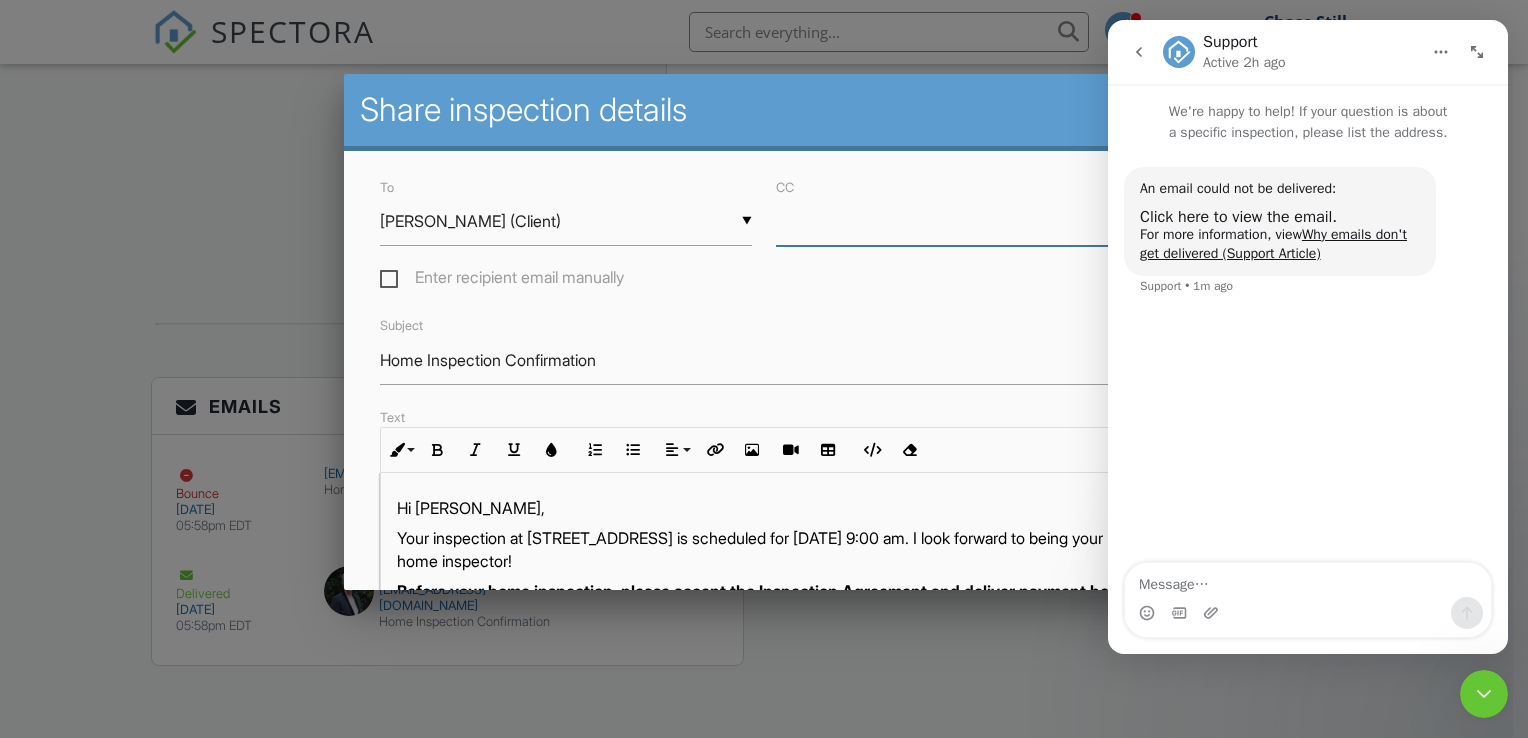 click on "CC" at bounding box center (962, 221) 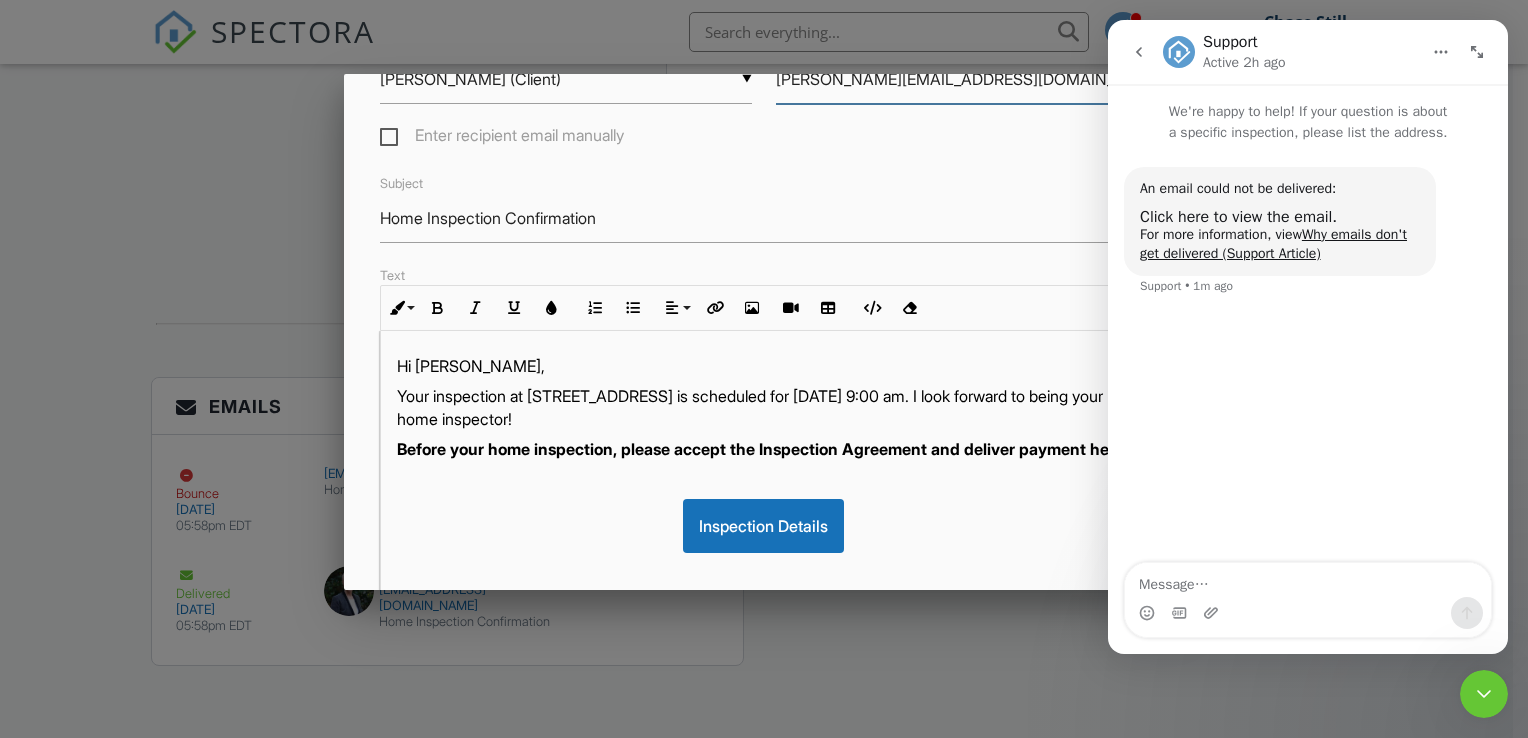 scroll, scrollTop: 144, scrollLeft: 0, axis: vertical 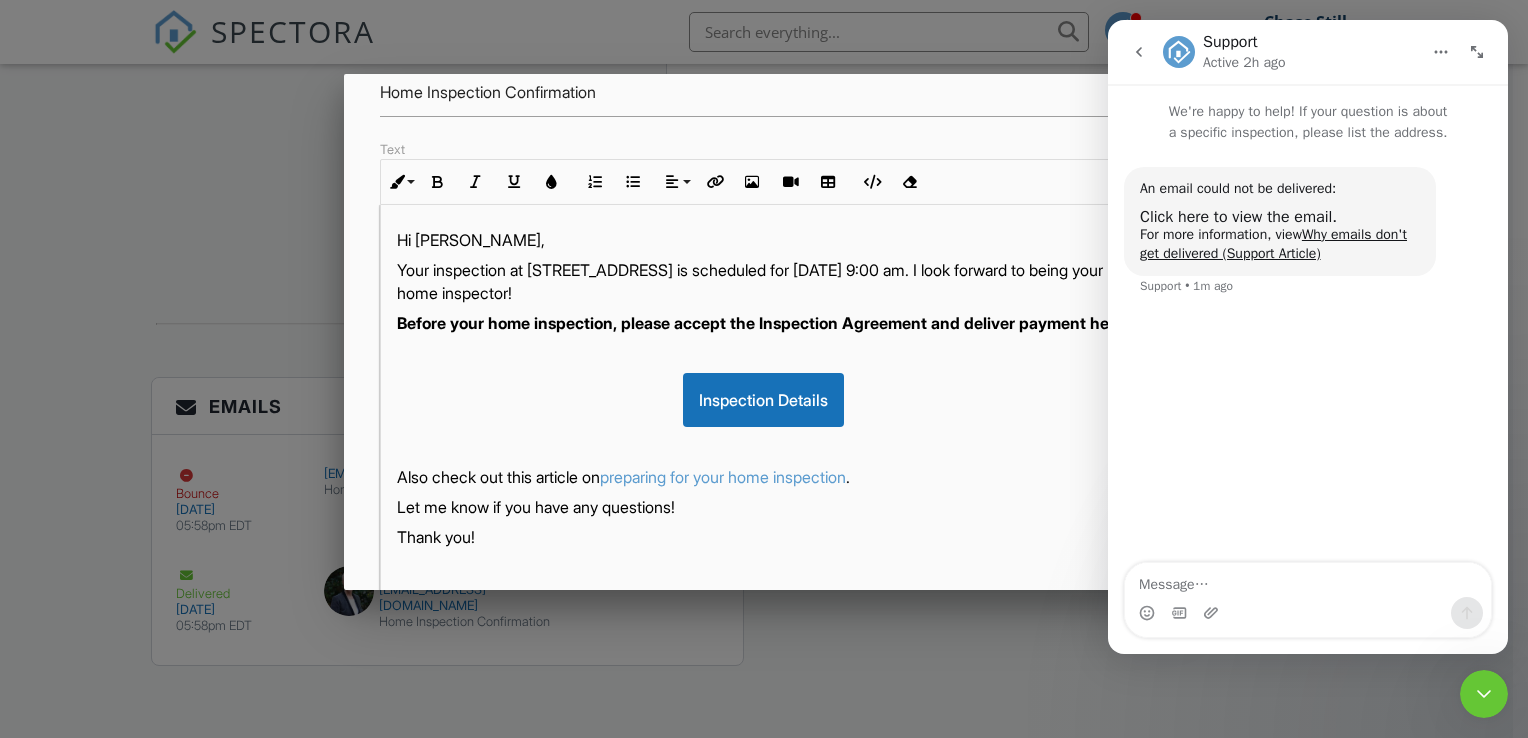 type on "[PERSON_NAME][EMAIL_ADDRESS][DOMAIN_NAME]" 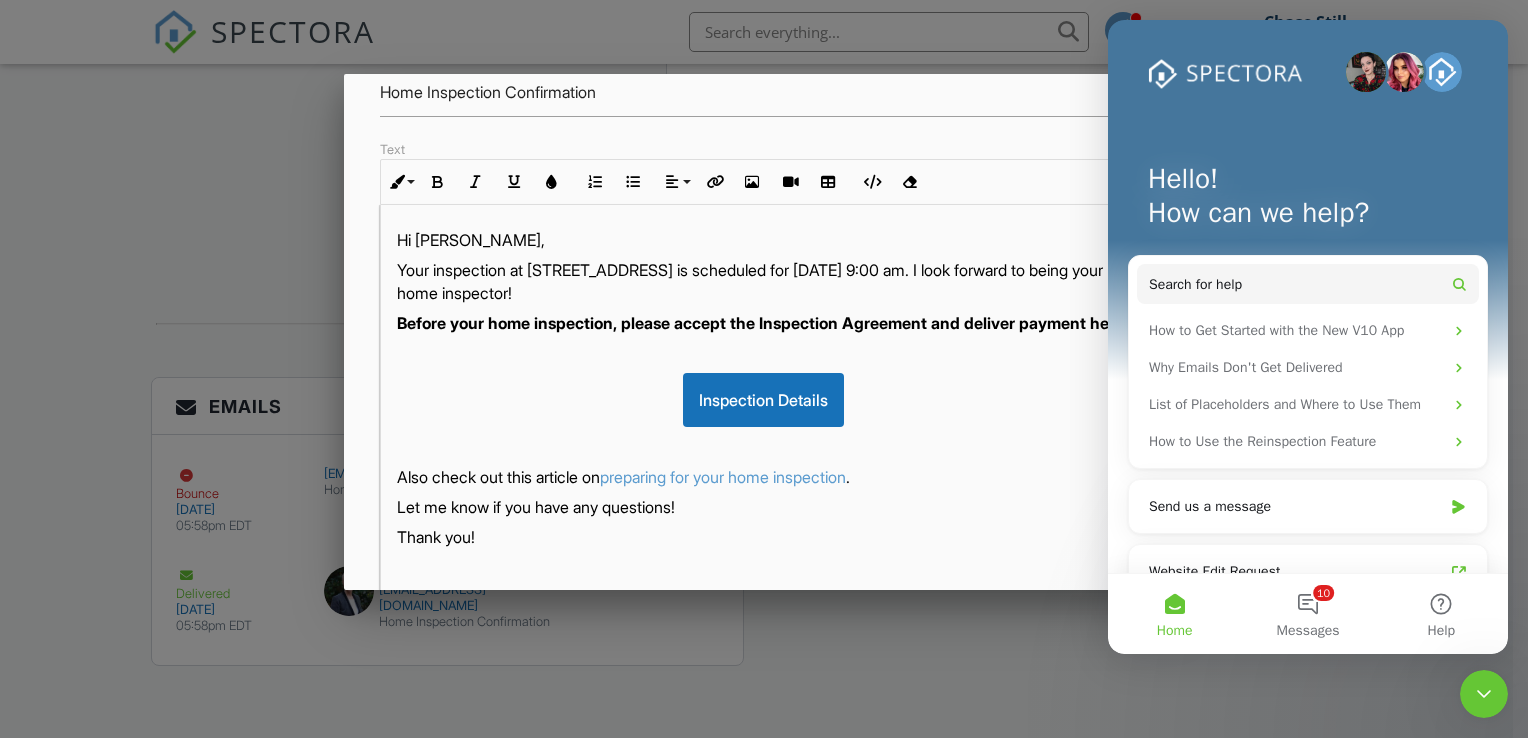 scroll, scrollTop: 0, scrollLeft: 0, axis: both 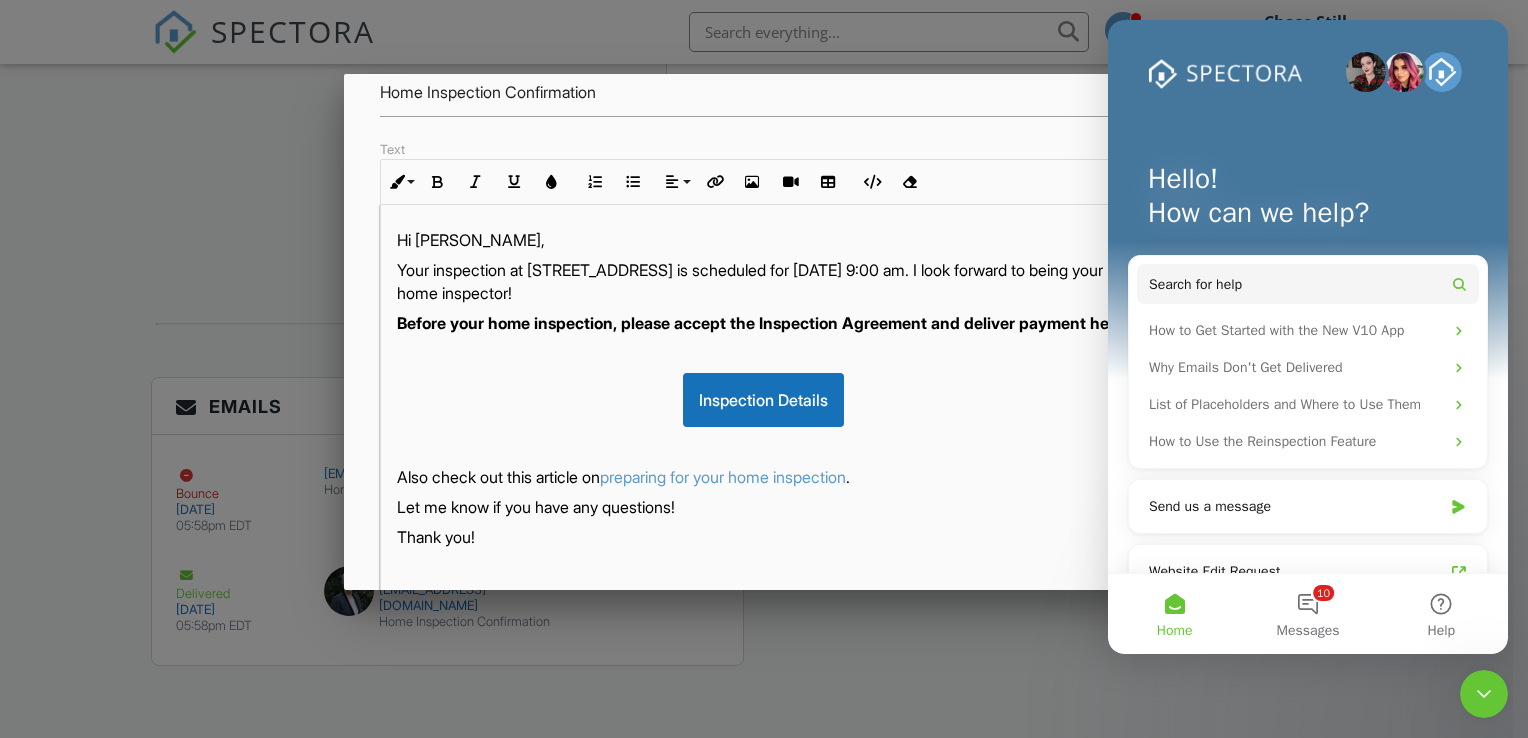 click 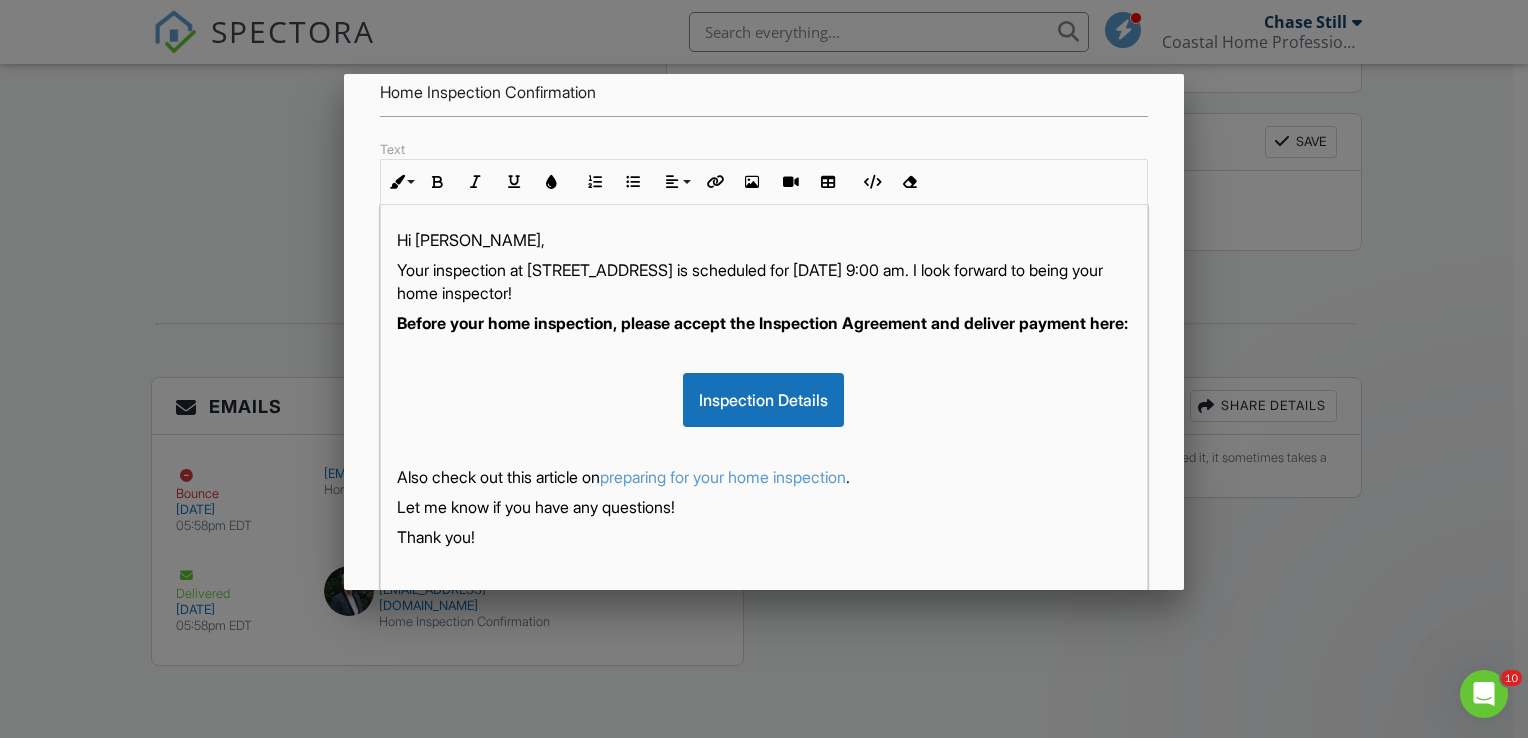 scroll, scrollTop: 0, scrollLeft: 0, axis: both 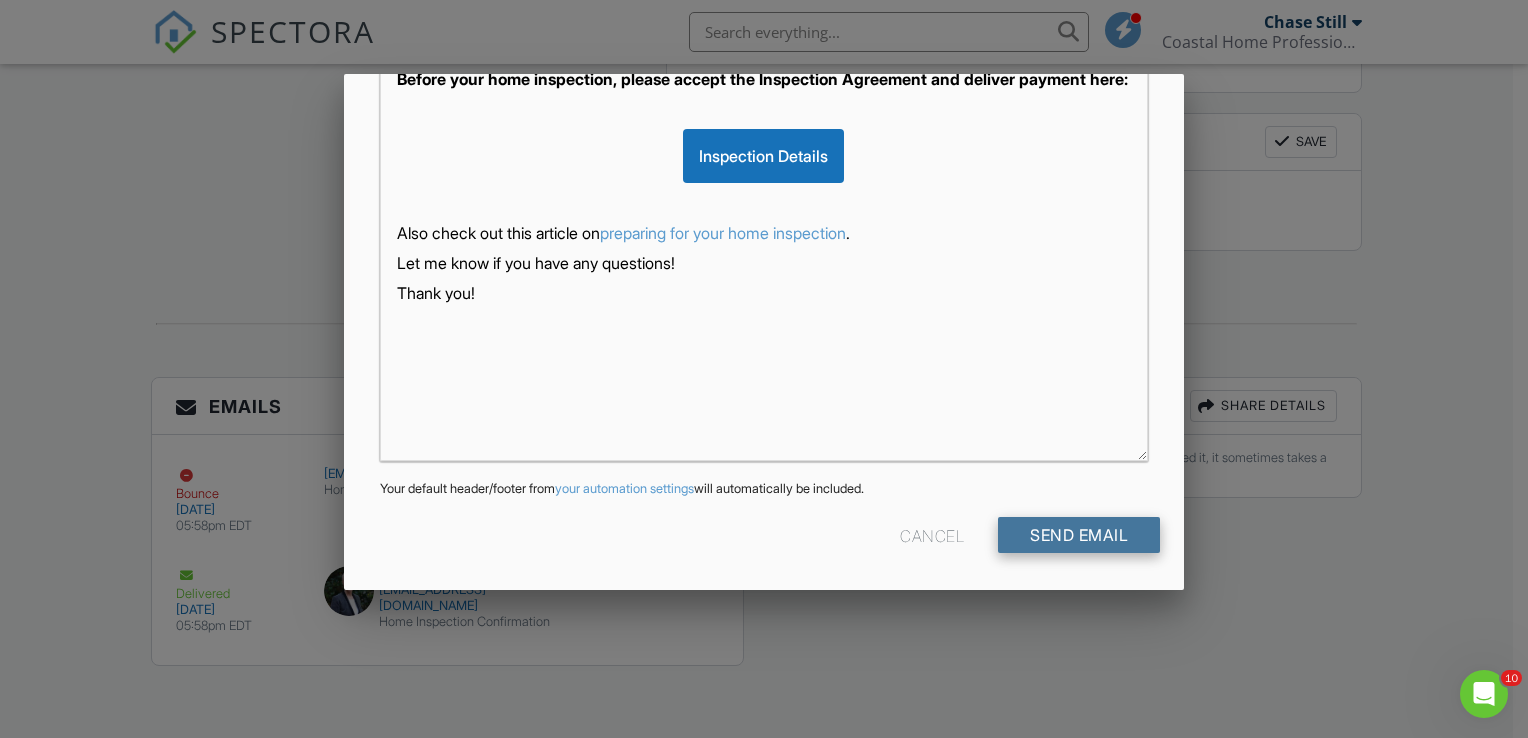 click on "Send Email" at bounding box center (1079, 535) 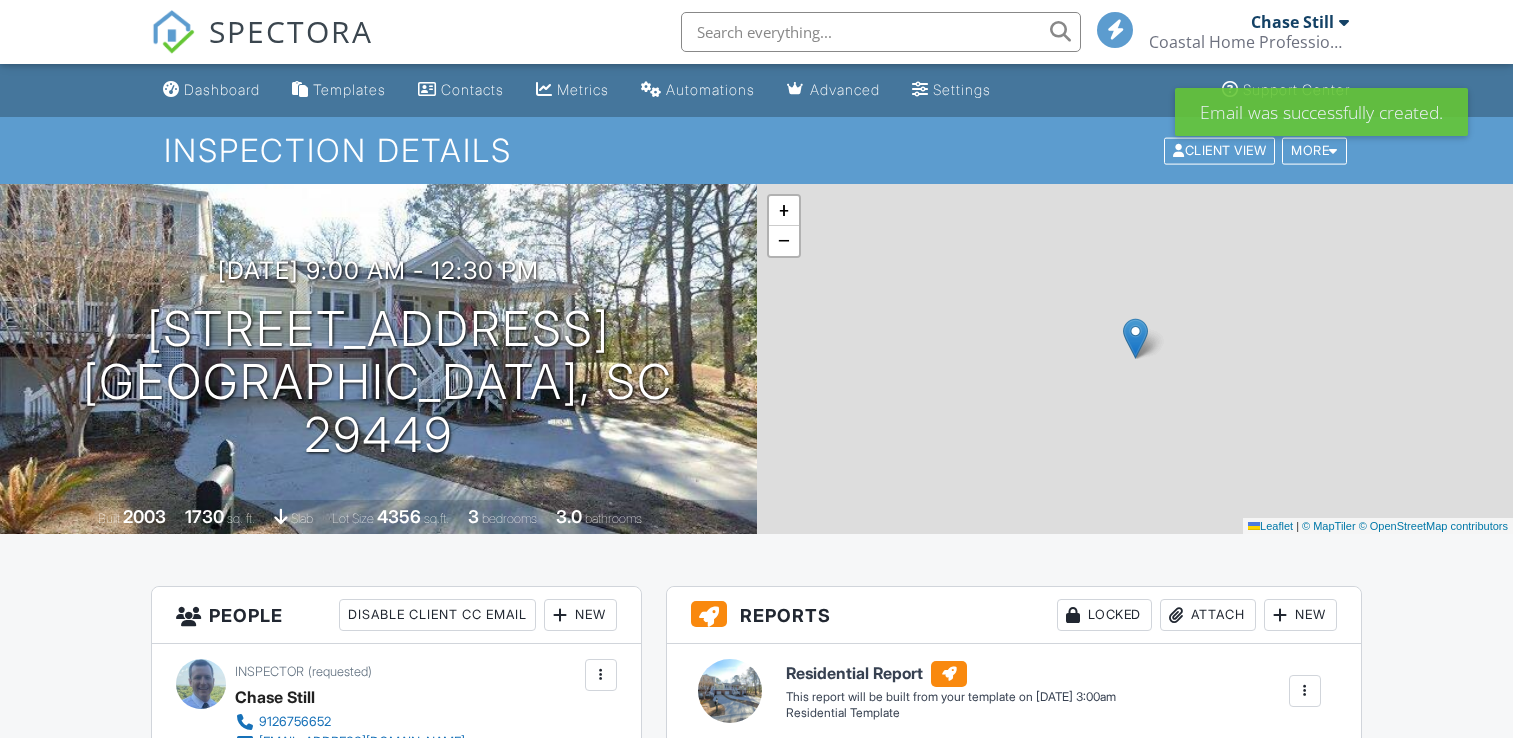 scroll, scrollTop: 0, scrollLeft: 0, axis: both 